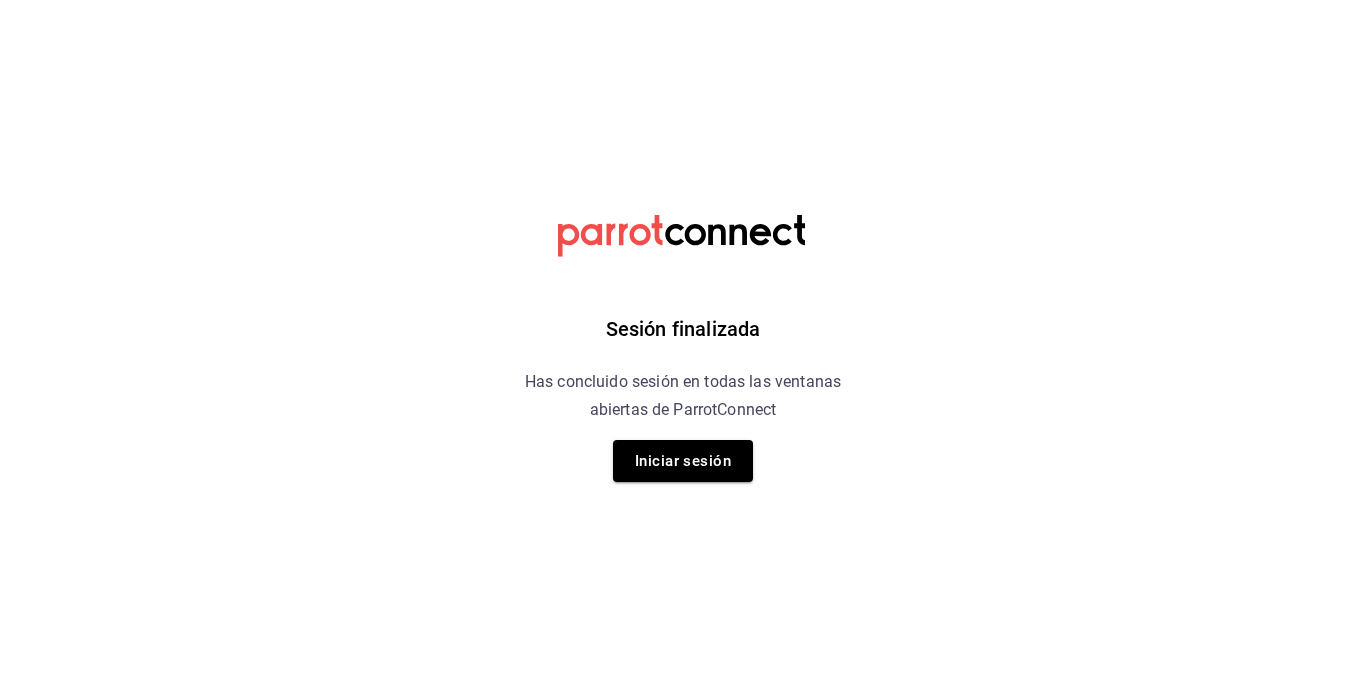 scroll, scrollTop: 0, scrollLeft: 0, axis: both 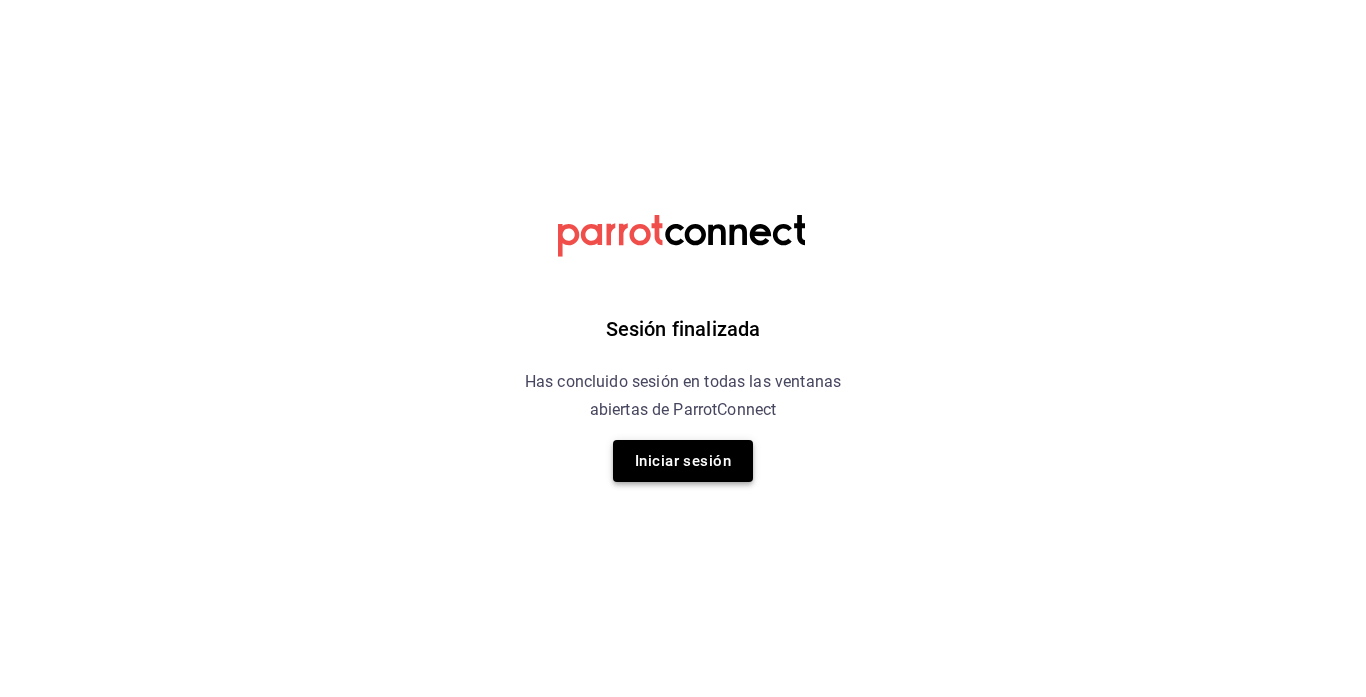 click on "Iniciar sesión" at bounding box center (683, 461) 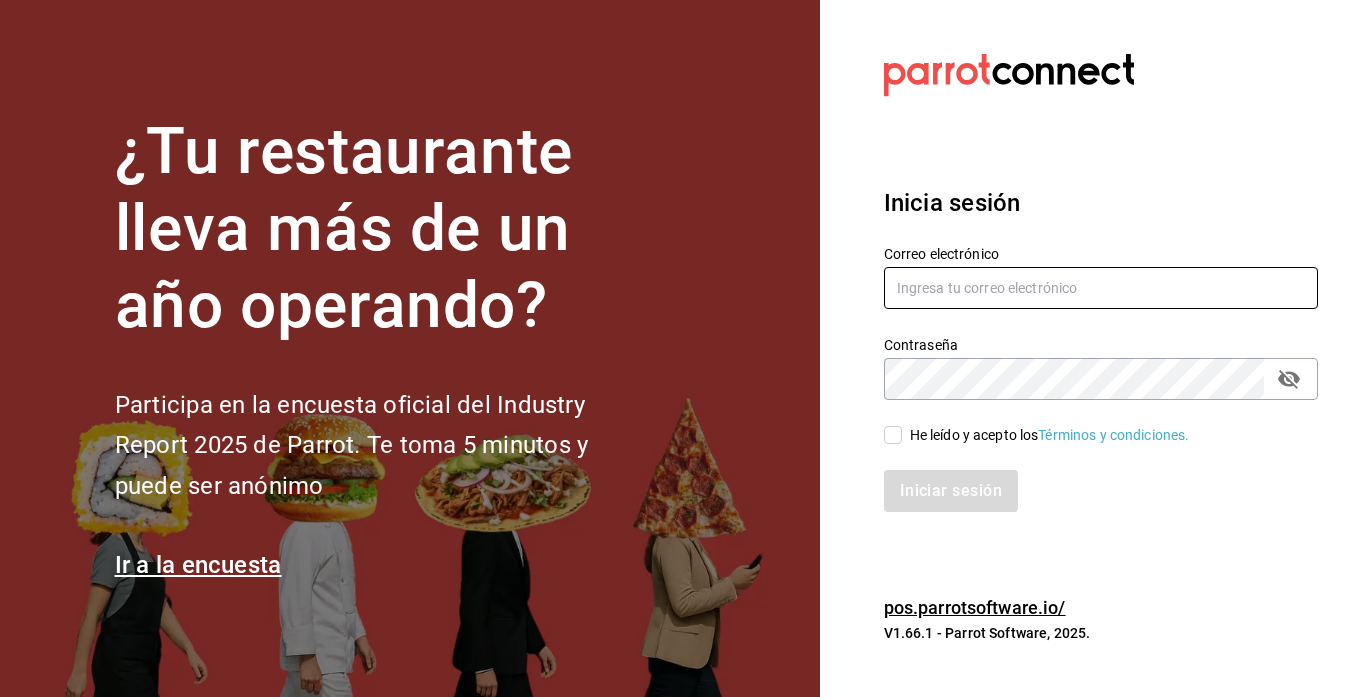 type on "rawrburger@hotmail.com" 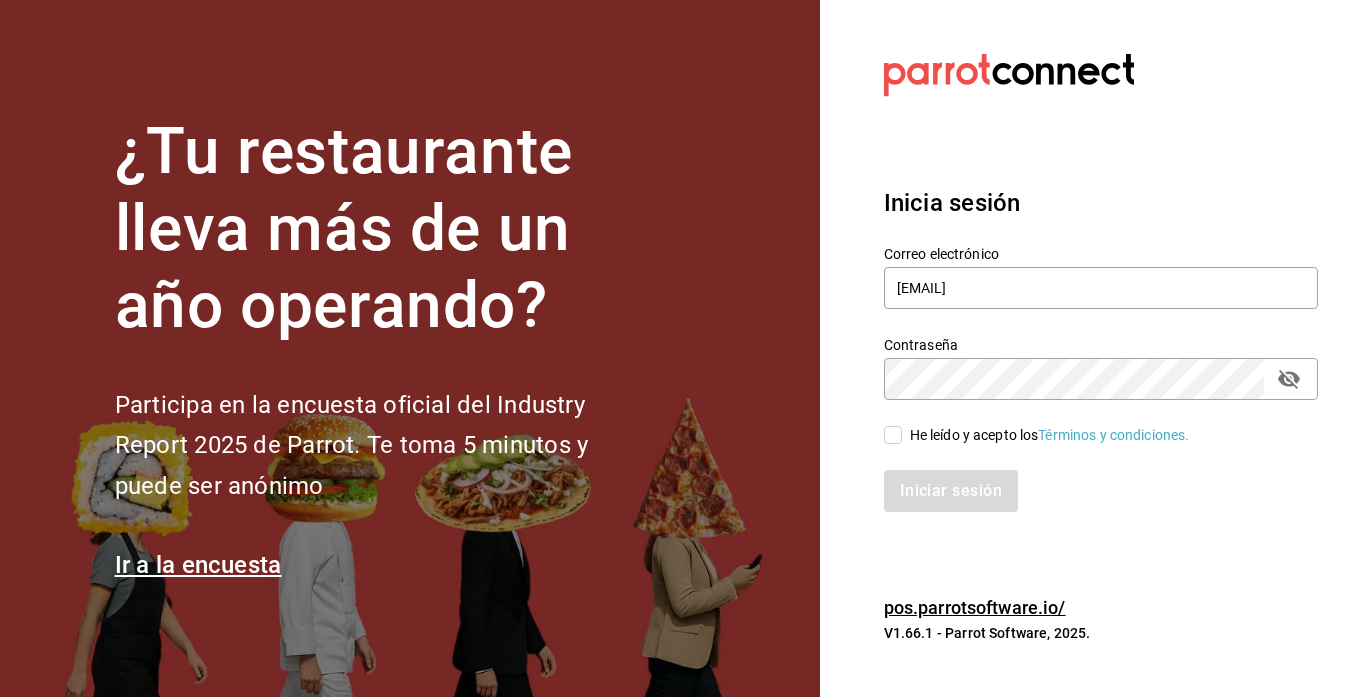 click on "He leído y acepto los  Términos y condiciones." at bounding box center (893, 435) 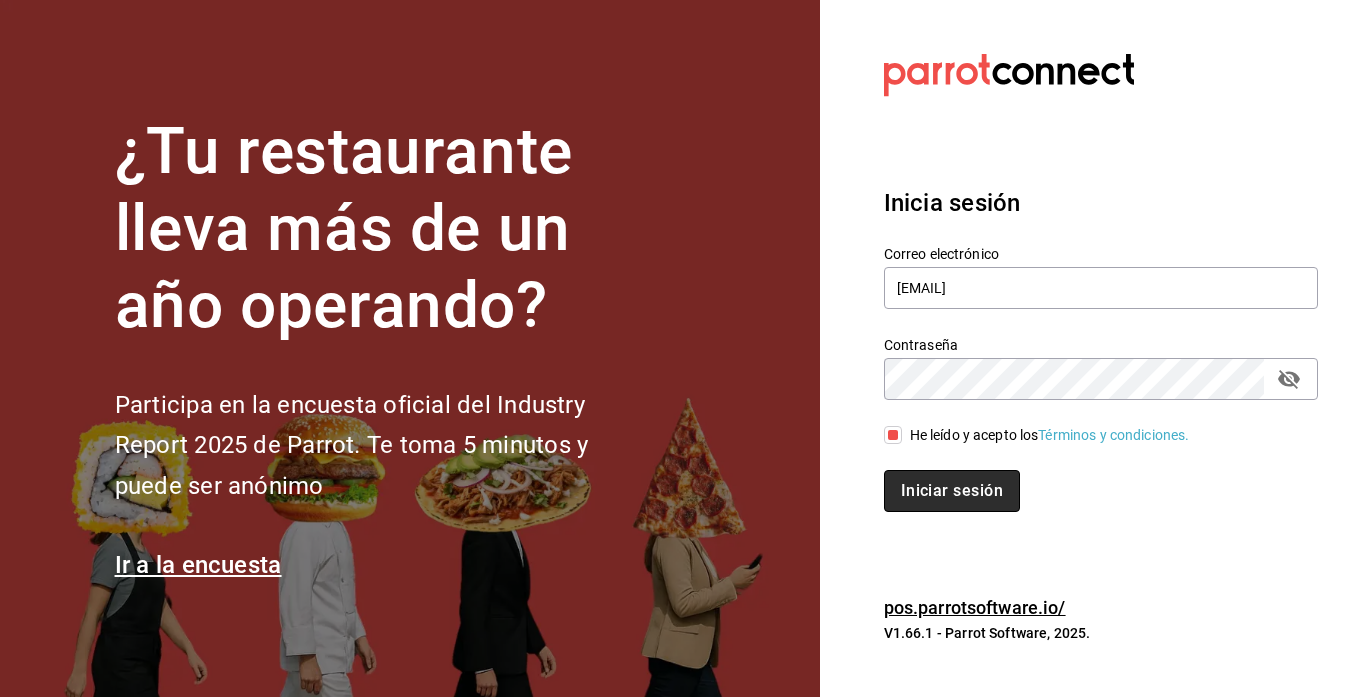 click on "Iniciar sesión" at bounding box center [952, 491] 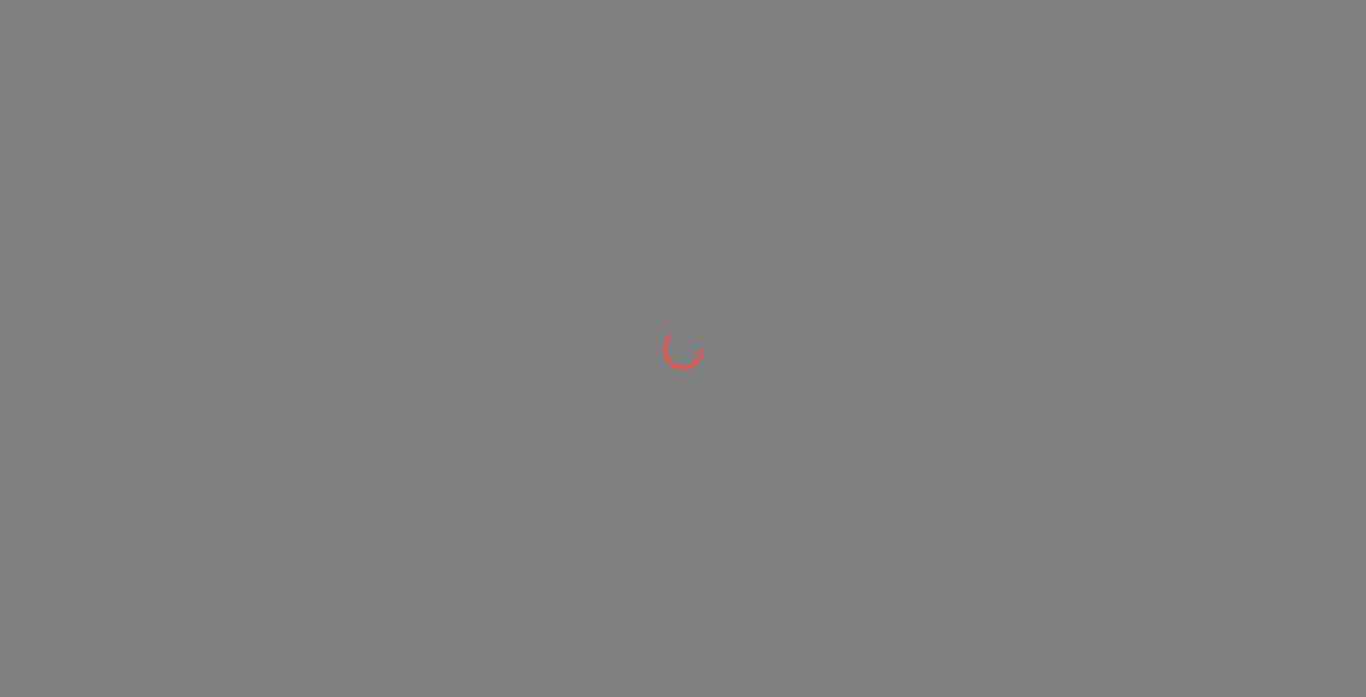 scroll, scrollTop: 0, scrollLeft: 0, axis: both 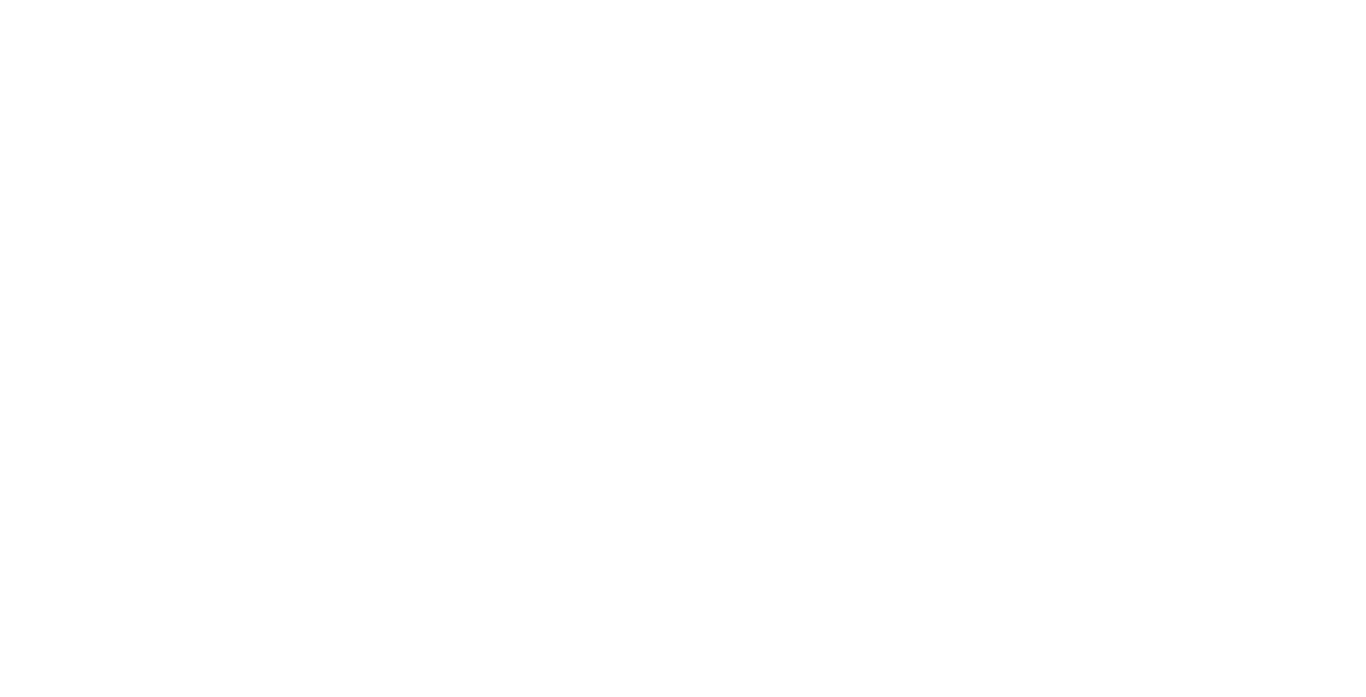 click at bounding box center [683, 0] 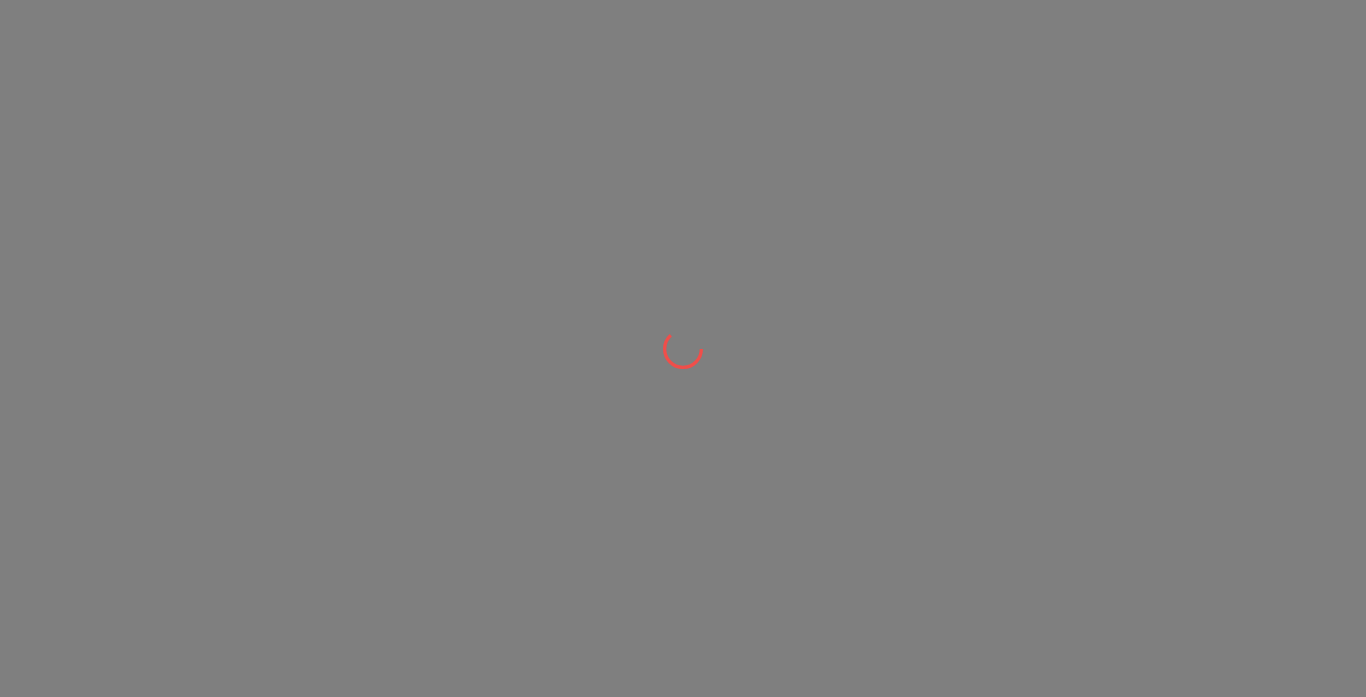 scroll, scrollTop: 0, scrollLeft: 0, axis: both 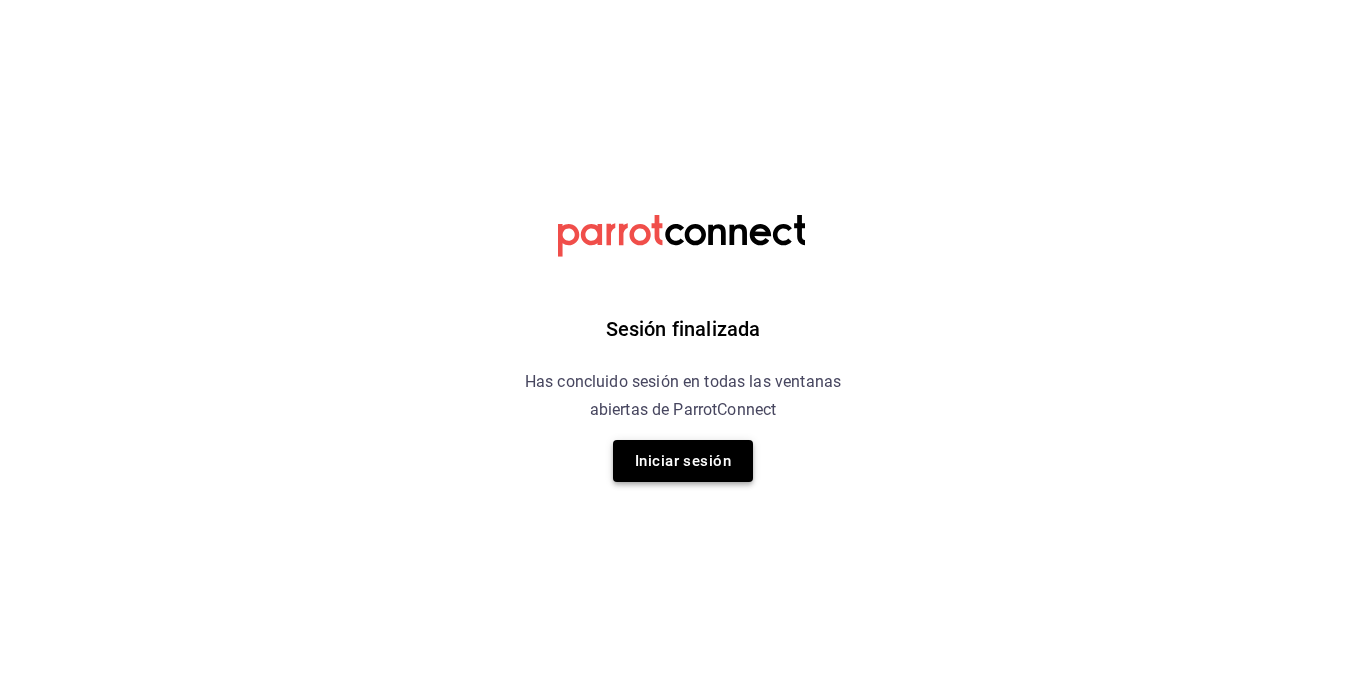 click on "Iniciar sesión" at bounding box center [683, 461] 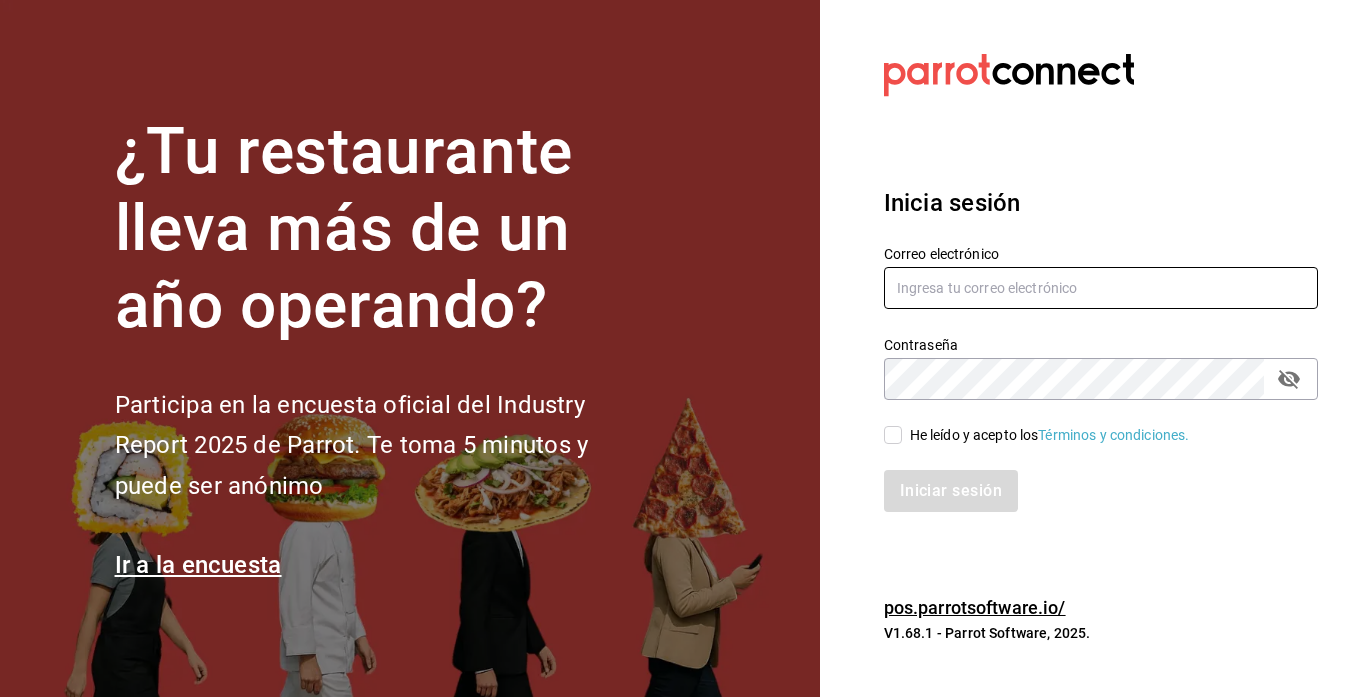 type on "rawrburger@hotmail.com" 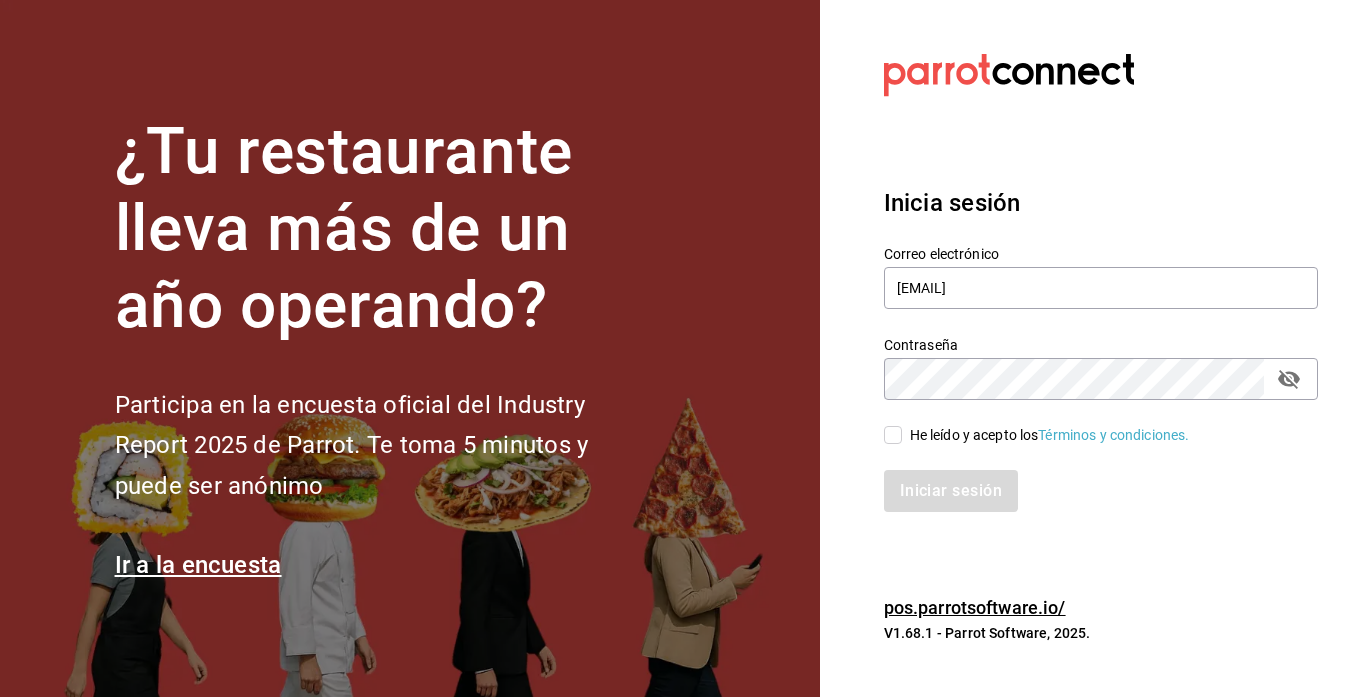 click on "He leído y acepto los  Términos y condiciones." at bounding box center (893, 435) 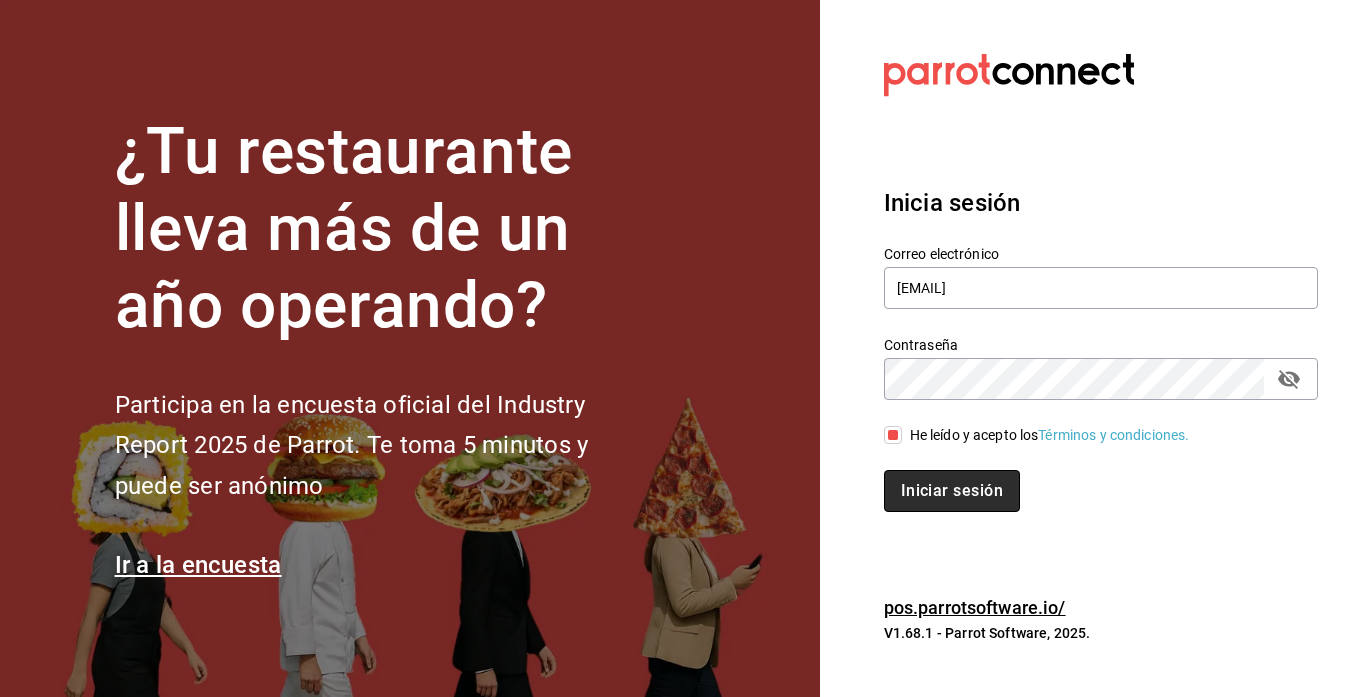 click on "Iniciar sesión" at bounding box center [952, 491] 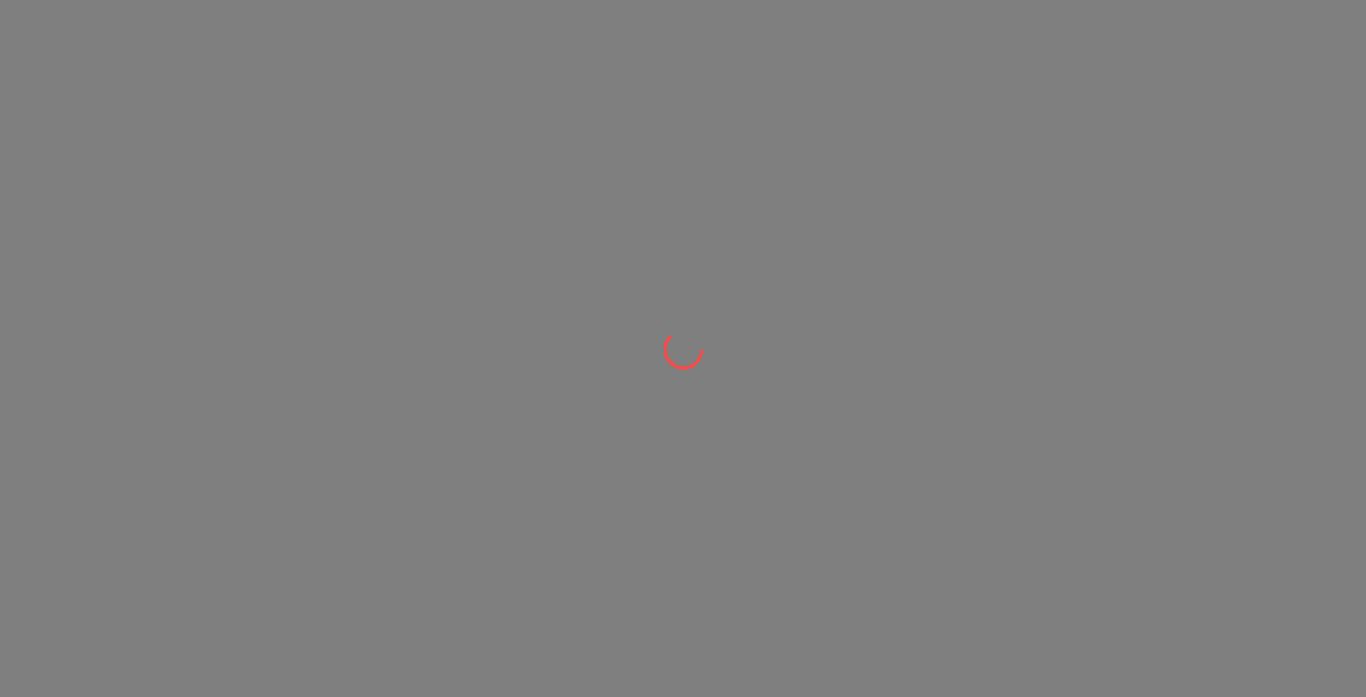 scroll, scrollTop: 0, scrollLeft: 0, axis: both 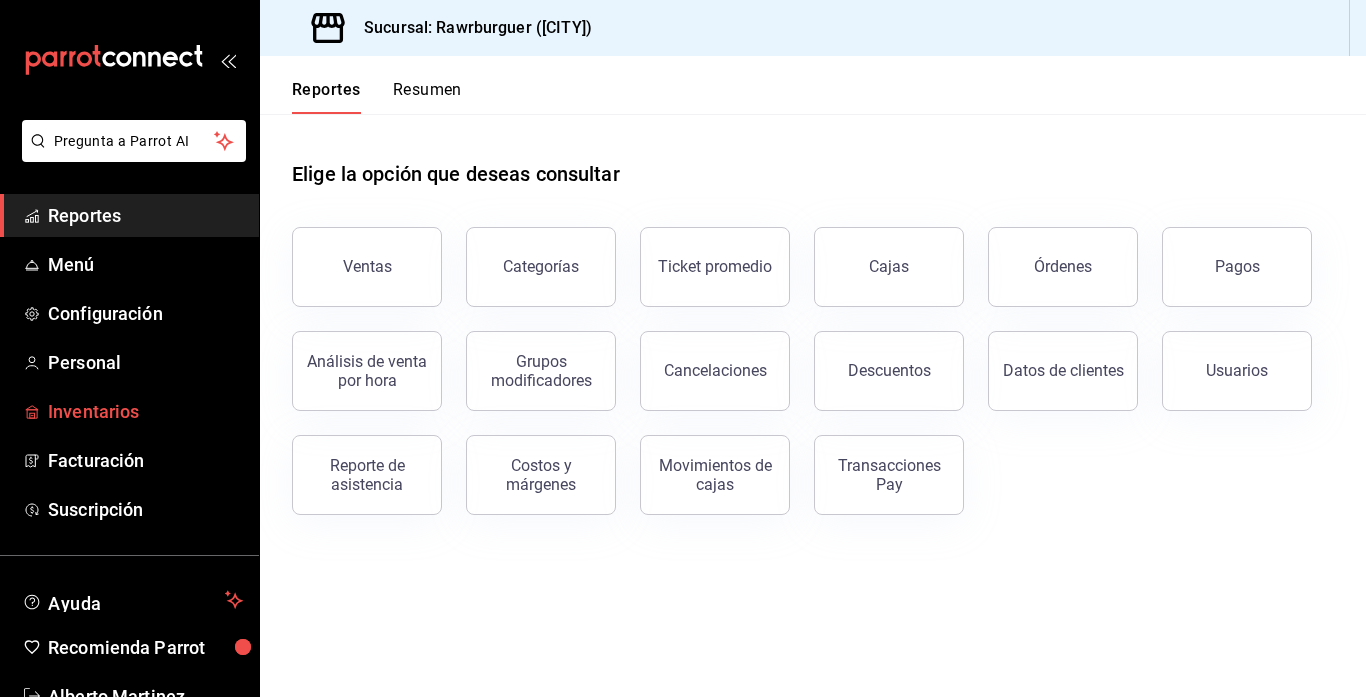 click on "Inventarios" at bounding box center [145, 411] 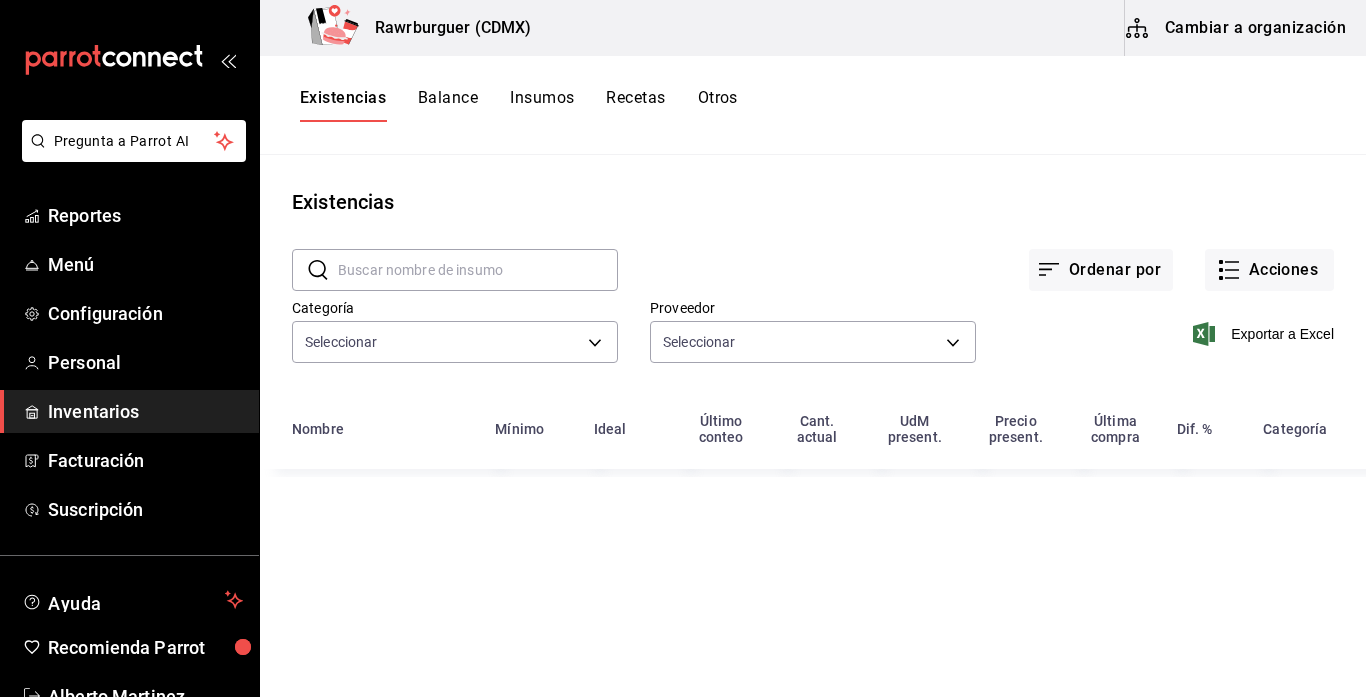 type on "70f4f21f-7251-4fb6-9f6c-f2ce2f476f02,42255995-e26d-4a7c-a2e3-c9fbf1698238,6c921682-6bb5-4528-a32a-8e64d2fceb19,1c8450d0-9b8d-4a54-ad0c-ac7342ab9b92,a8835c84-3271-4c0a-901d-b64cf3fd94d4,bbb8c787-21f6-4b55-9f77-6527b01a1433,1d0c21d7-0b56-49e4-9c70-1ff1cbe6e539" 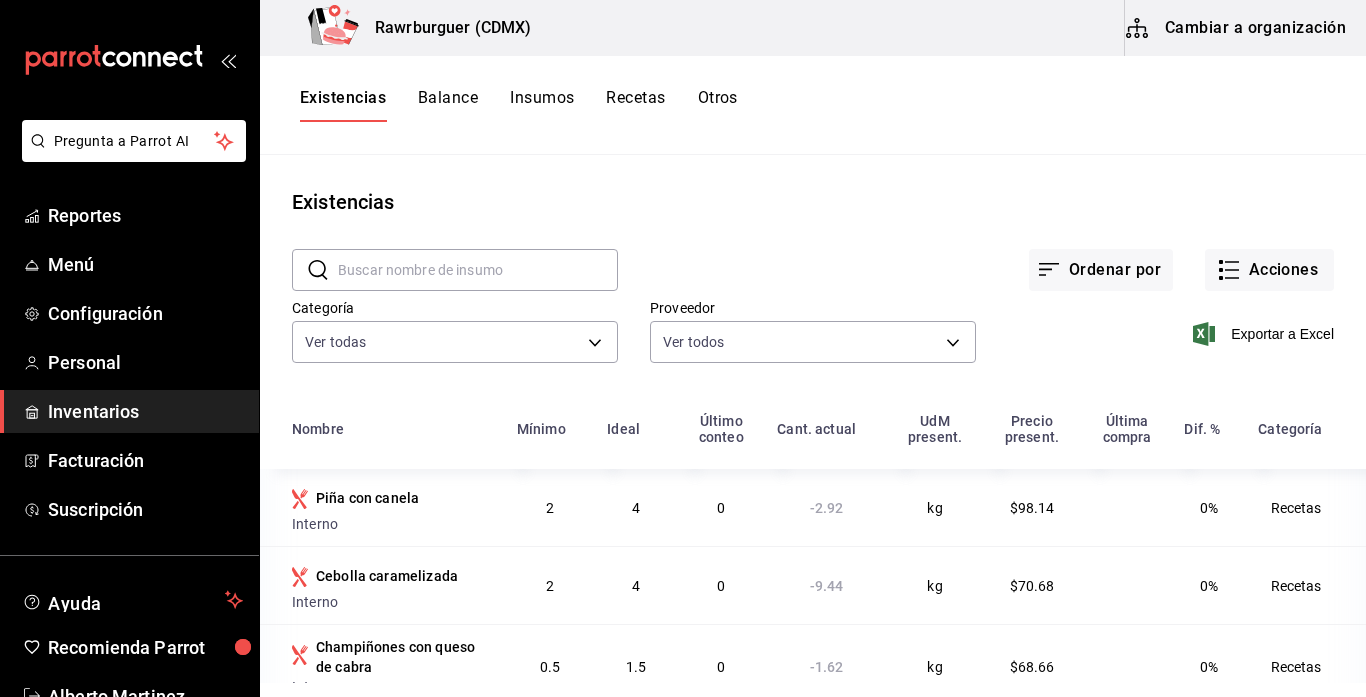 click on "2" at bounding box center (550, 507) 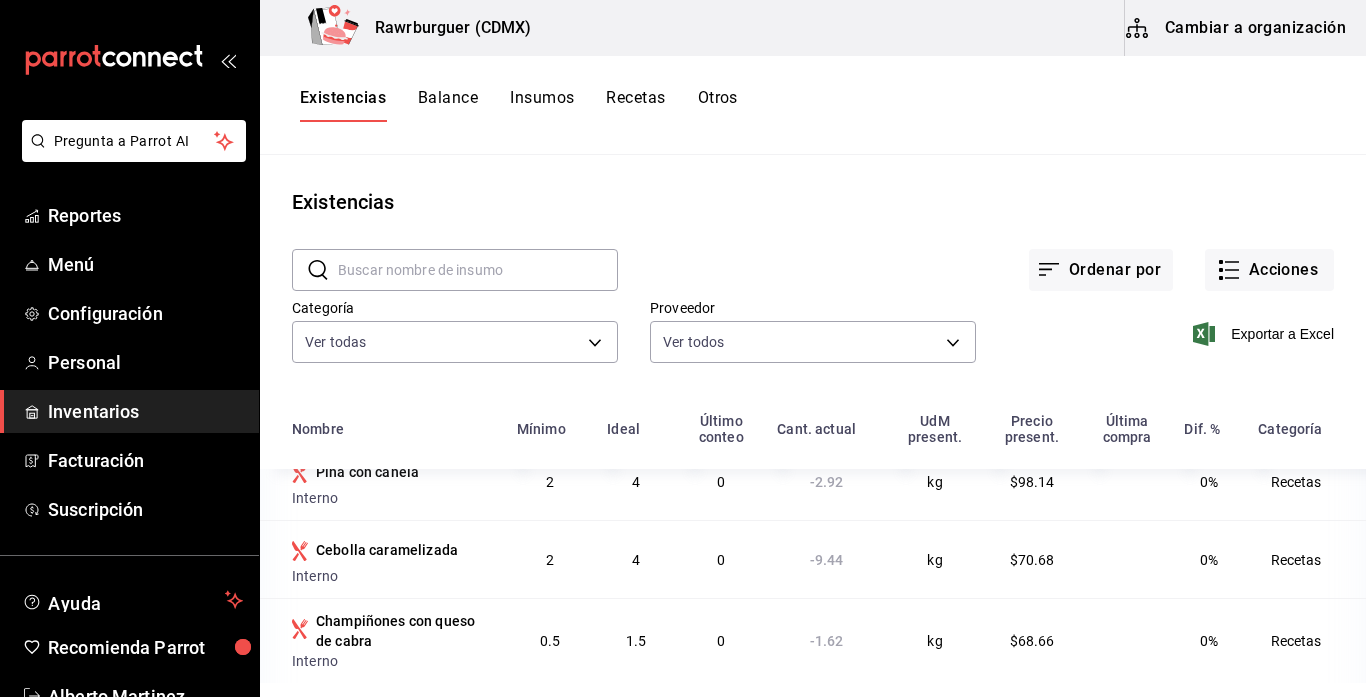 scroll, scrollTop: 27, scrollLeft: 0, axis: vertical 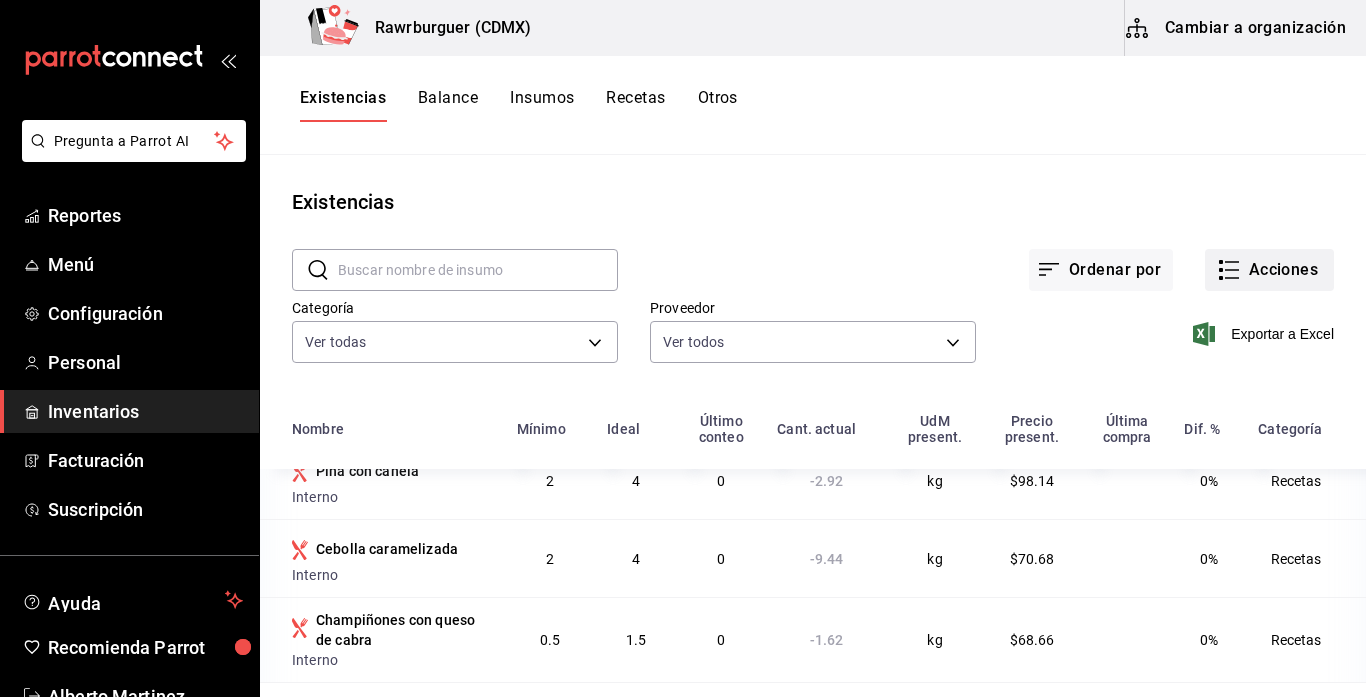 click on "Acciones" at bounding box center (1269, 270) 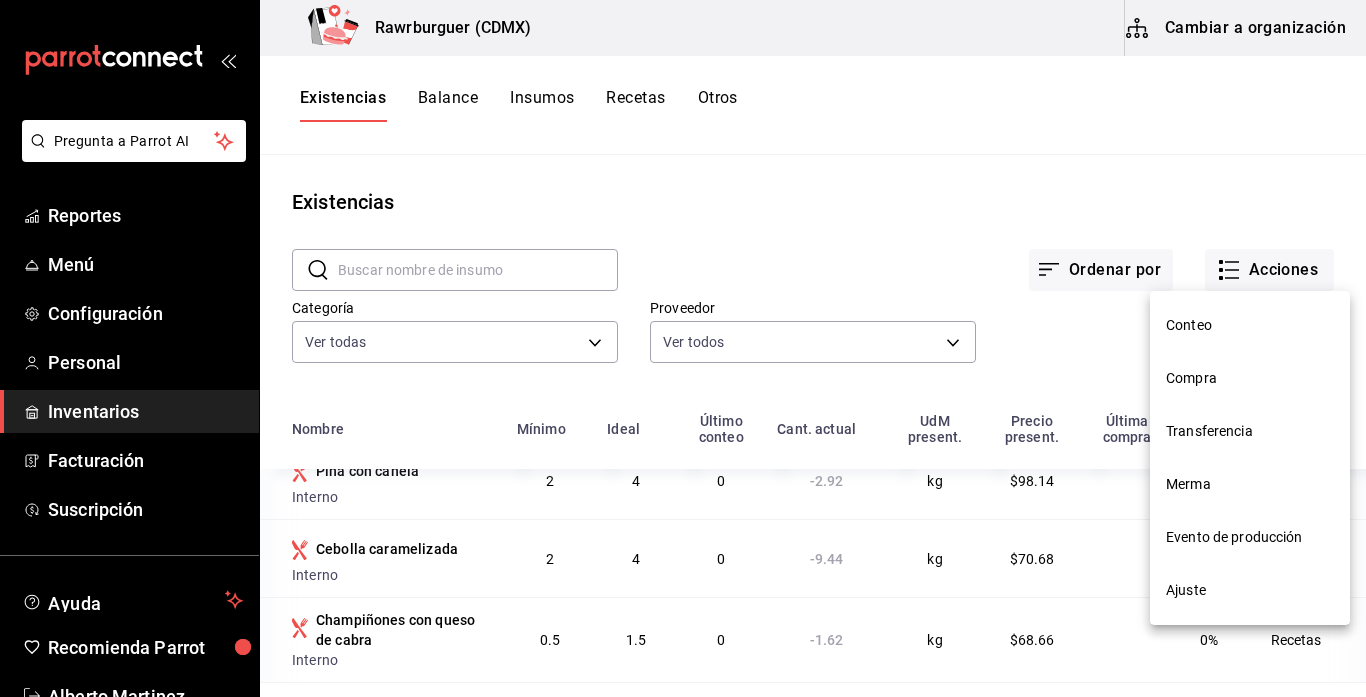click on "Conteo" at bounding box center (1250, 325) 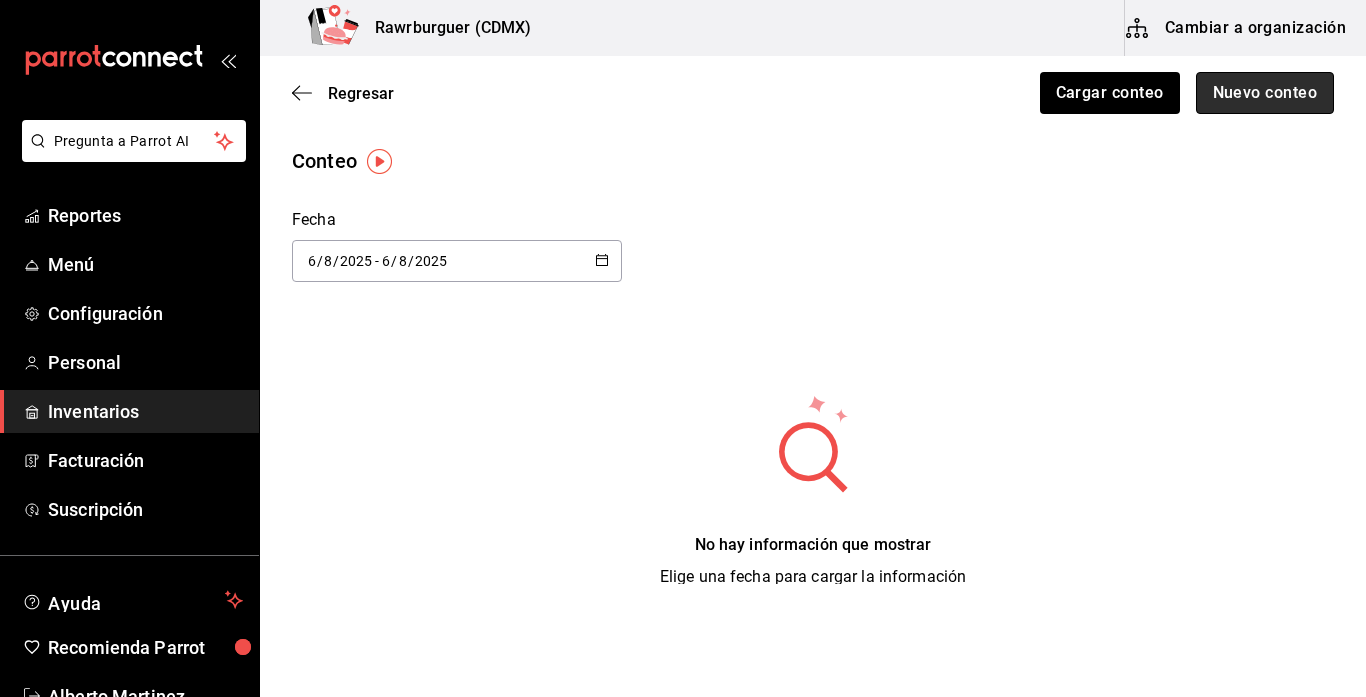 click on "Nuevo conteo" at bounding box center [1265, 93] 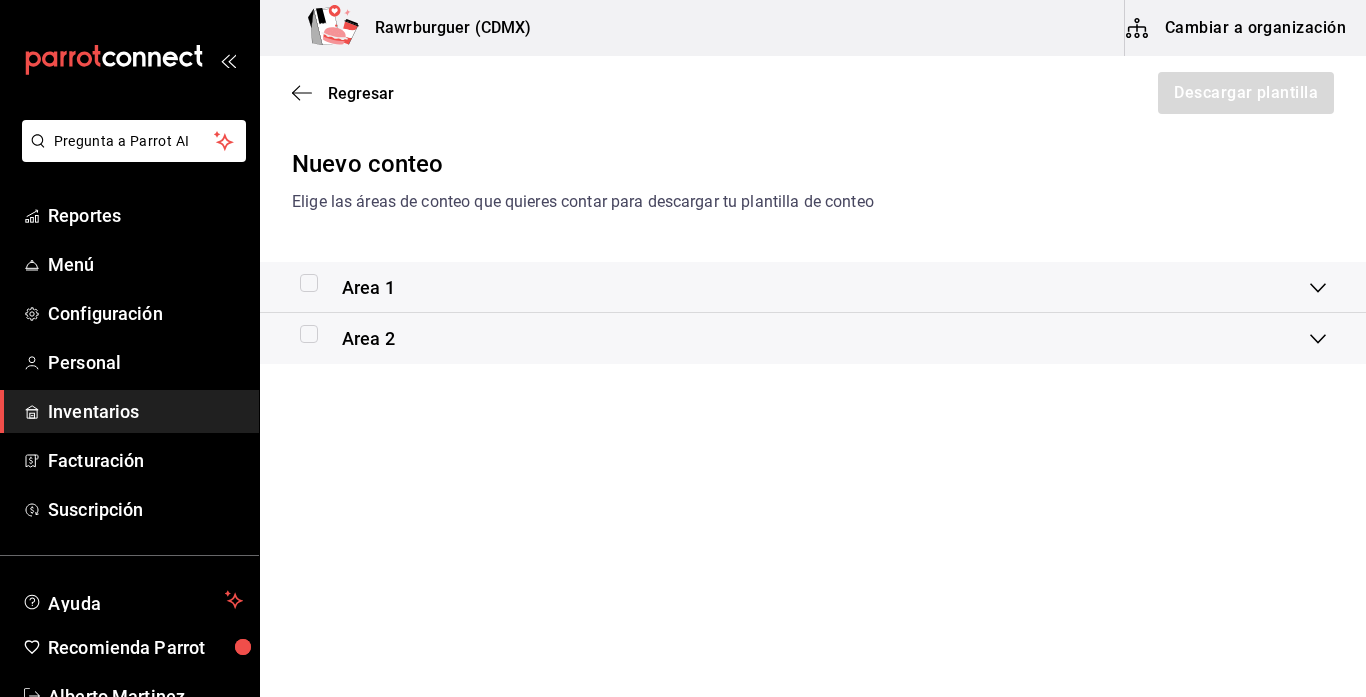 click at bounding box center (309, 283) 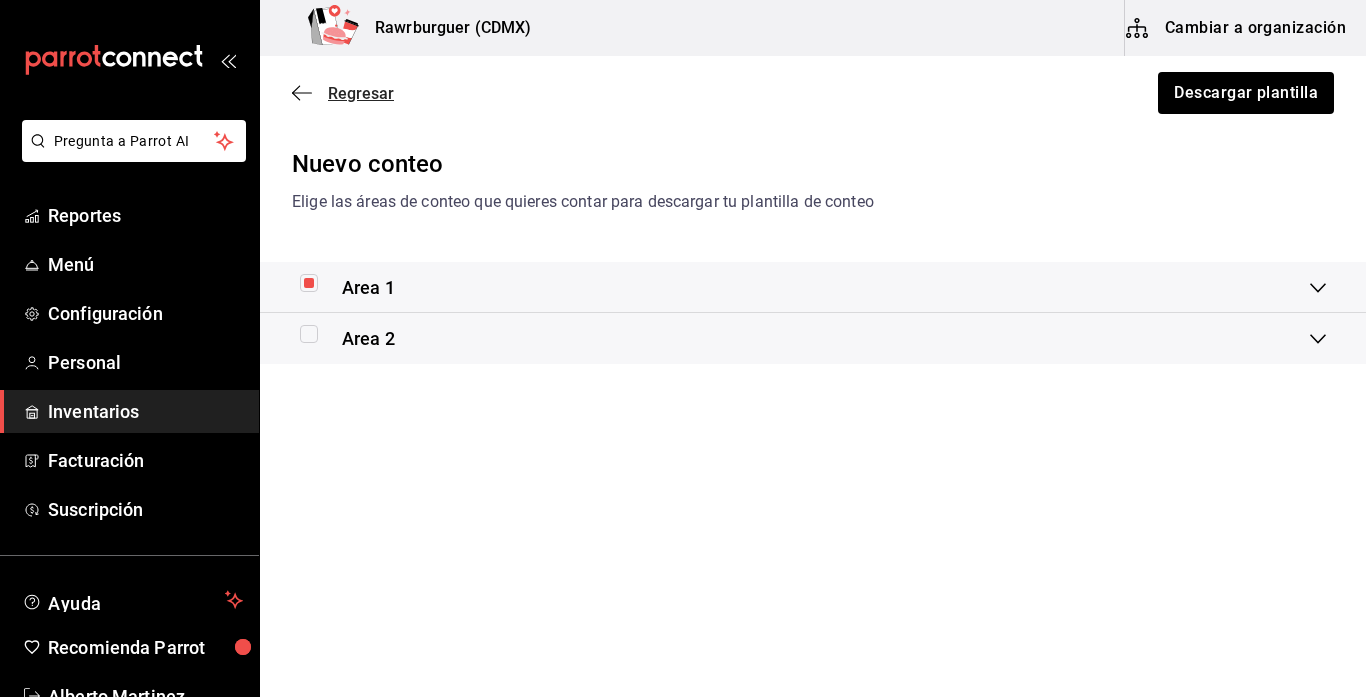 click 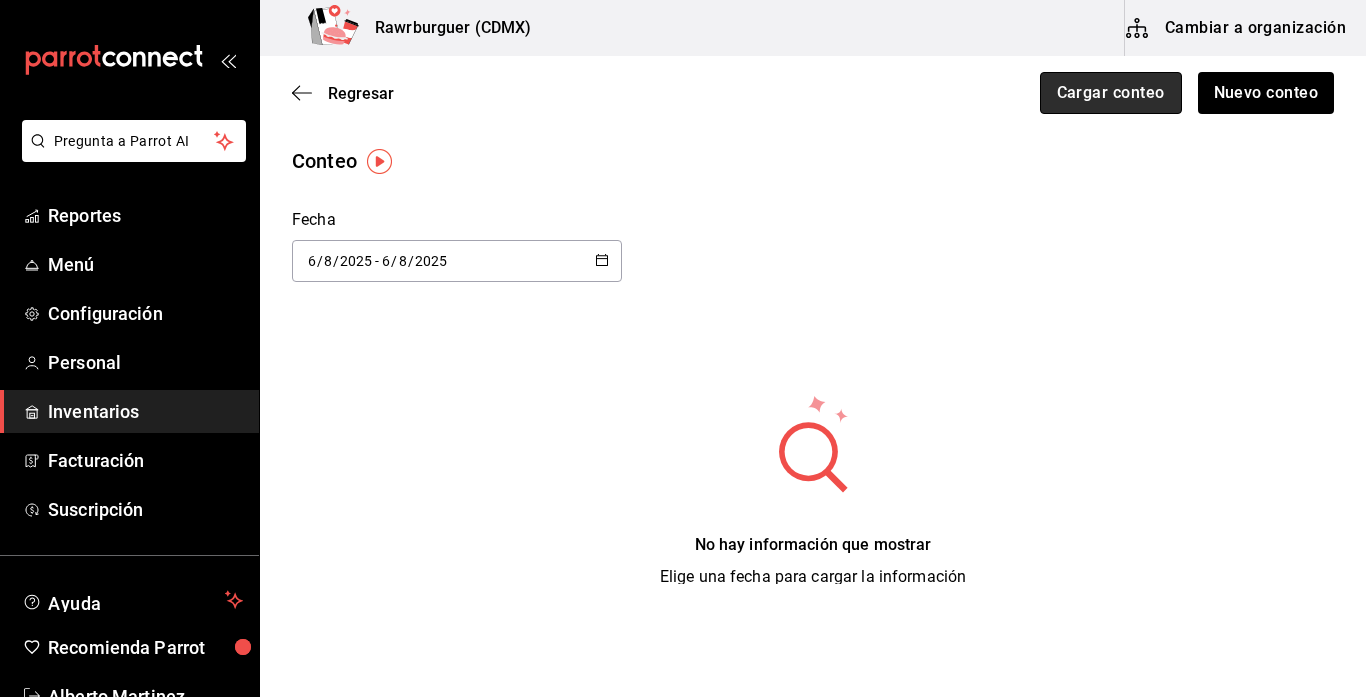 click on "Cargar conteo" at bounding box center (1111, 93) 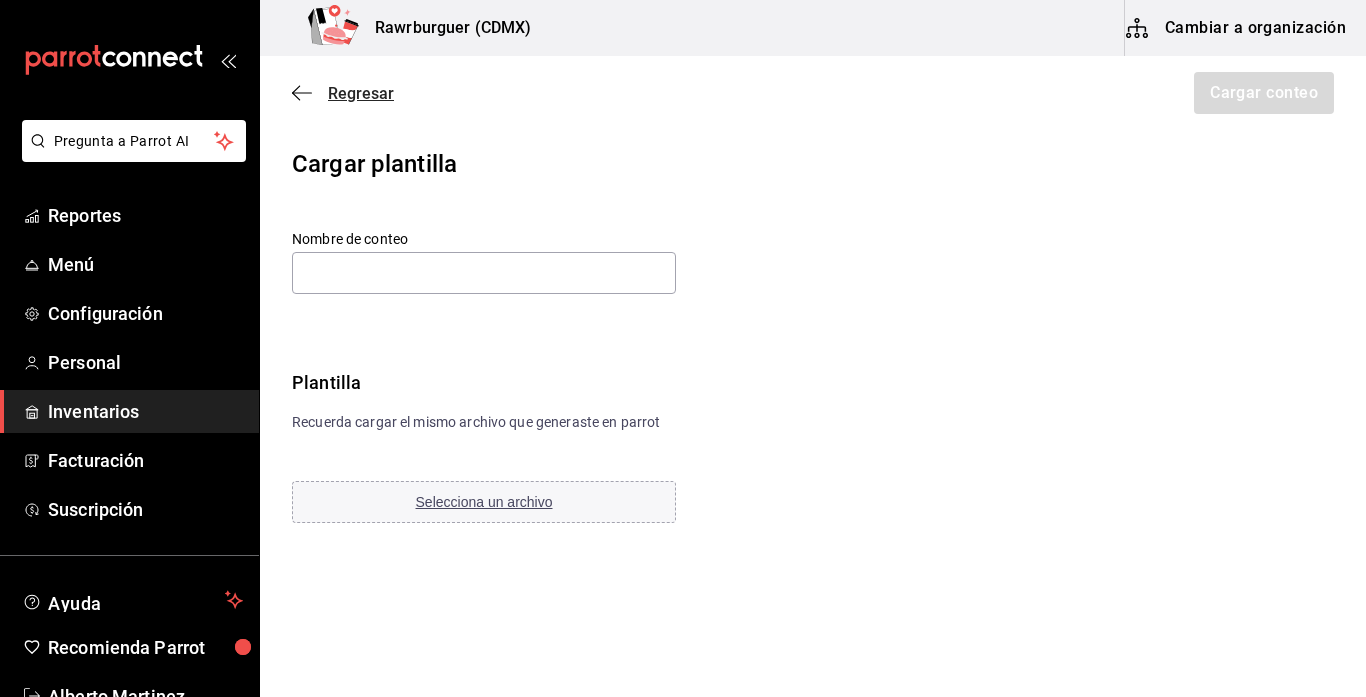 click 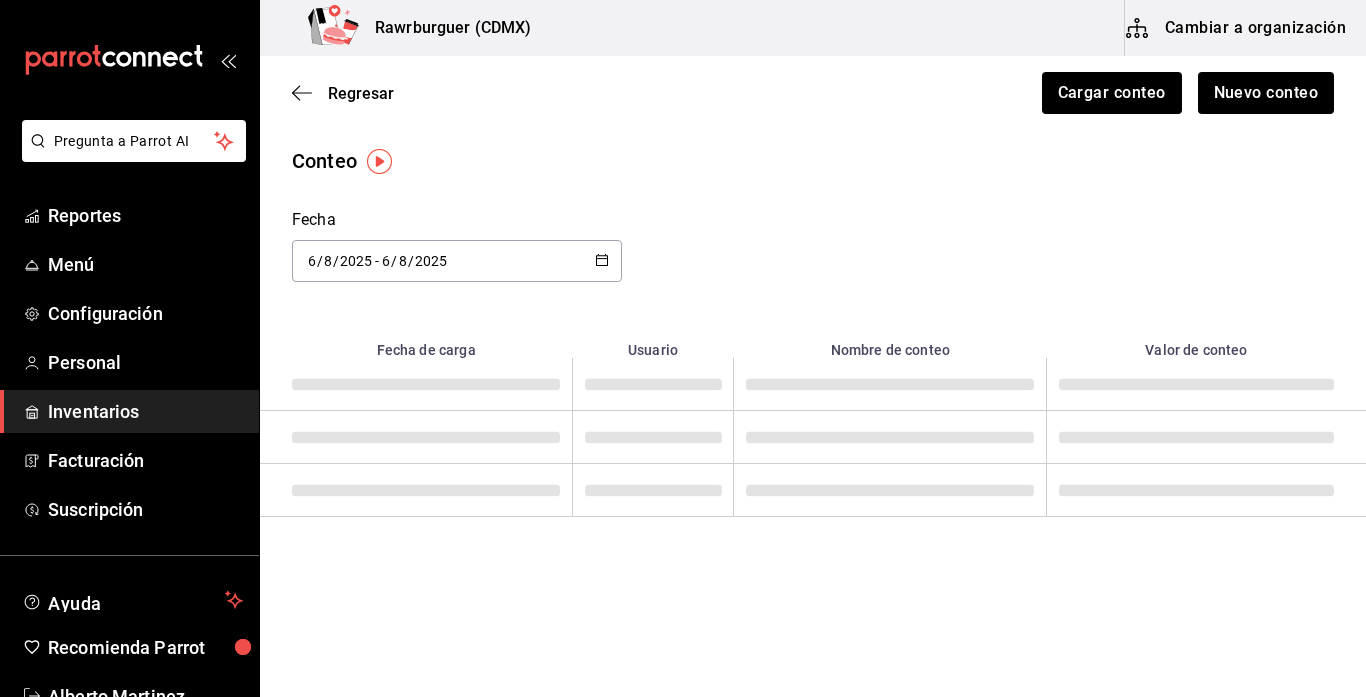 click 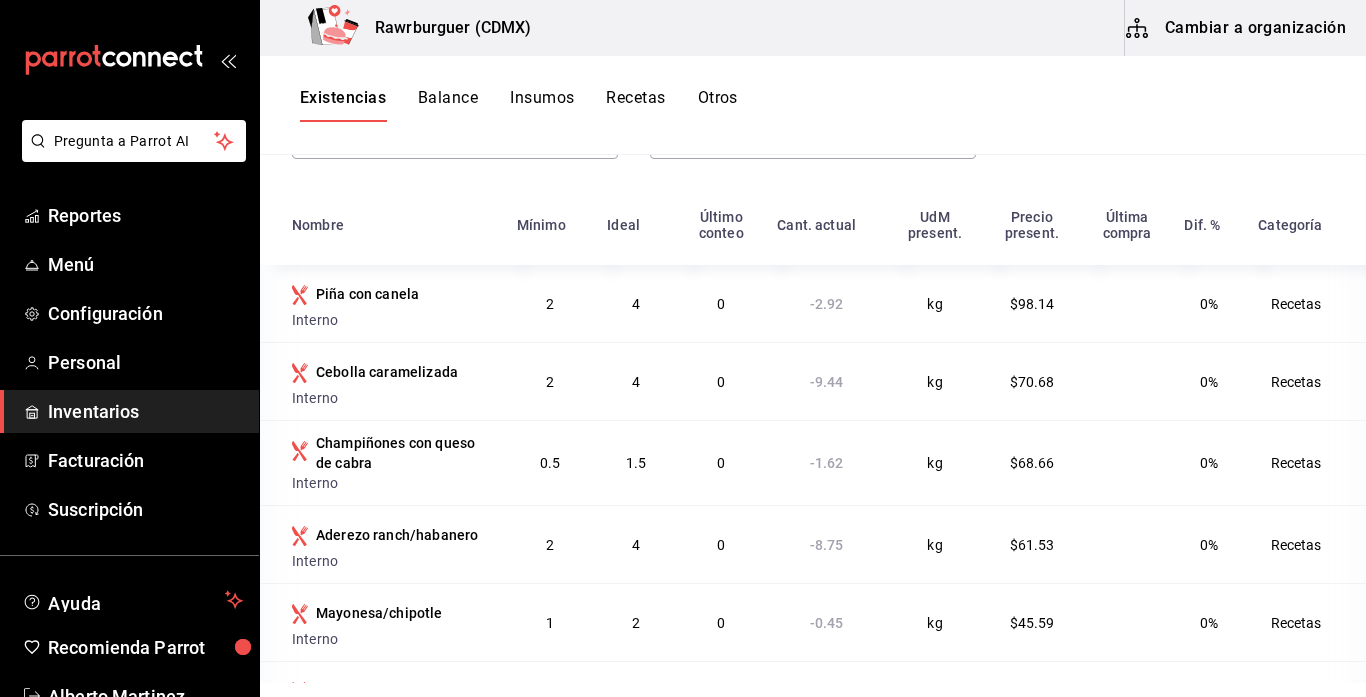 scroll, scrollTop: 0, scrollLeft: 0, axis: both 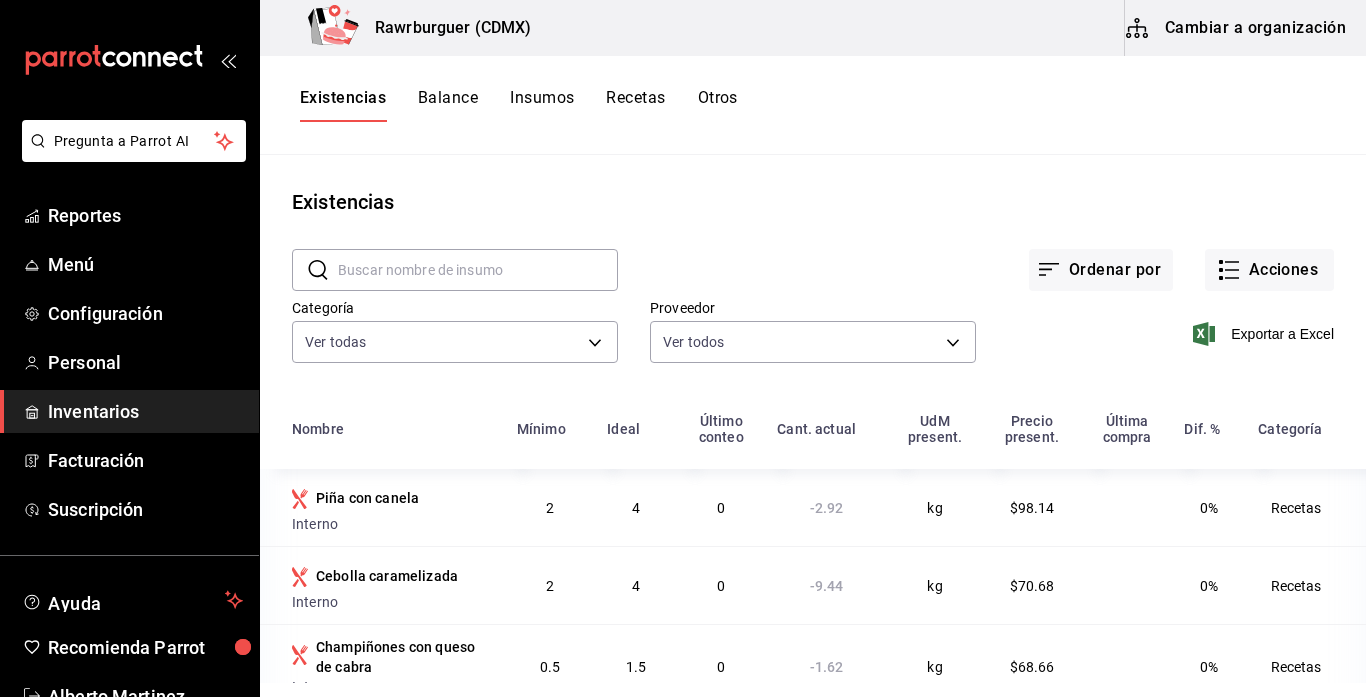 click on "Cambiar a organización" at bounding box center [1237, 28] 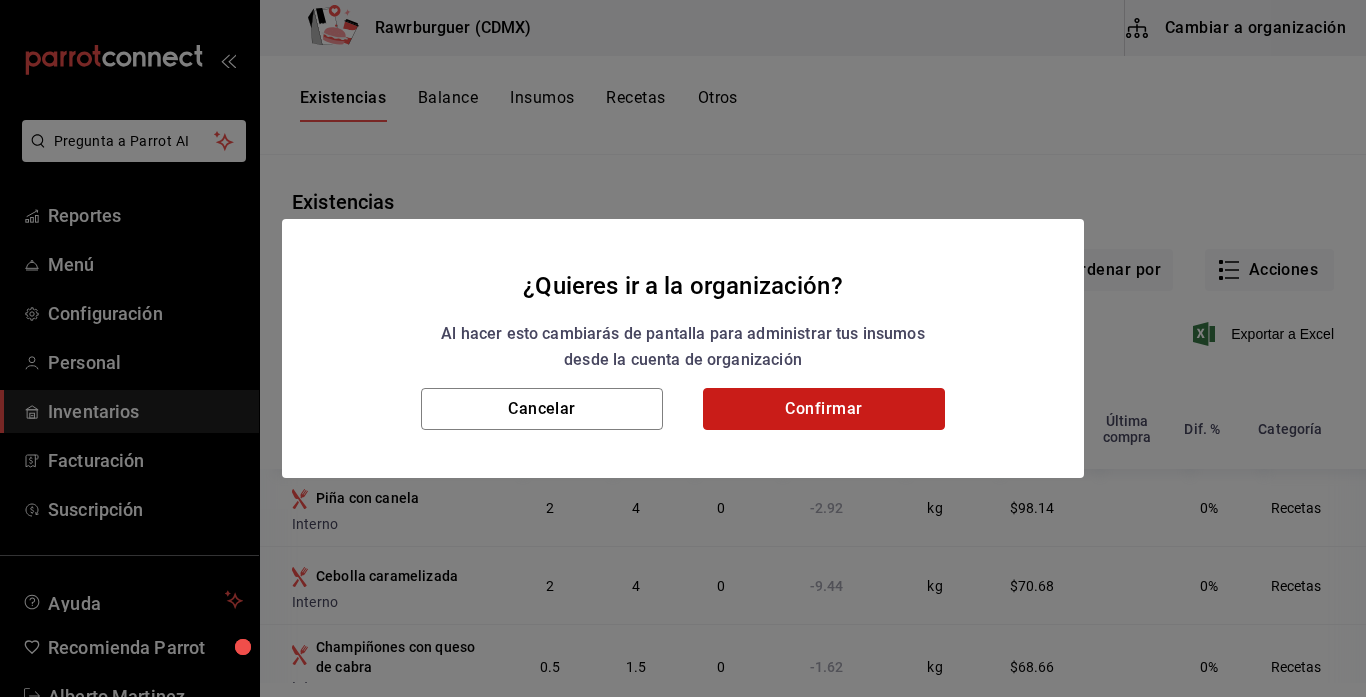 click on "Confirmar" at bounding box center [824, 409] 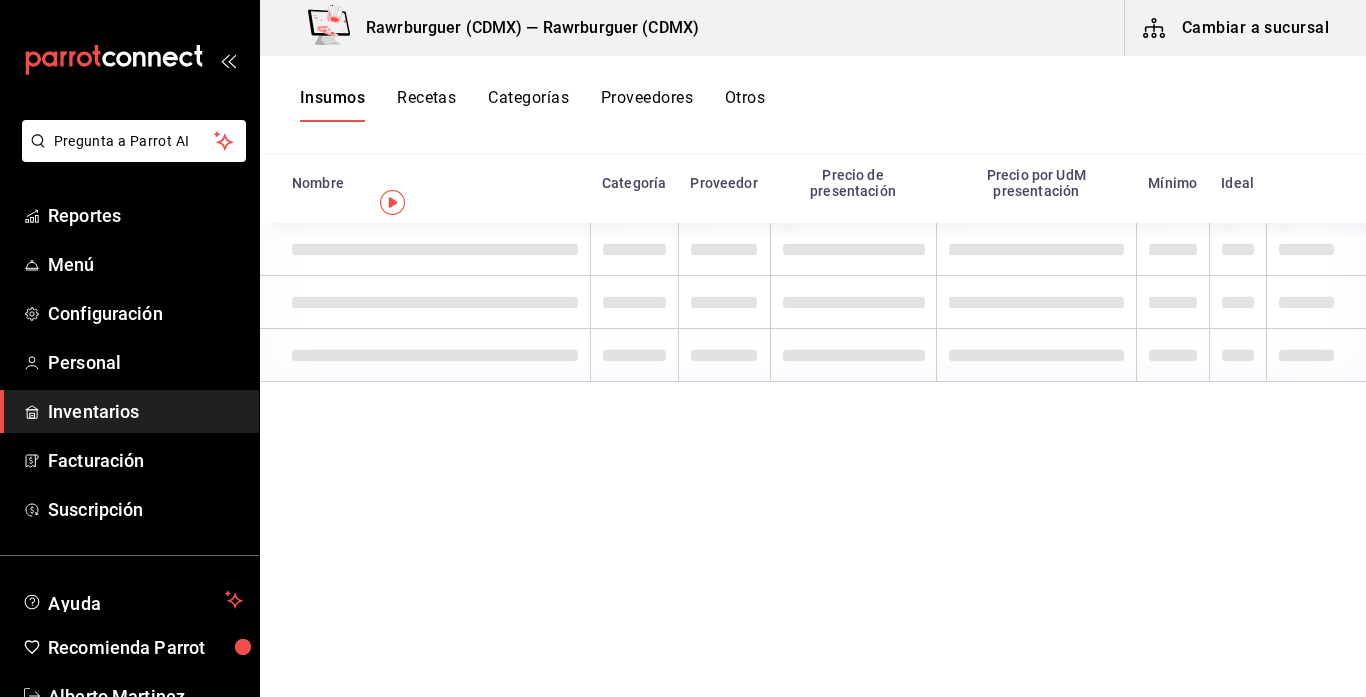 scroll, scrollTop: 0, scrollLeft: 0, axis: both 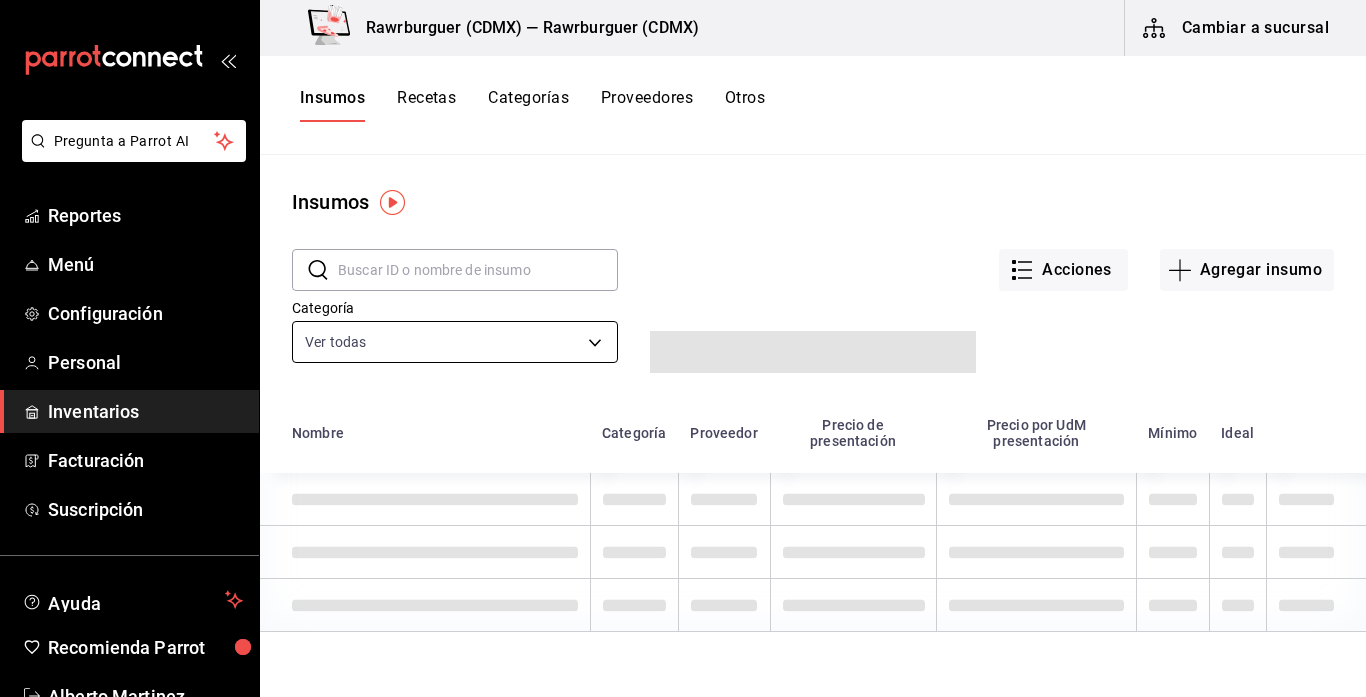 click on "Pregunta a Parrot AI Reportes   Menú   Configuración   Personal   Inventarios   Facturación   Suscripción   Ayuda Recomienda Parrot   [FIRST] [LAST]   Sugerir nueva función   Rawrburguer ([CITY]) — Rawrburguer ([CITY]) Cambiar a sucursal Insumos Recetas Categorías Proveedores Otros Insumos ​ ​ Acciones Agregar insumo Categoría Ver todas [UUID],[UUID],[UUID],[UUID],[UUID],[UUID],[UUID] Nombre Categoría Proveedor Precio de presentación Precio por UdM presentación Mínimo Ideal GANA 1 MES GRATIS EN TU SUSCRIPCIÓN AQUÍ ¿Recuerdas cómo empezó tu restaurante?
Hoy puedes ayudar a un colega a tener el mismo cambio que tú viviste.
Recomienda Parrot directamente desde tu Portal Administrador.
Es fácil y rápido.
🎁 Por cada restaurante que se una, ganas 1 mes gratis. Ver video tutorial" at bounding box center [683, 341] 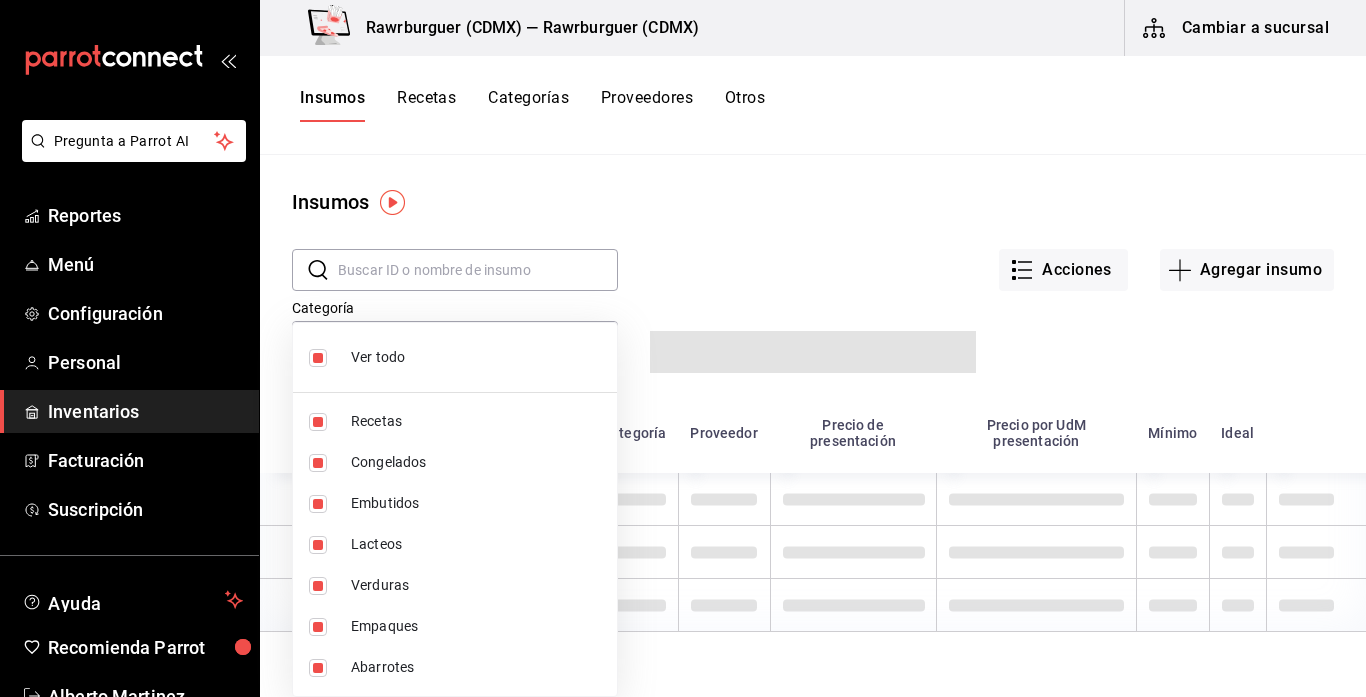 click at bounding box center [683, 348] 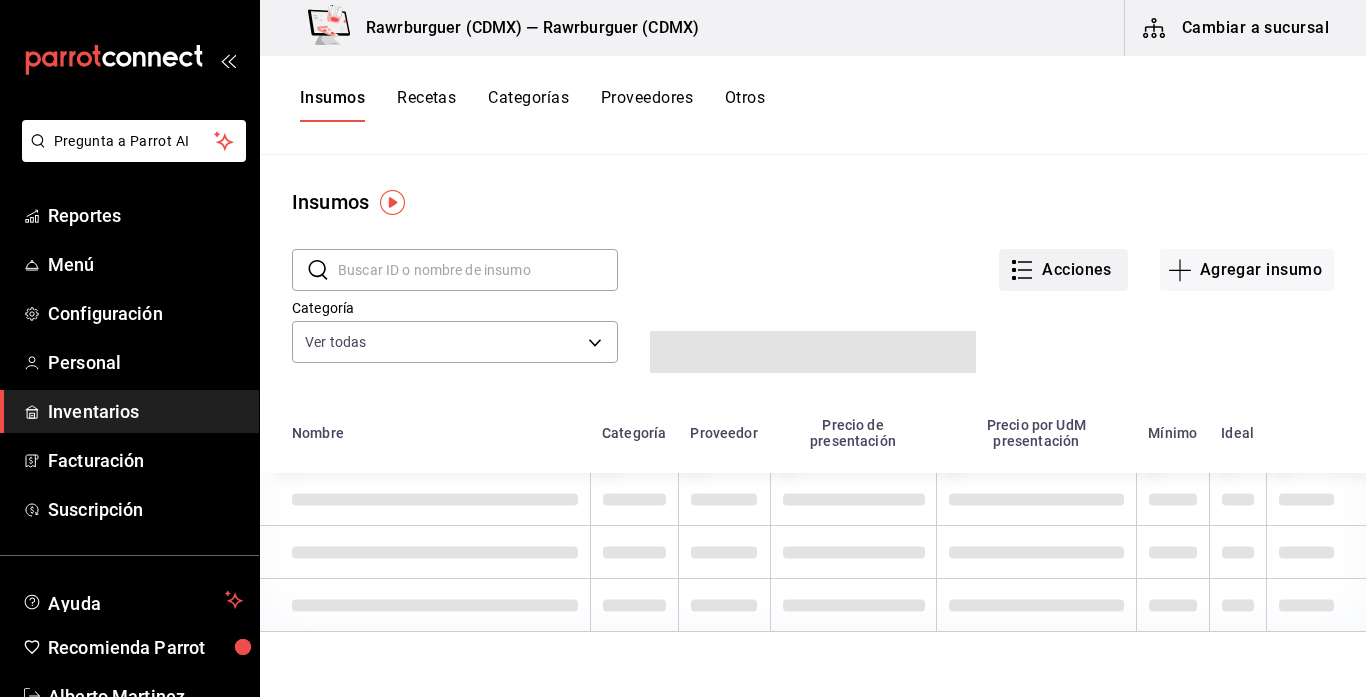 click 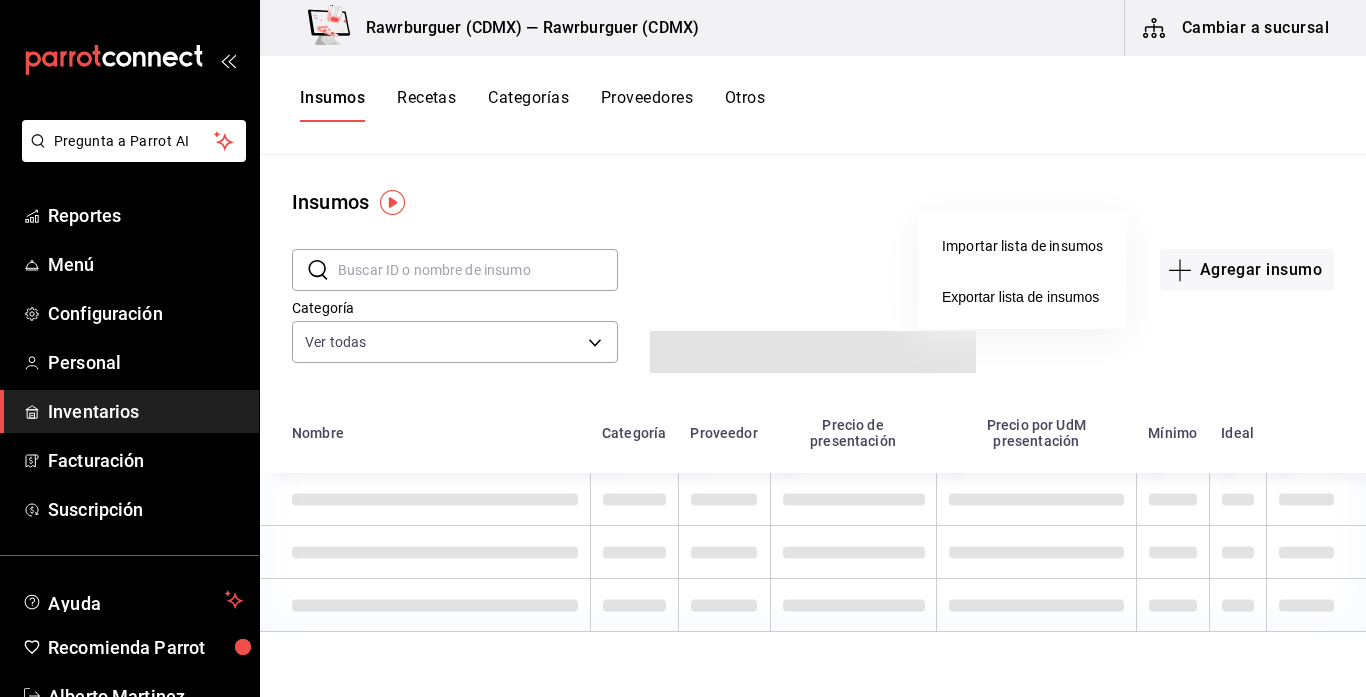 click at bounding box center (683, 348) 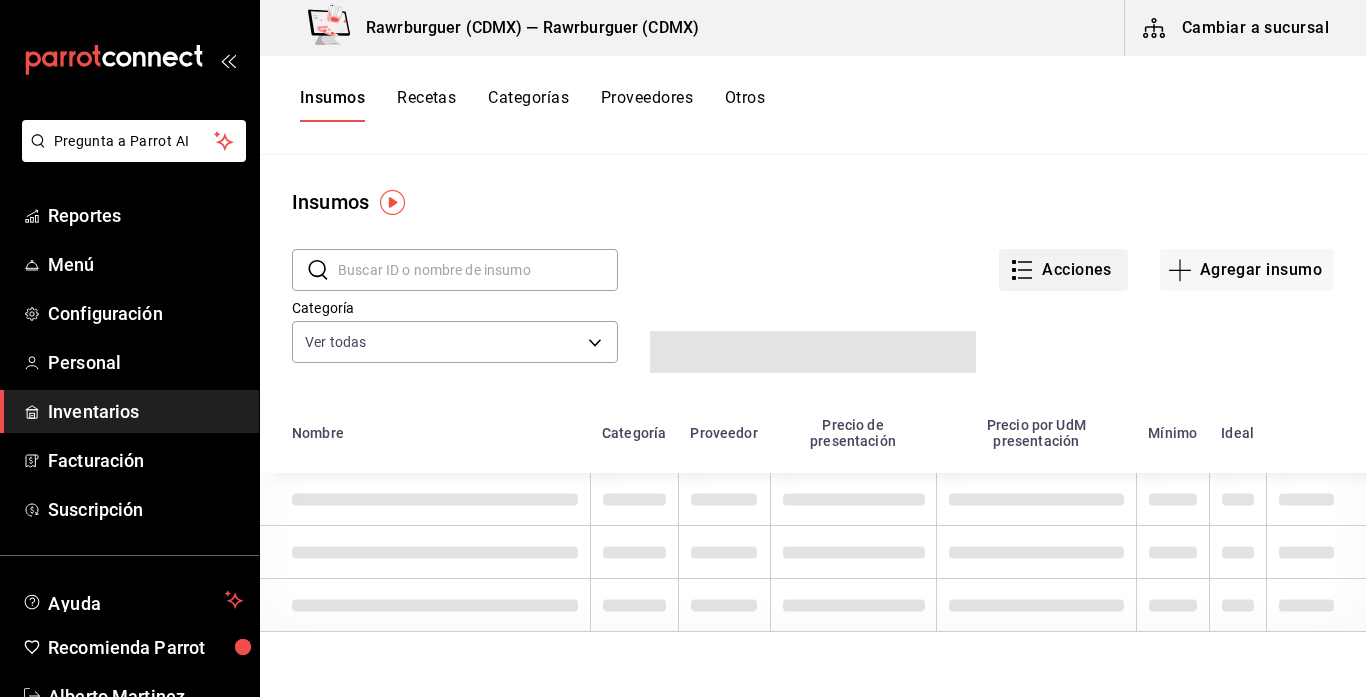 click on "Acciones" at bounding box center [1063, 270] 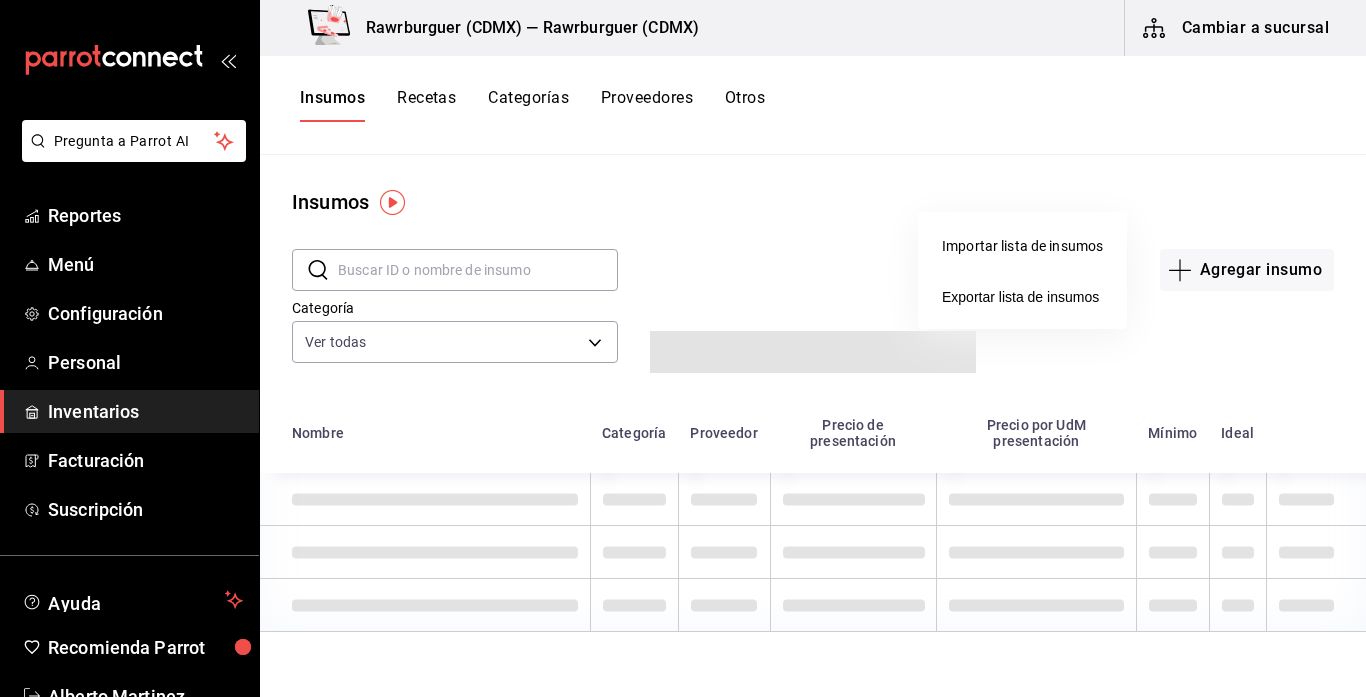 click at bounding box center [683, 348] 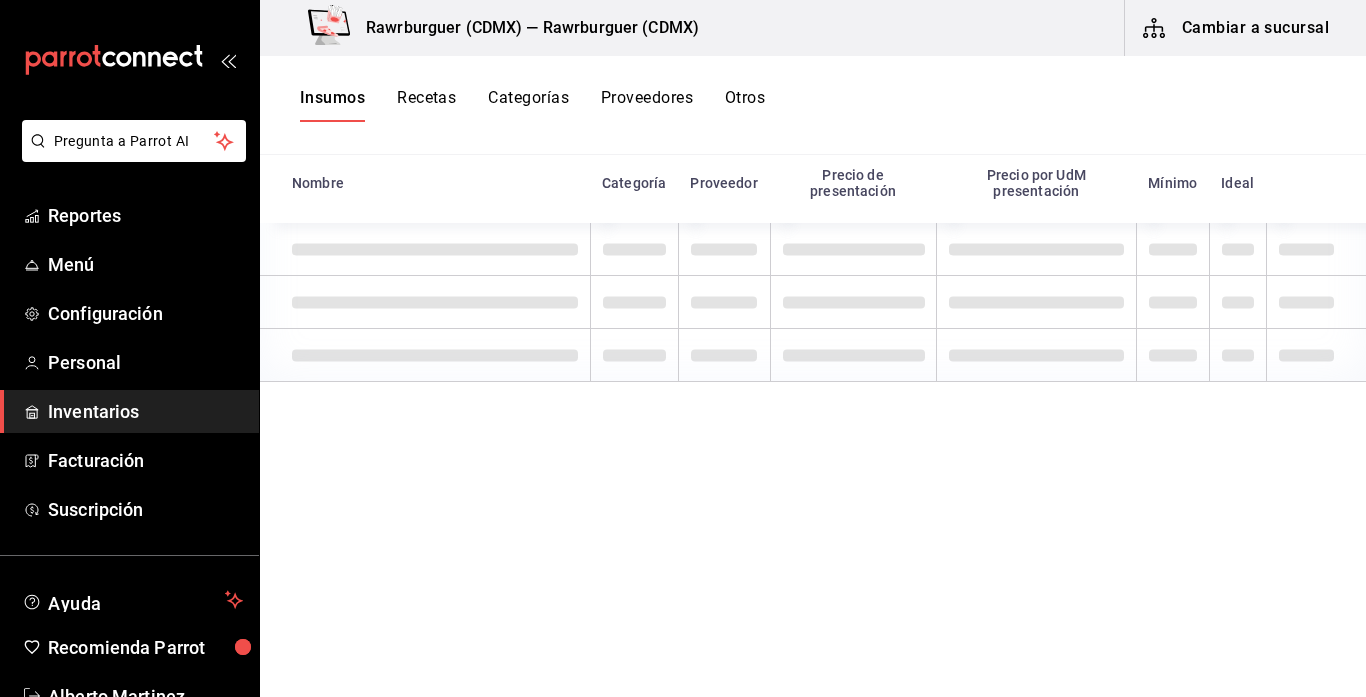 scroll, scrollTop: 0, scrollLeft: 0, axis: both 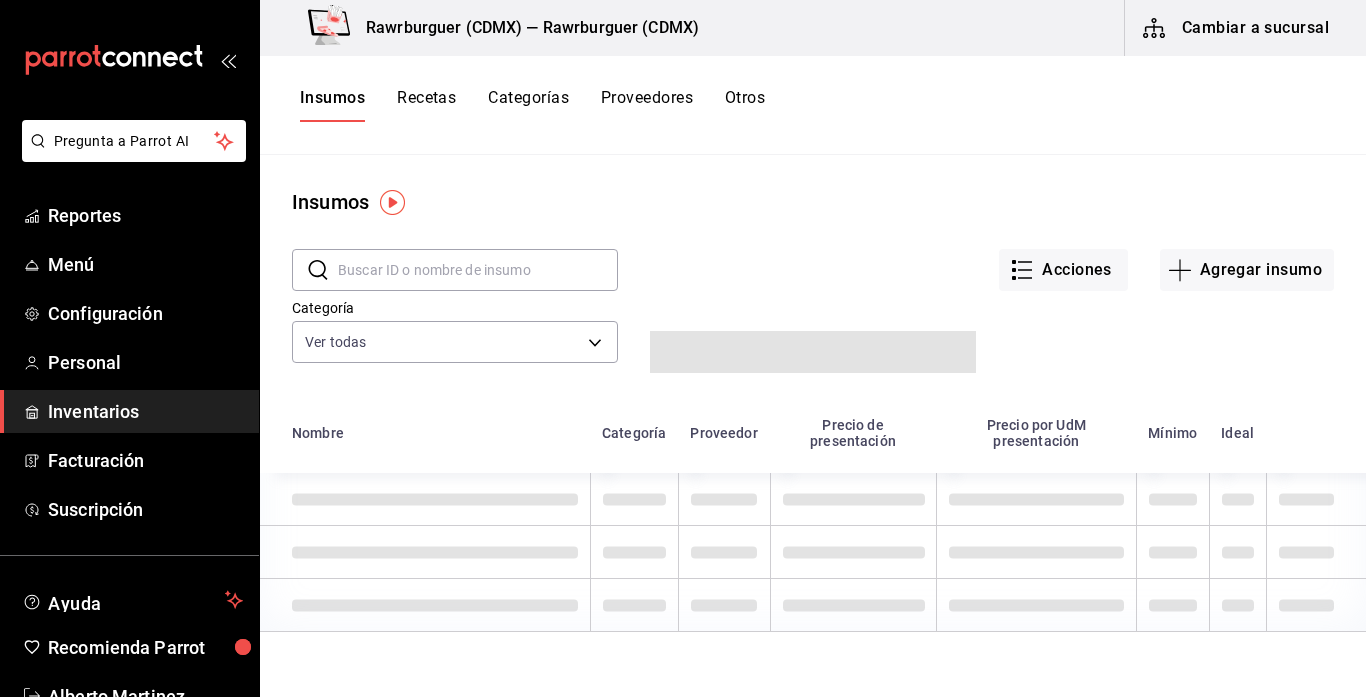 click on "Cambiar a sucursal" at bounding box center (1237, 28) 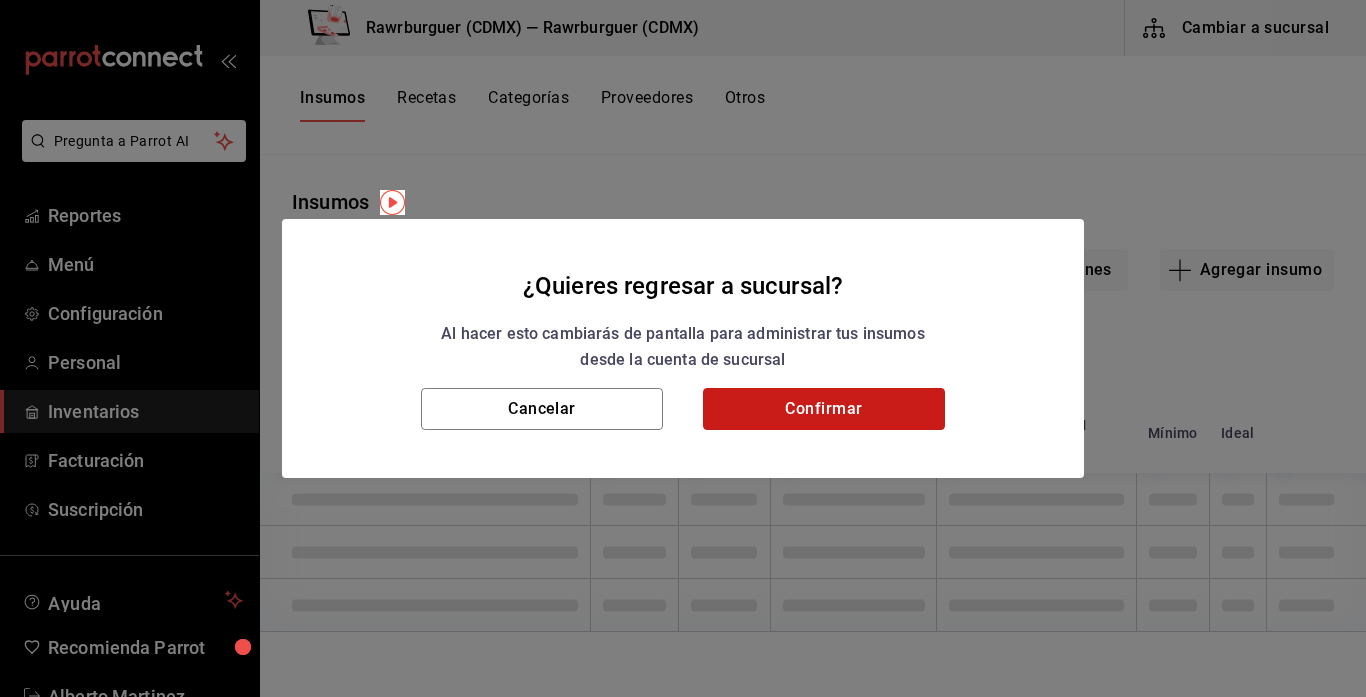 click on "Confirmar" at bounding box center (824, 409) 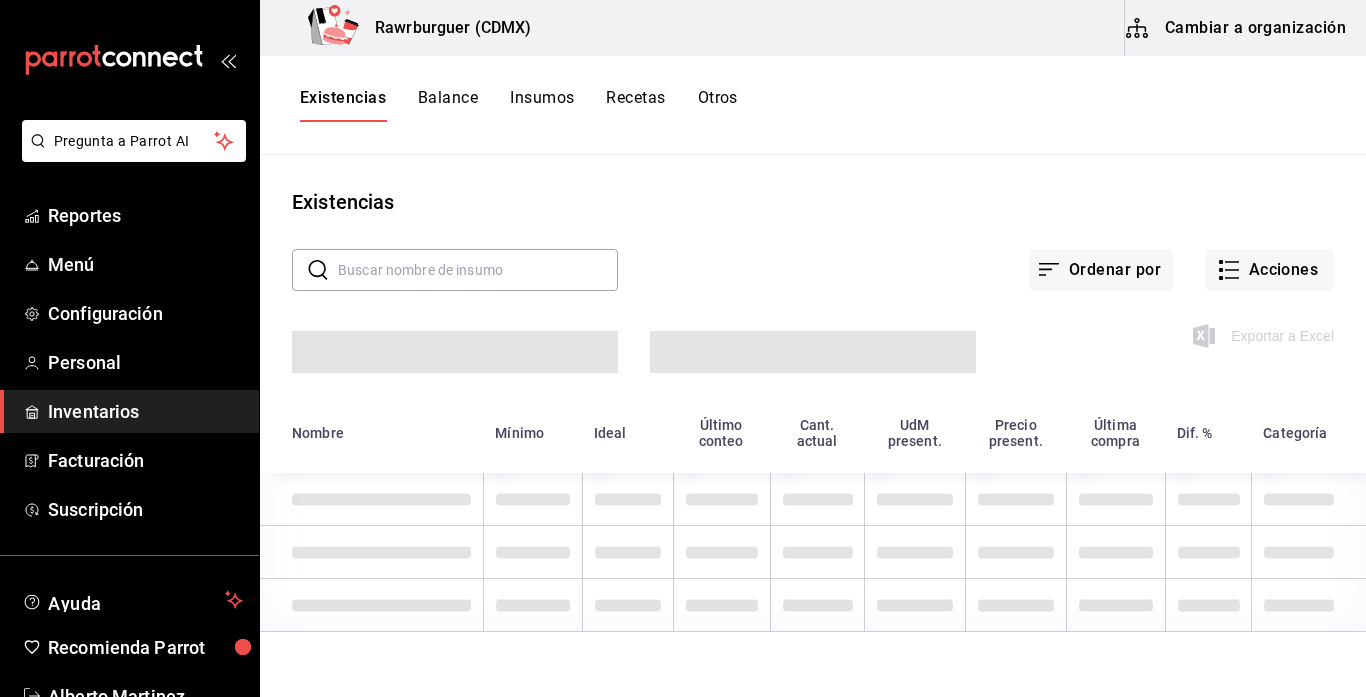 click at bounding box center [721, 552] 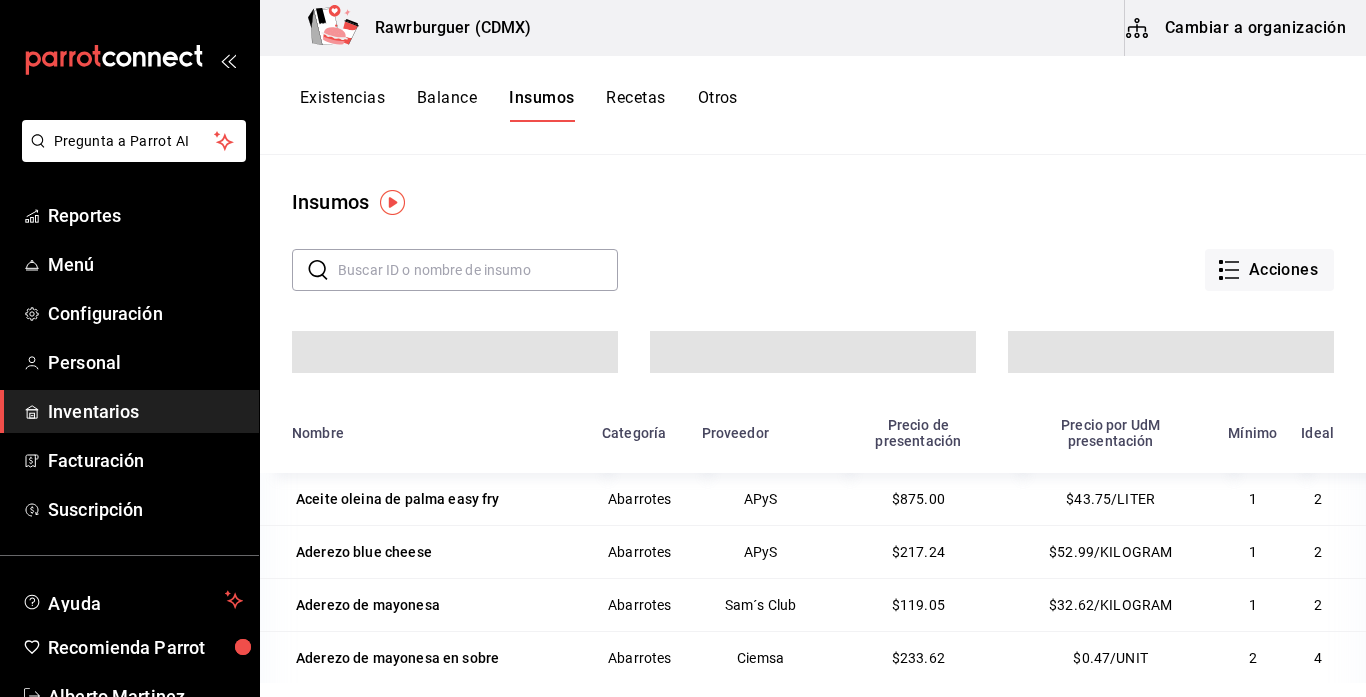 click on "Balance" at bounding box center [447, 105] 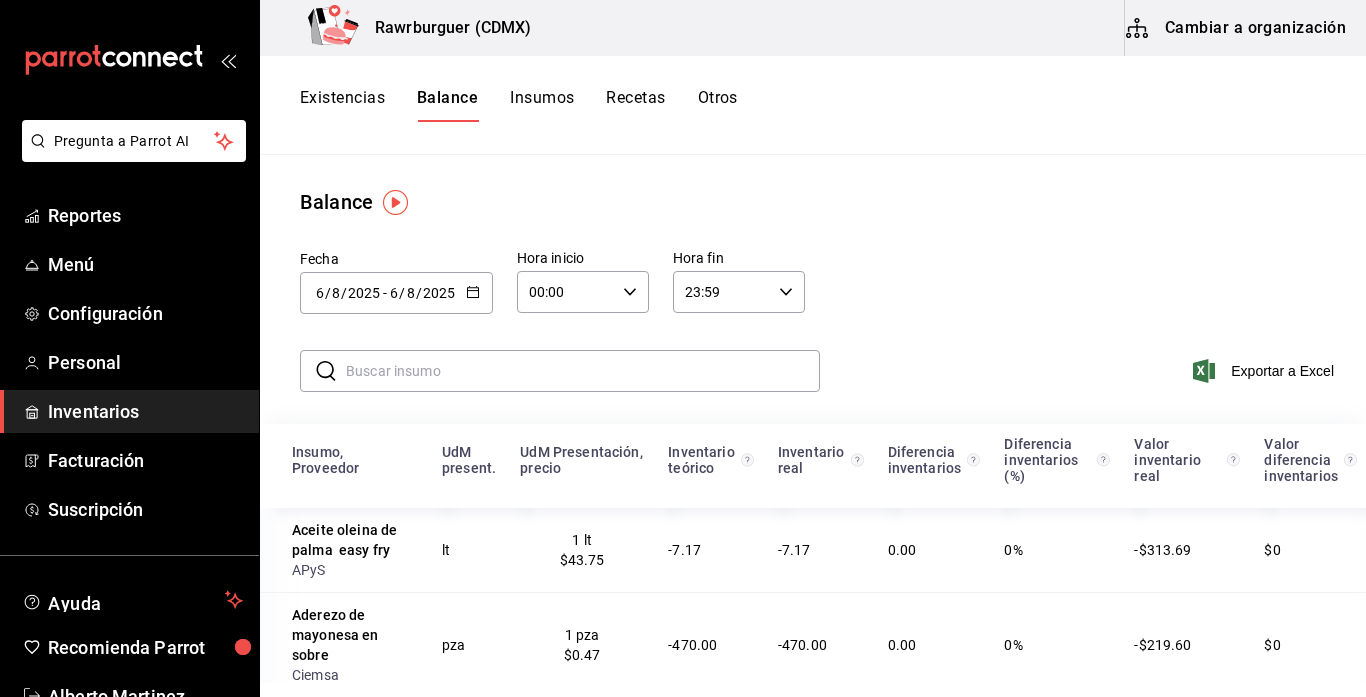 click on "Existencias" at bounding box center [342, 105] 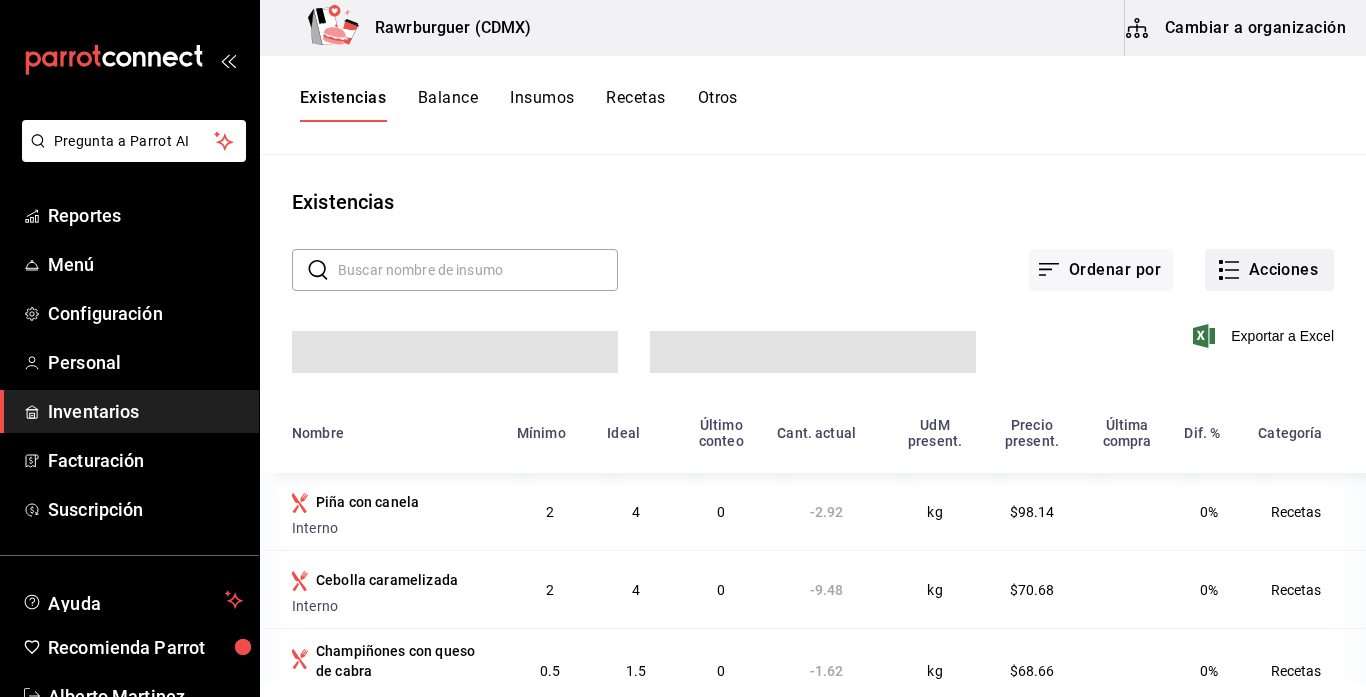 click on "Acciones" at bounding box center (1269, 270) 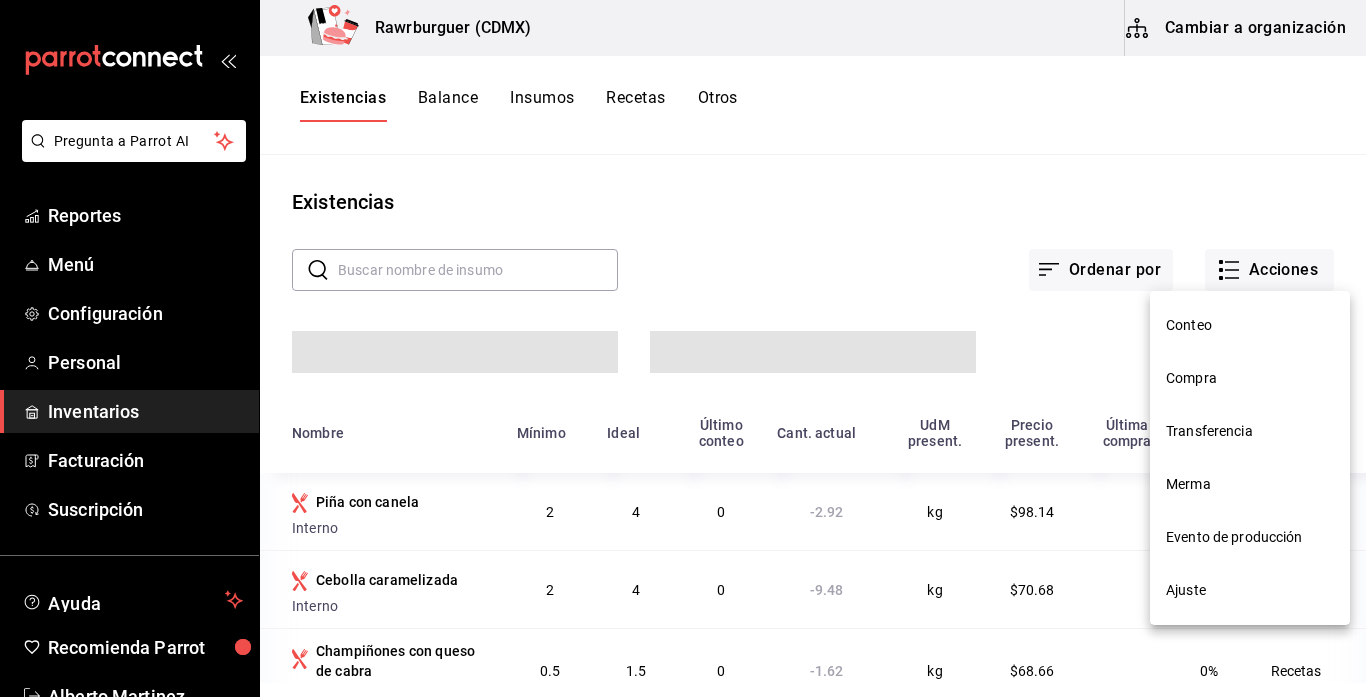 click on "Conteo" at bounding box center [1250, 325] 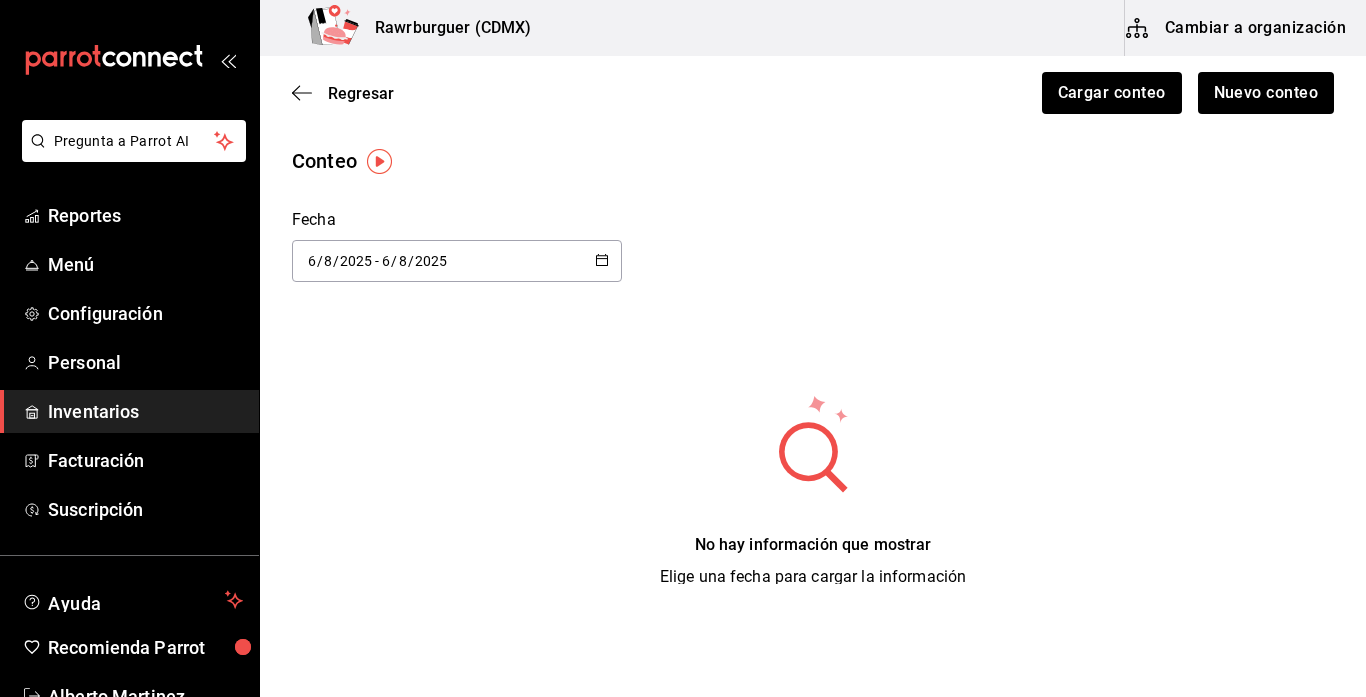 click on "2025-08-06 6 / 8 / 2025 - 2025-08-06 6 / 8 / 2025" at bounding box center [457, 261] 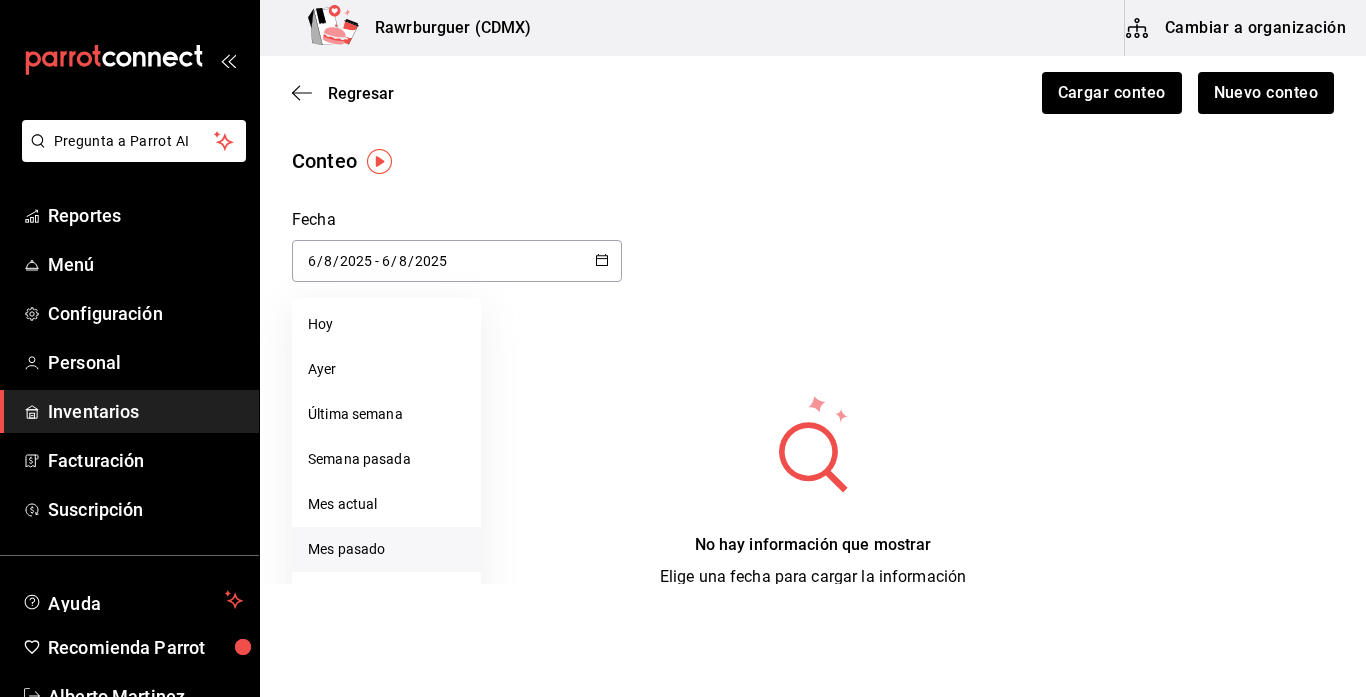 click on "Mes pasado" at bounding box center (386, 549) 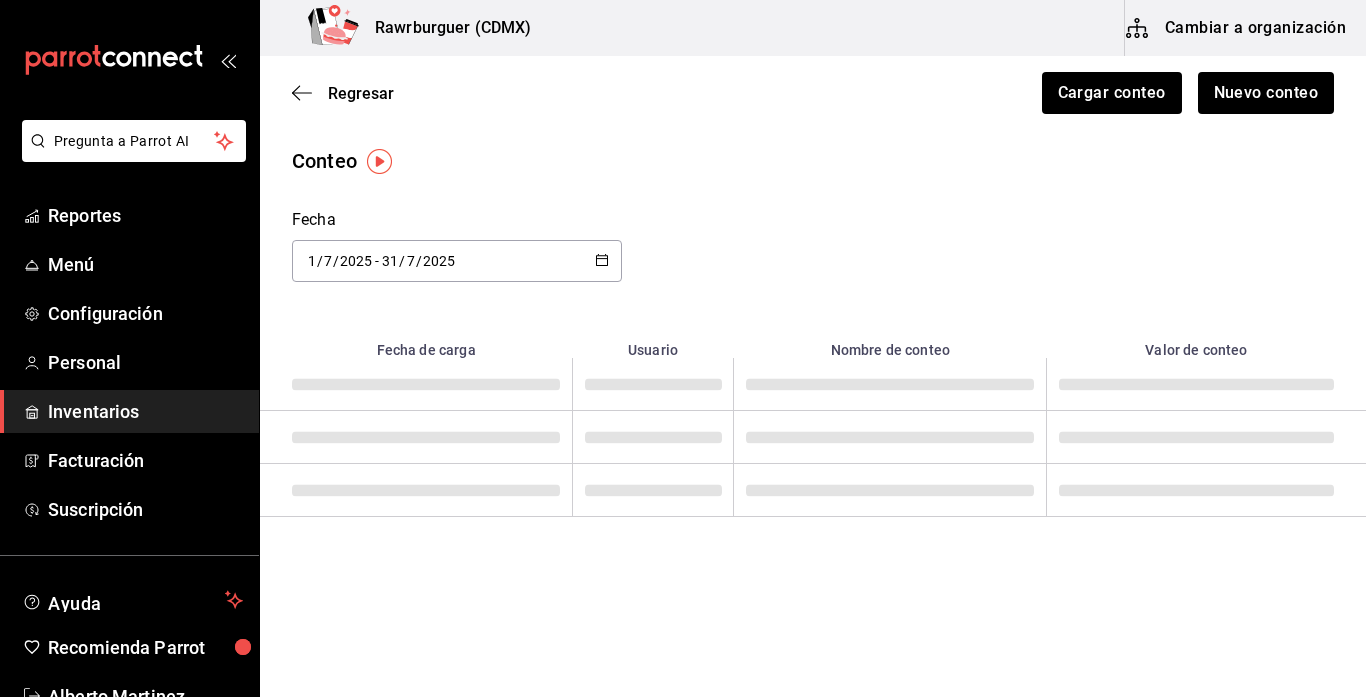type on "2025-07-01" 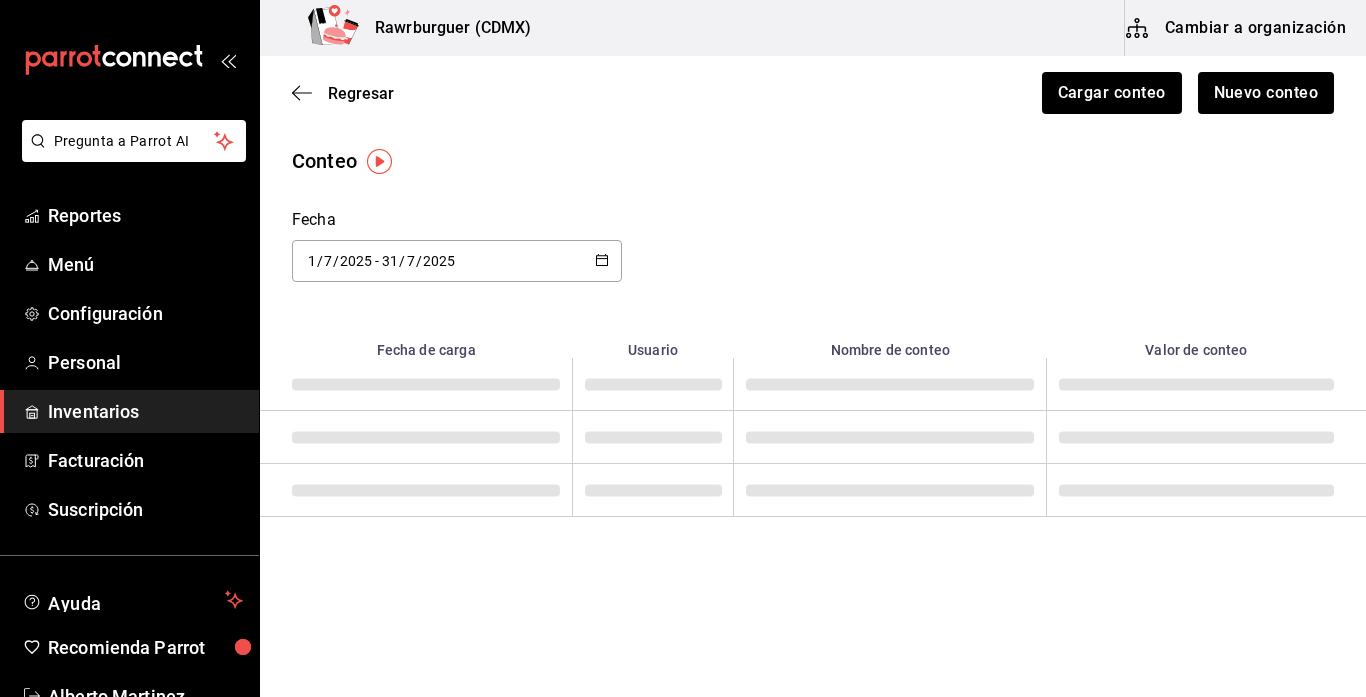 type on "1" 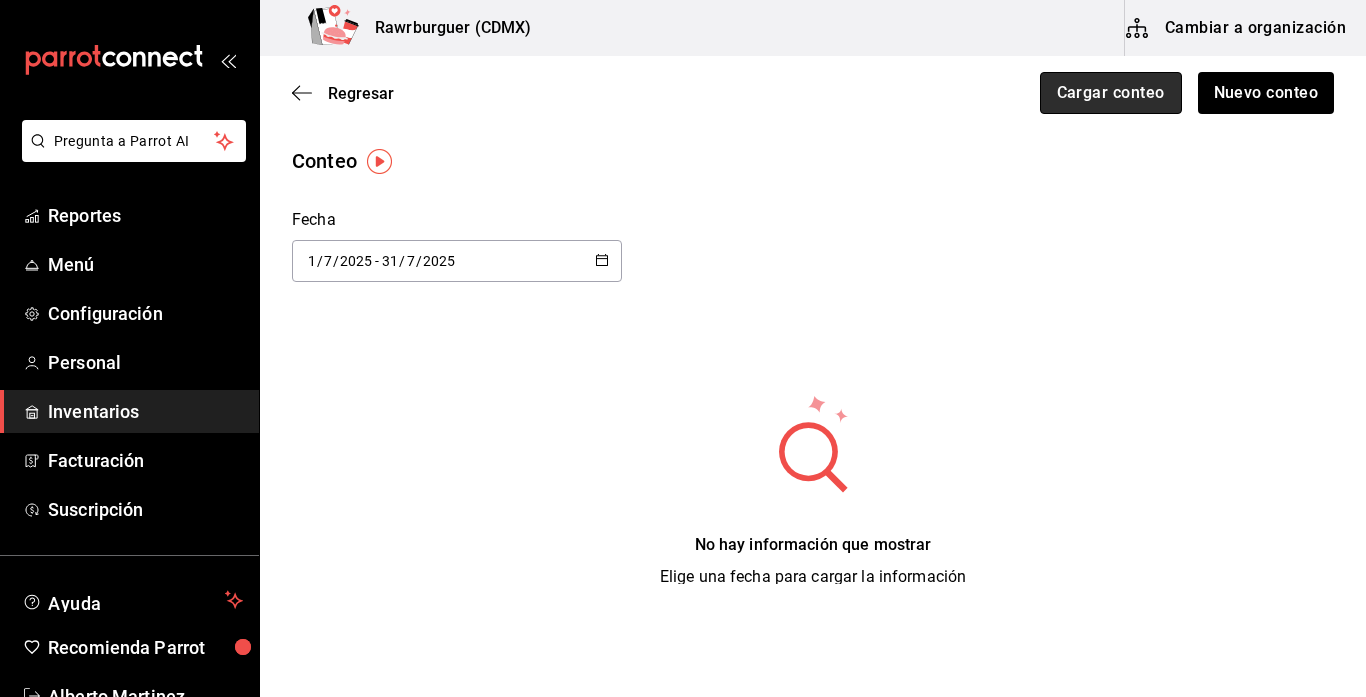 click on "Cargar conteo" at bounding box center (1111, 93) 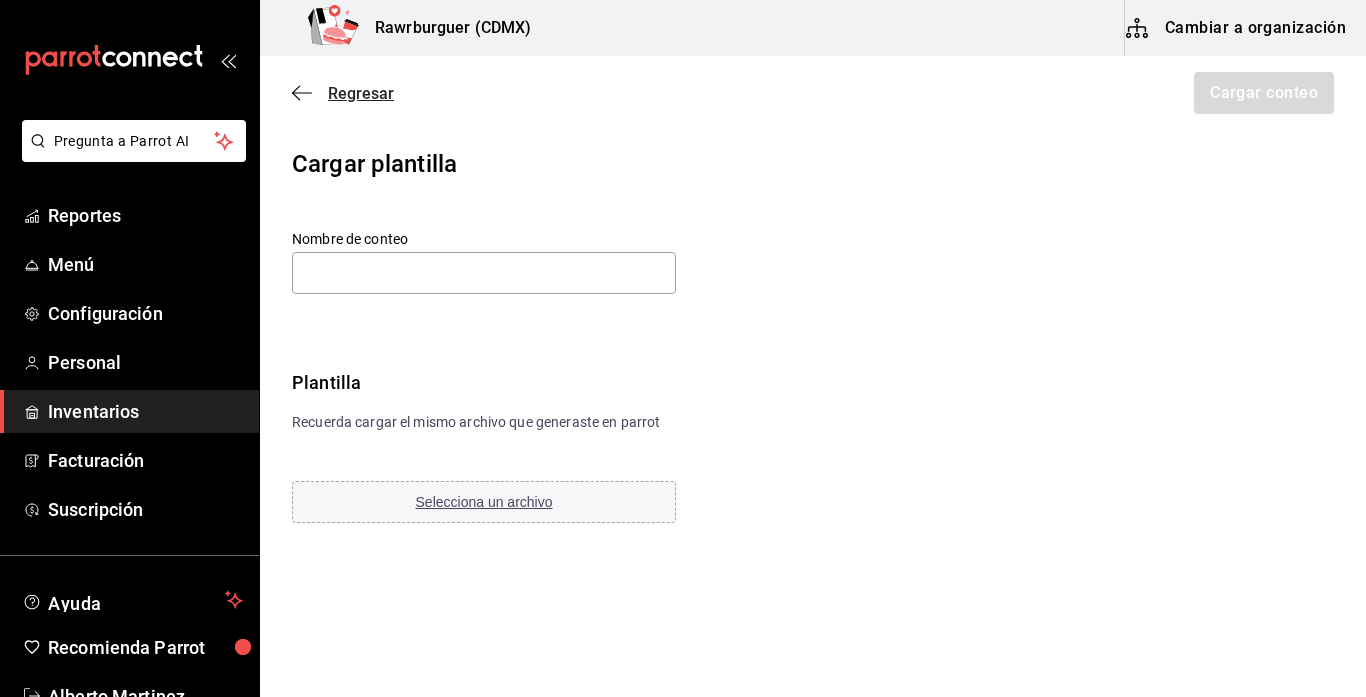 click 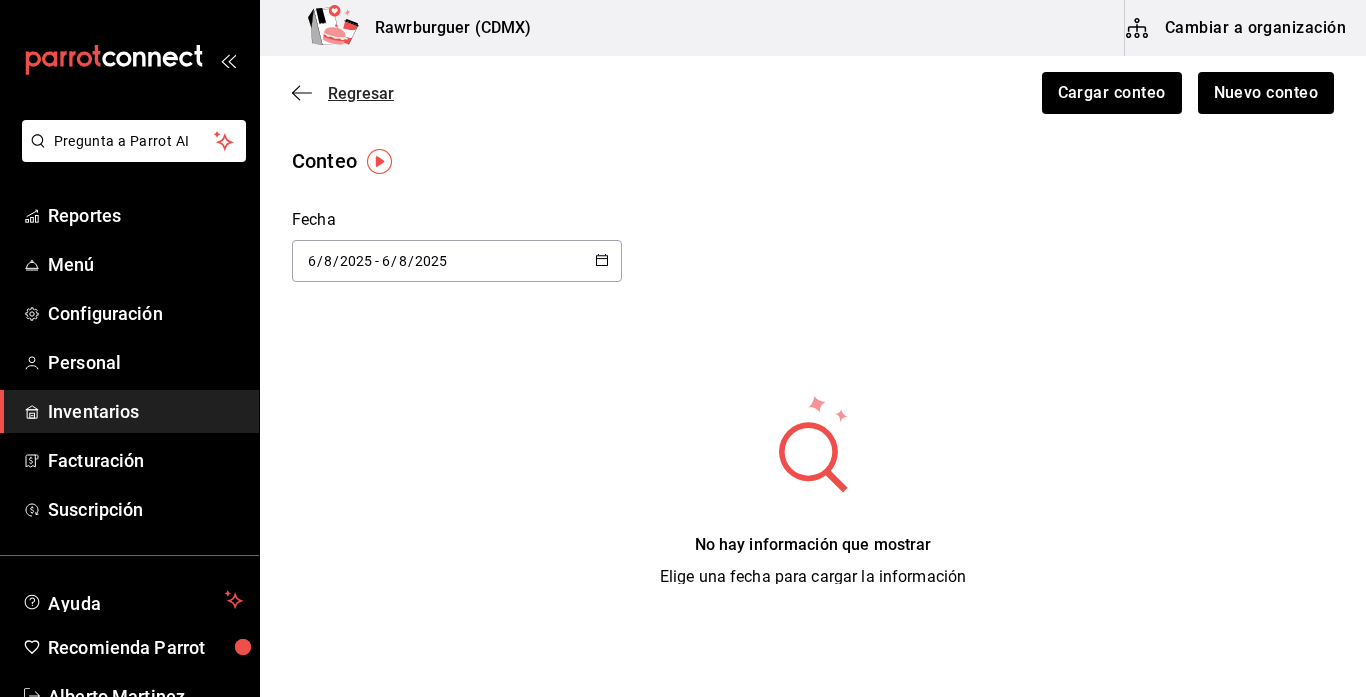 click 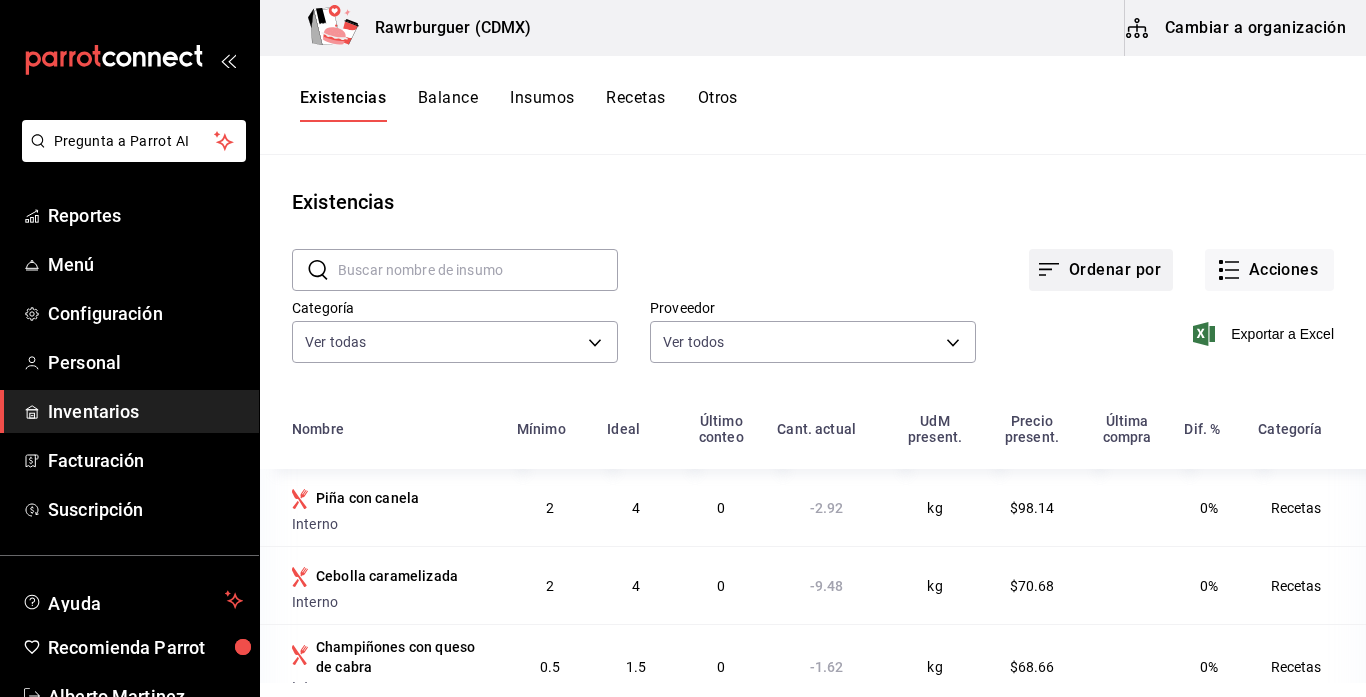 click on "Ordenar por" at bounding box center [1101, 270] 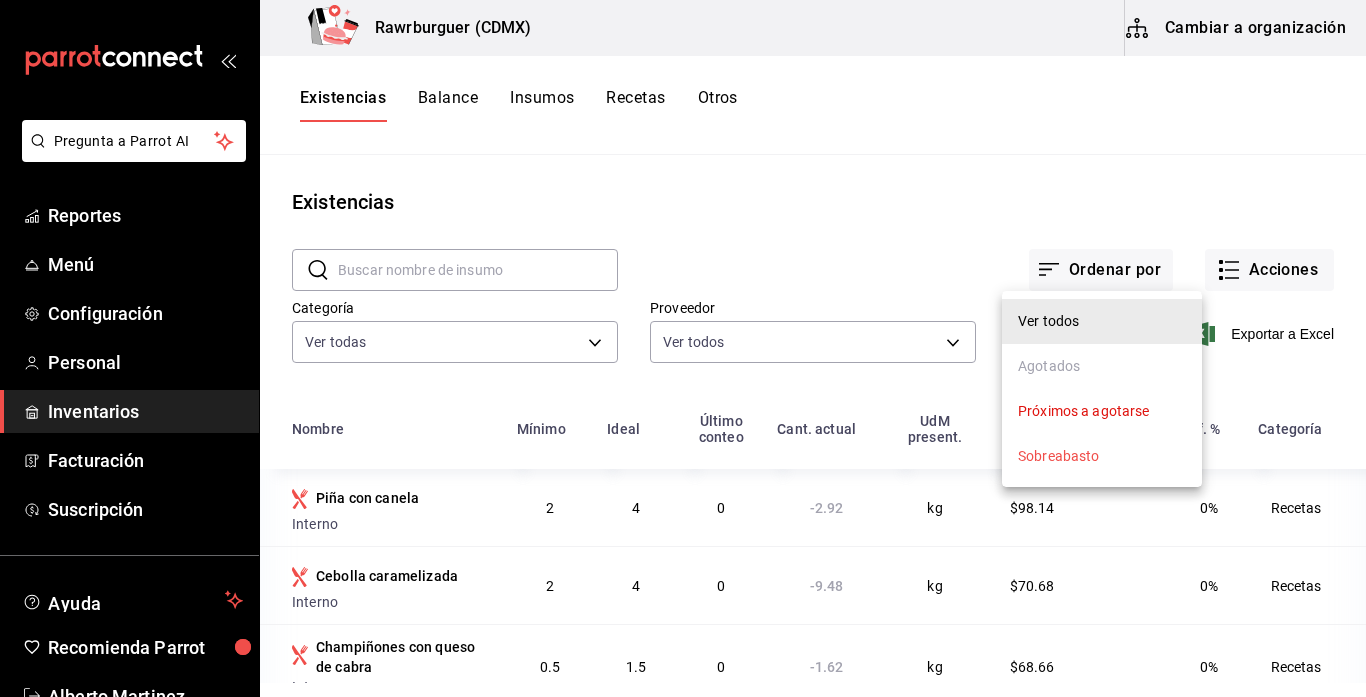 click at bounding box center [683, 348] 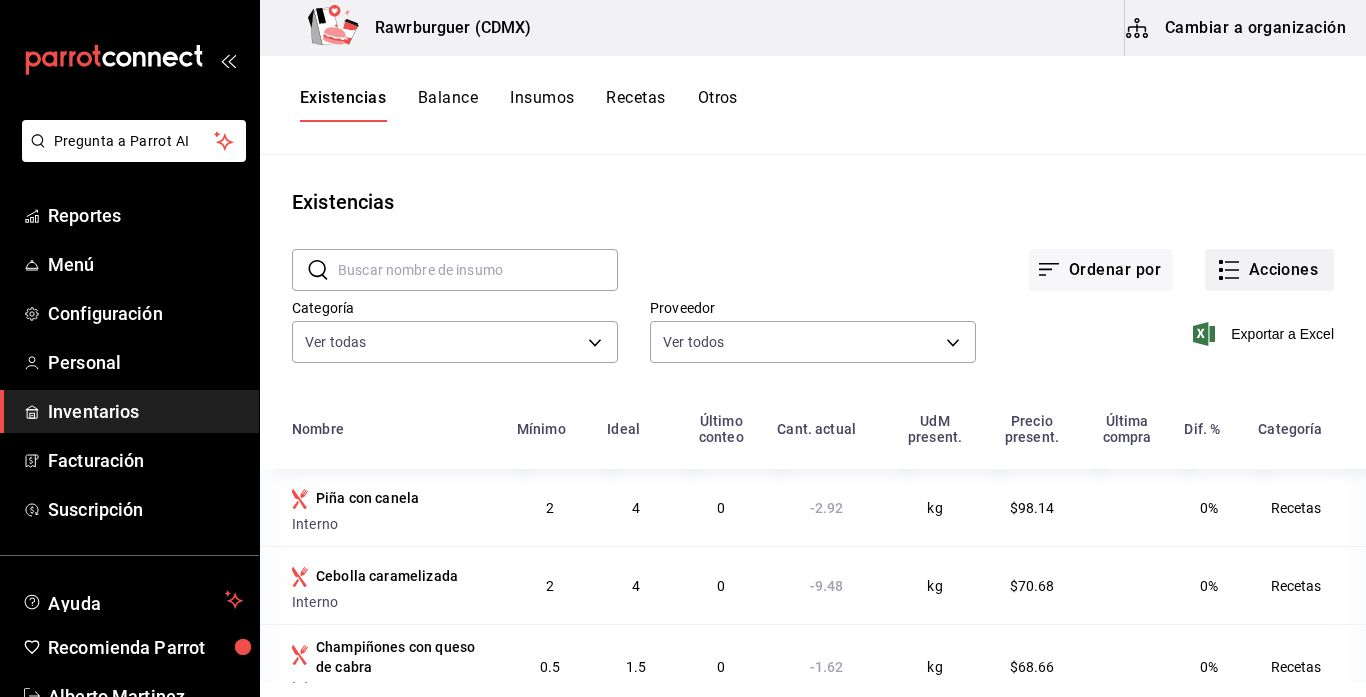 click on "Acciones" at bounding box center (1269, 270) 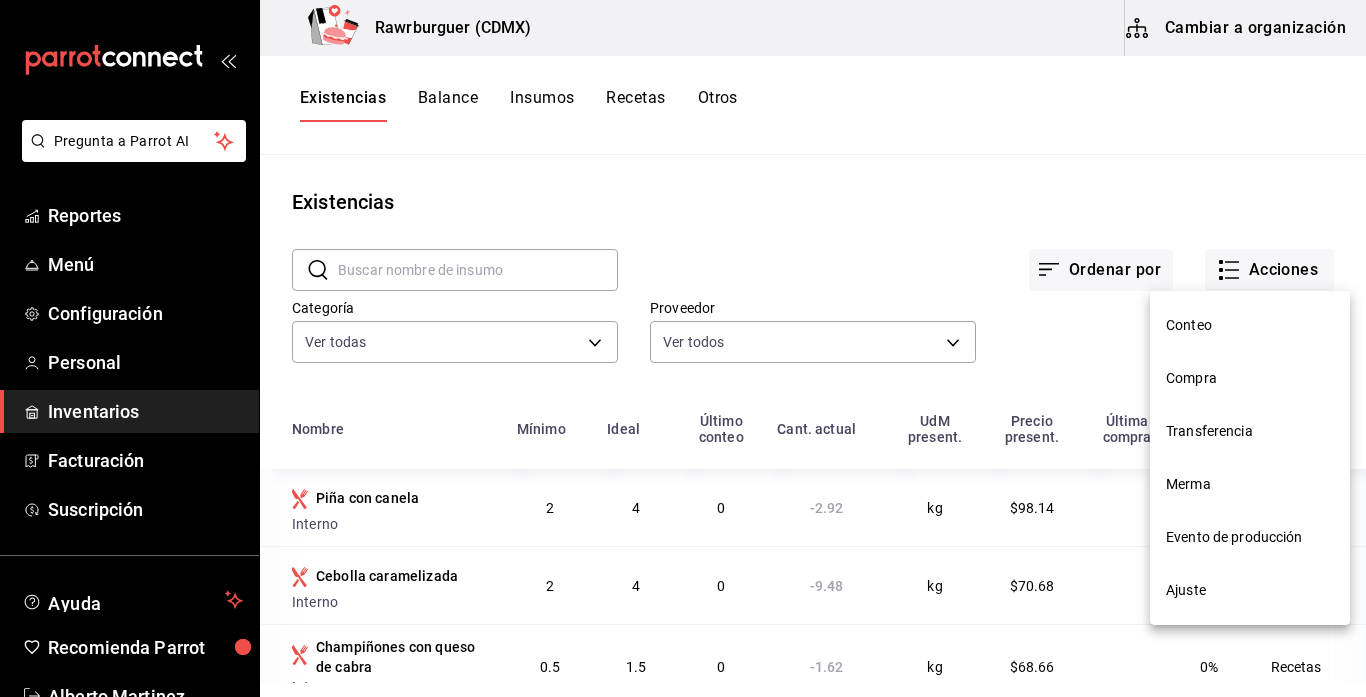 click on "Ajuste" at bounding box center [1250, 590] 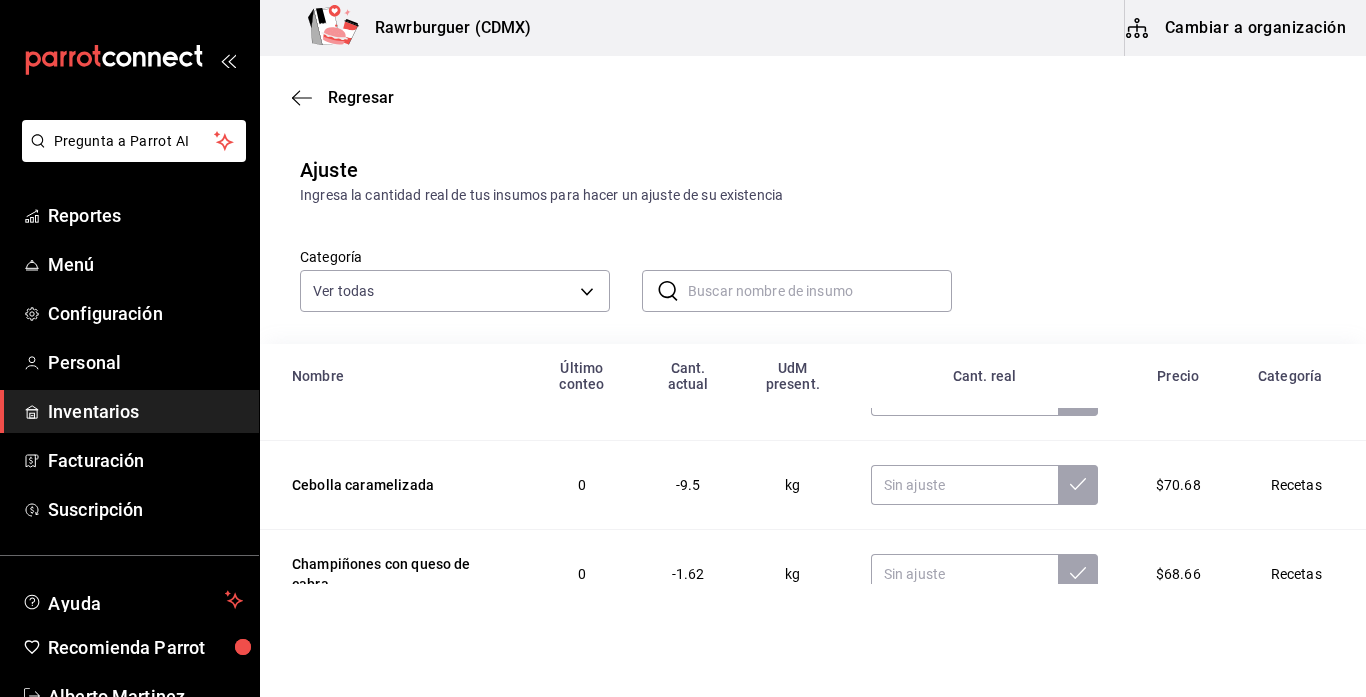 scroll, scrollTop: 0, scrollLeft: 0, axis: both 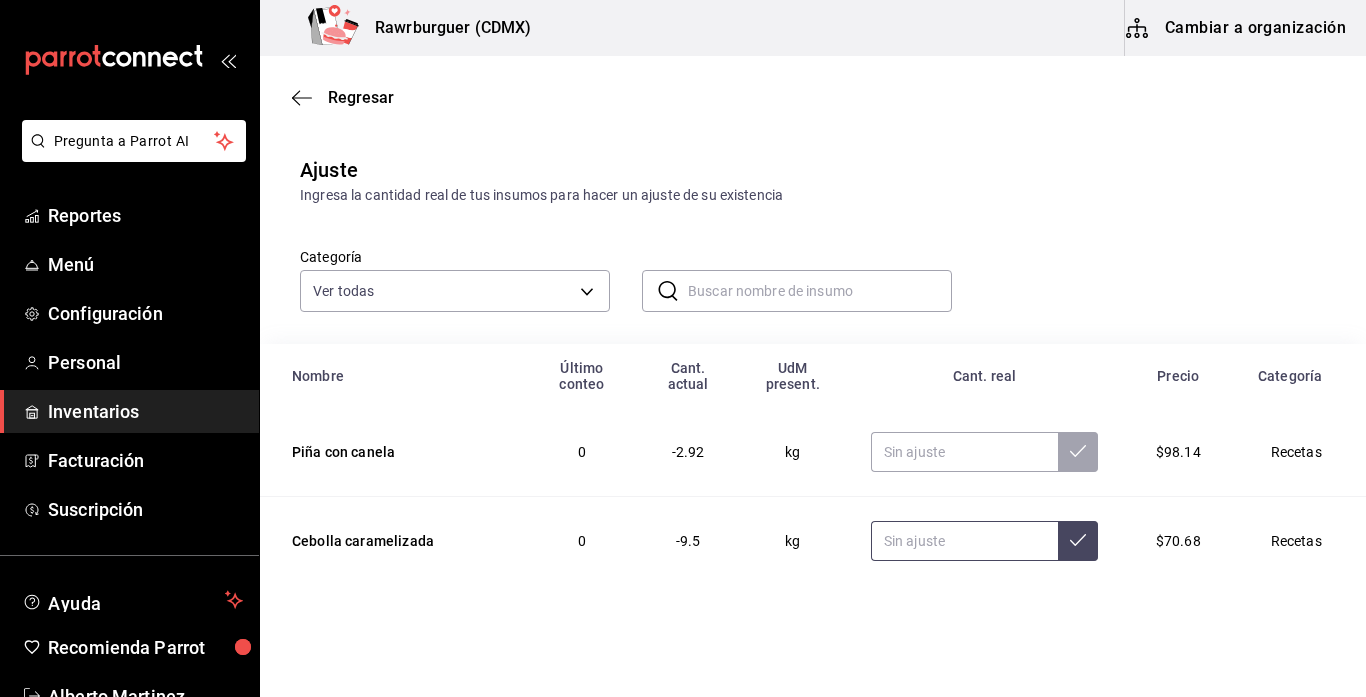 click at bounding box center (964, 541) 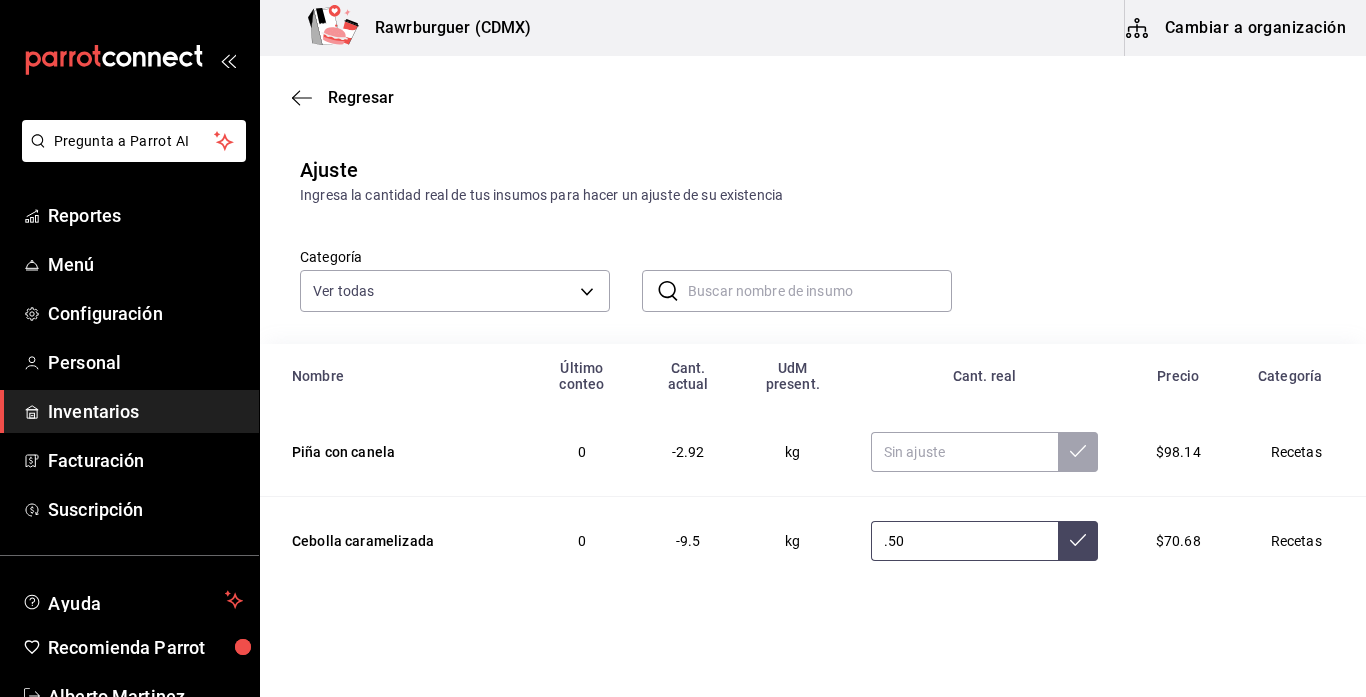 click 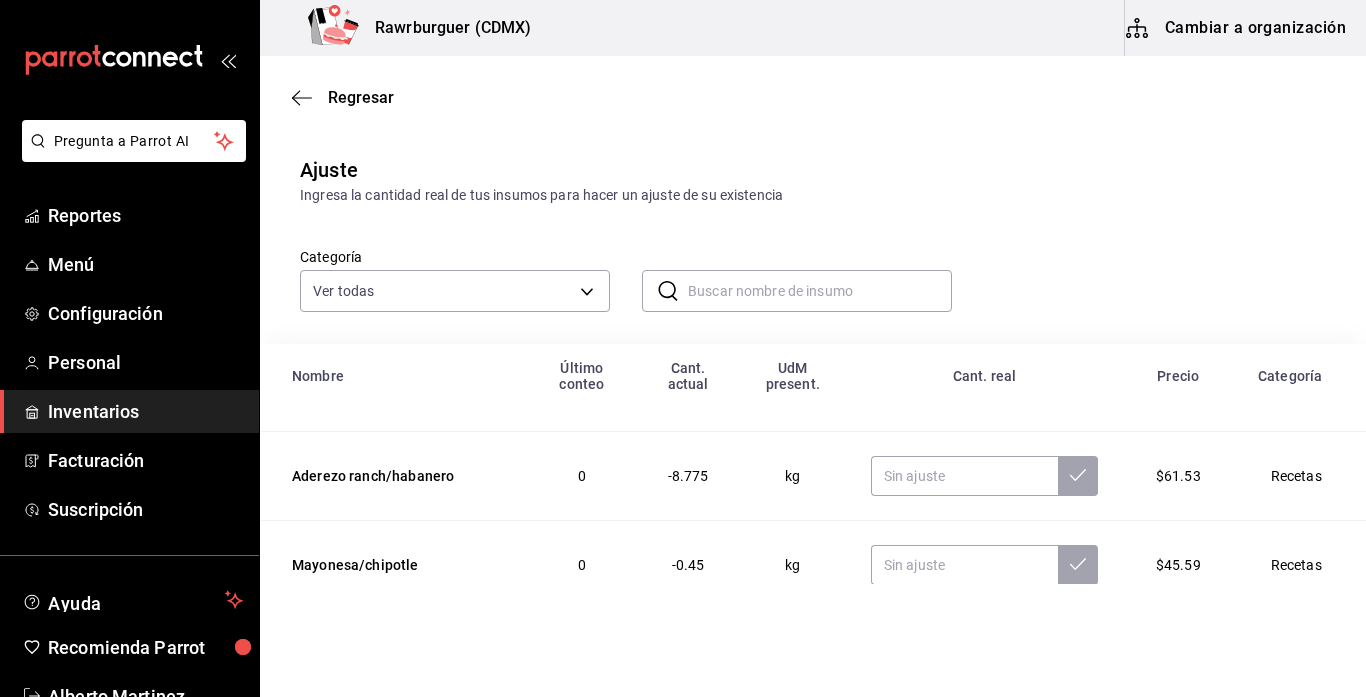 scroll, scrollTop: 244, scrollLeft: 0, axis: vertical 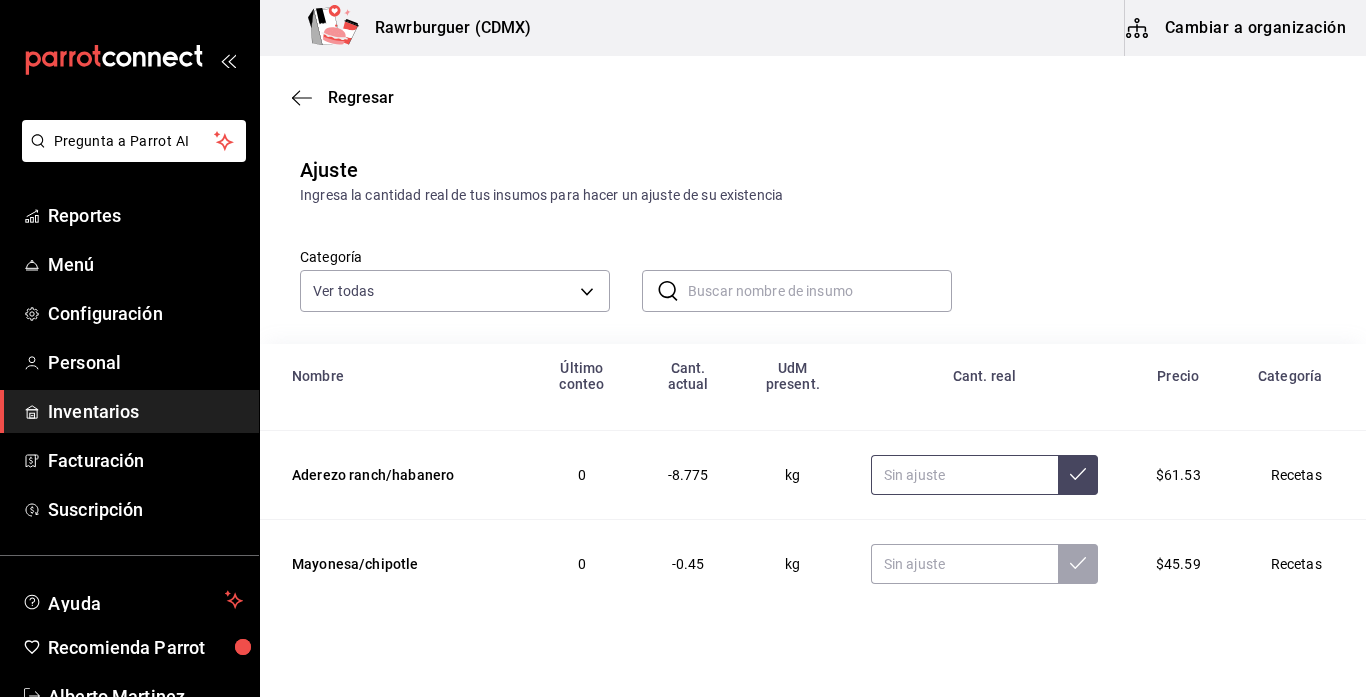 click at bounding box center (964, 475) 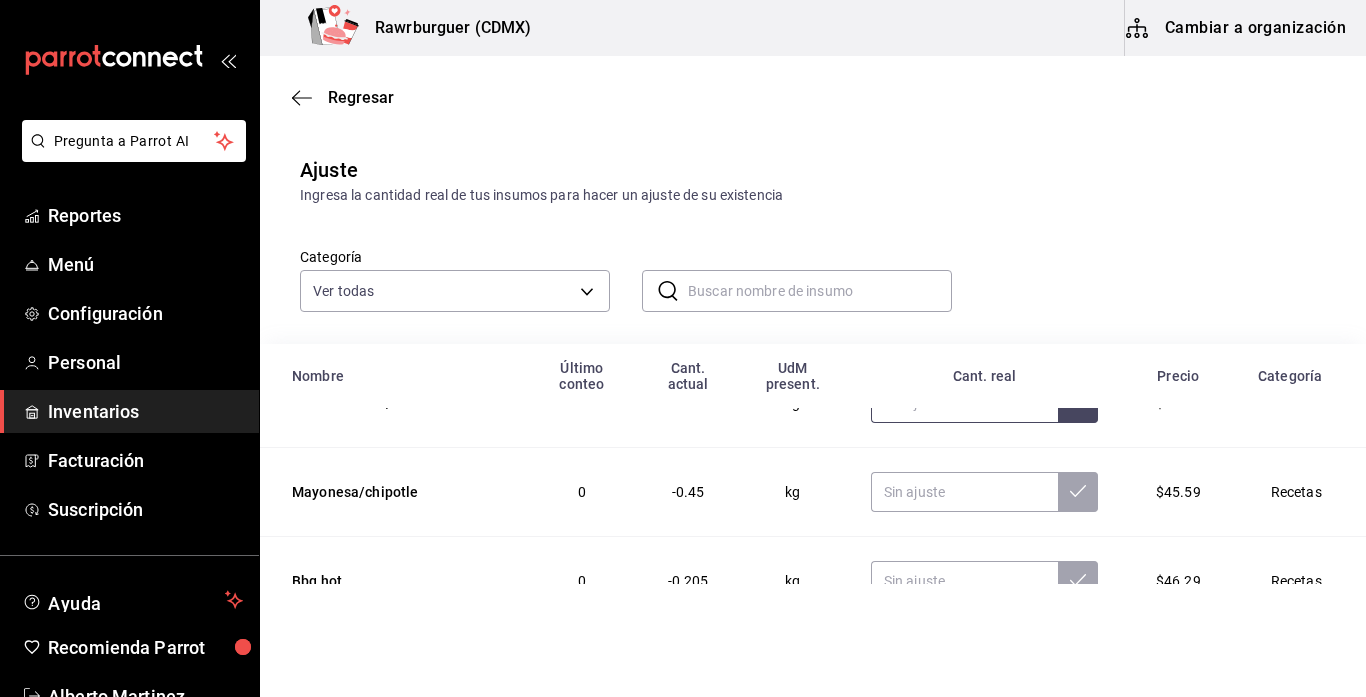 scroll, scrollTop: 320, scrollLeft: 0, axis: vertical 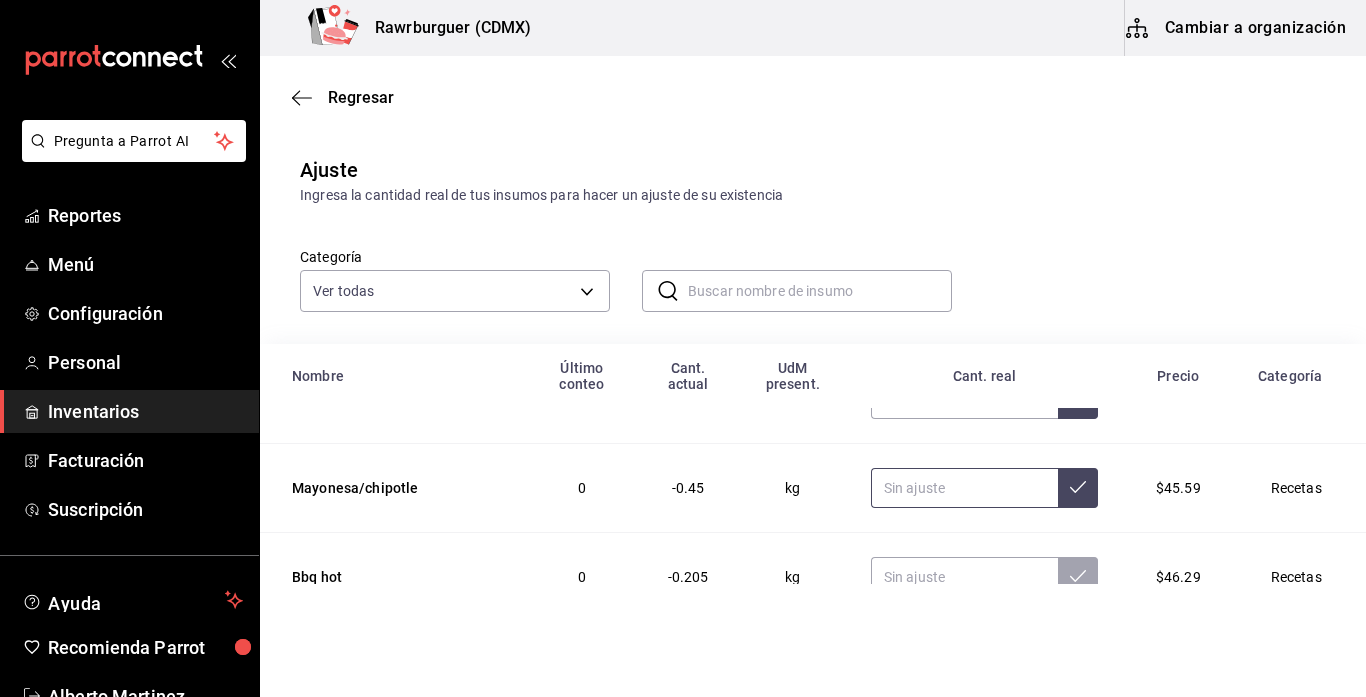 click at bounding box center (964, 488) 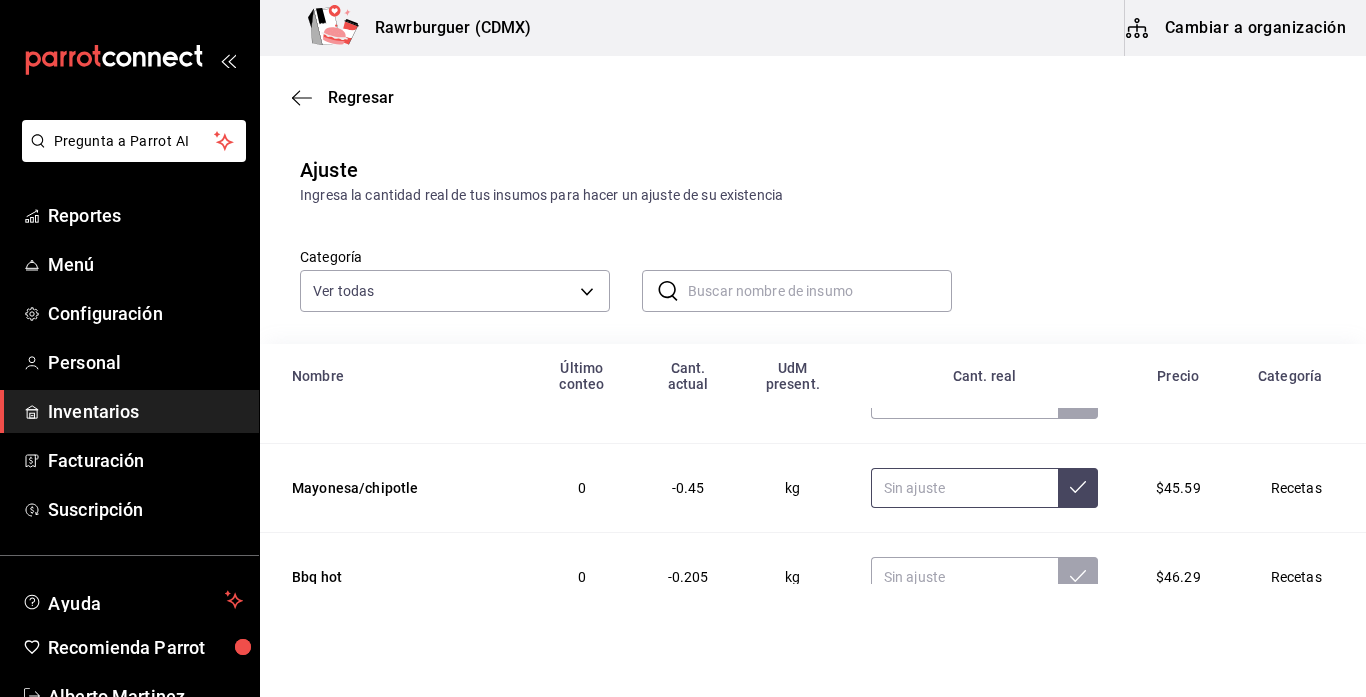 scroll, scrollTop: 390, scrollLeft: 0, axis: vertical 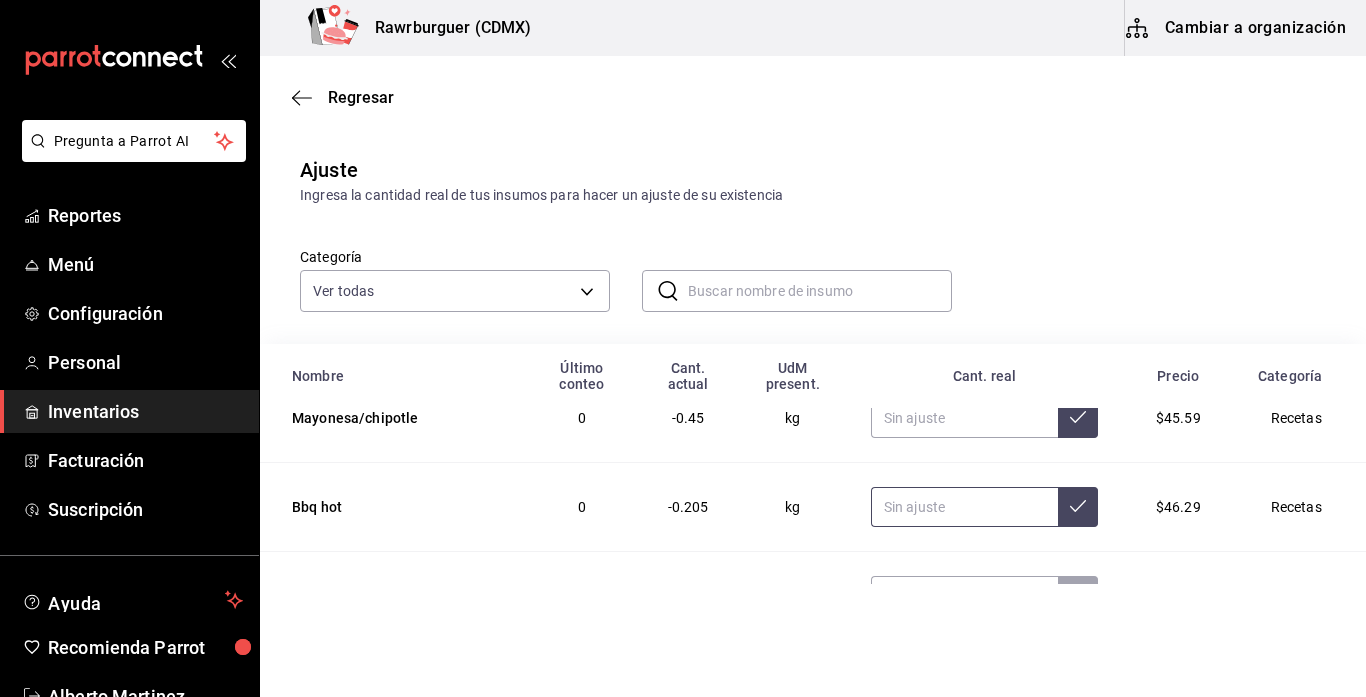 click at bounding box center [964, 507] 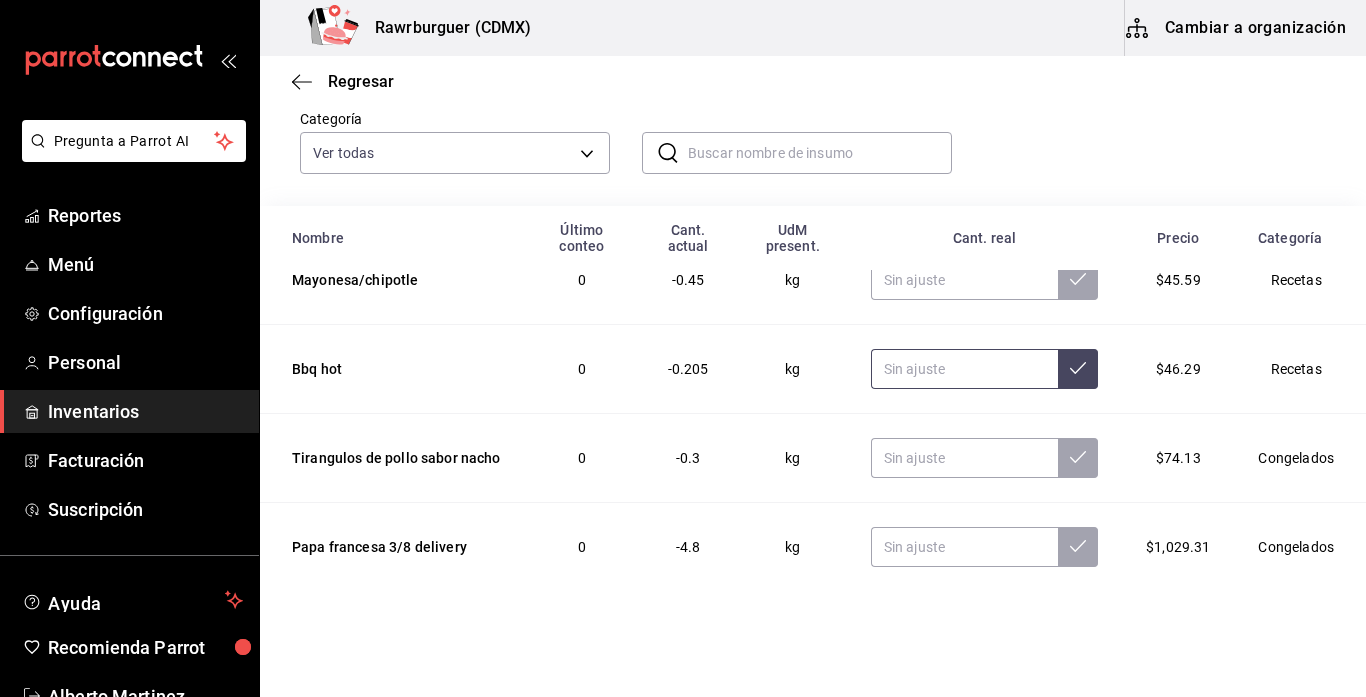 scroll, scrollTop: 142, scrollLeft: 0, axis: vertical 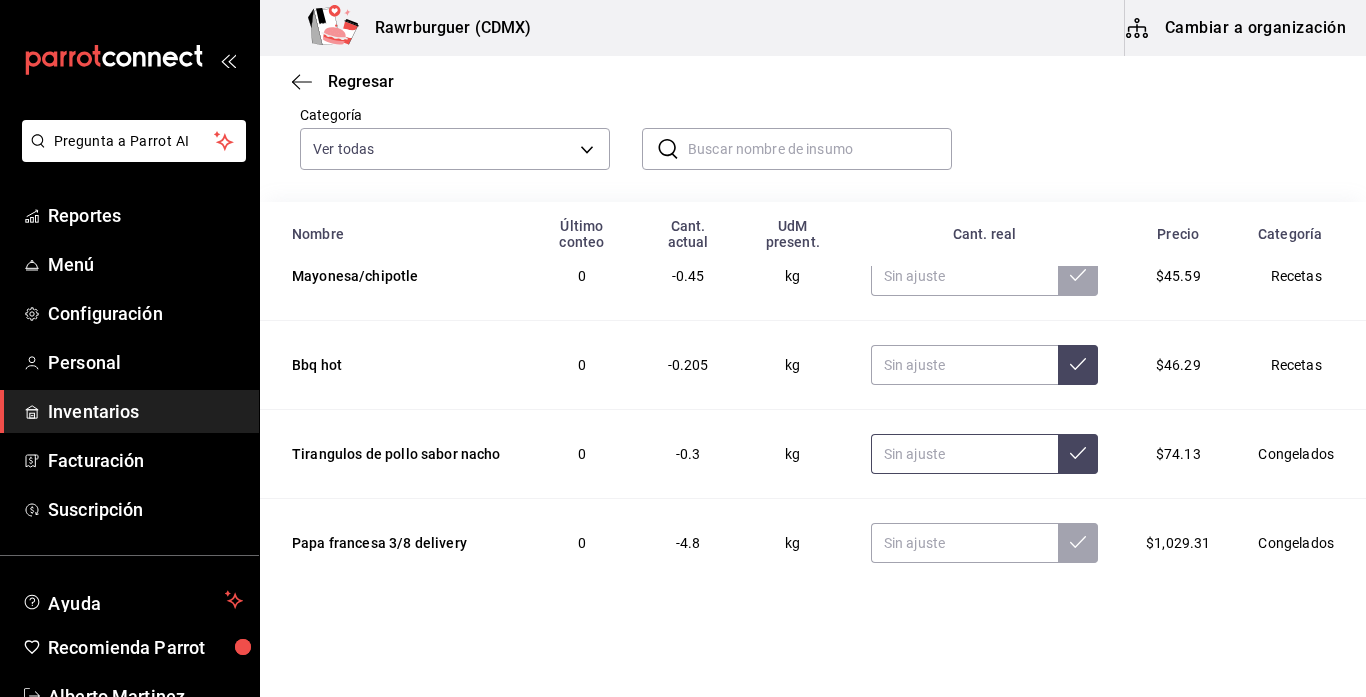 click at bounding box center (964, 454) 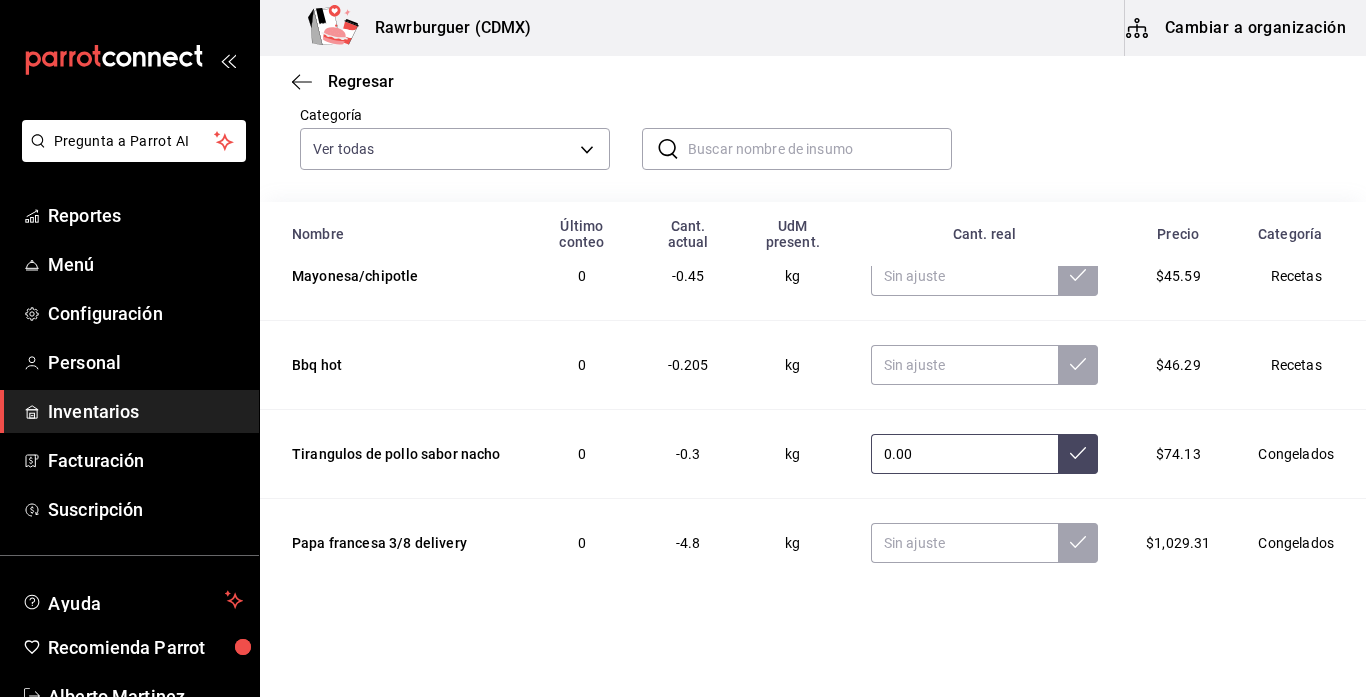 type on "0.00" 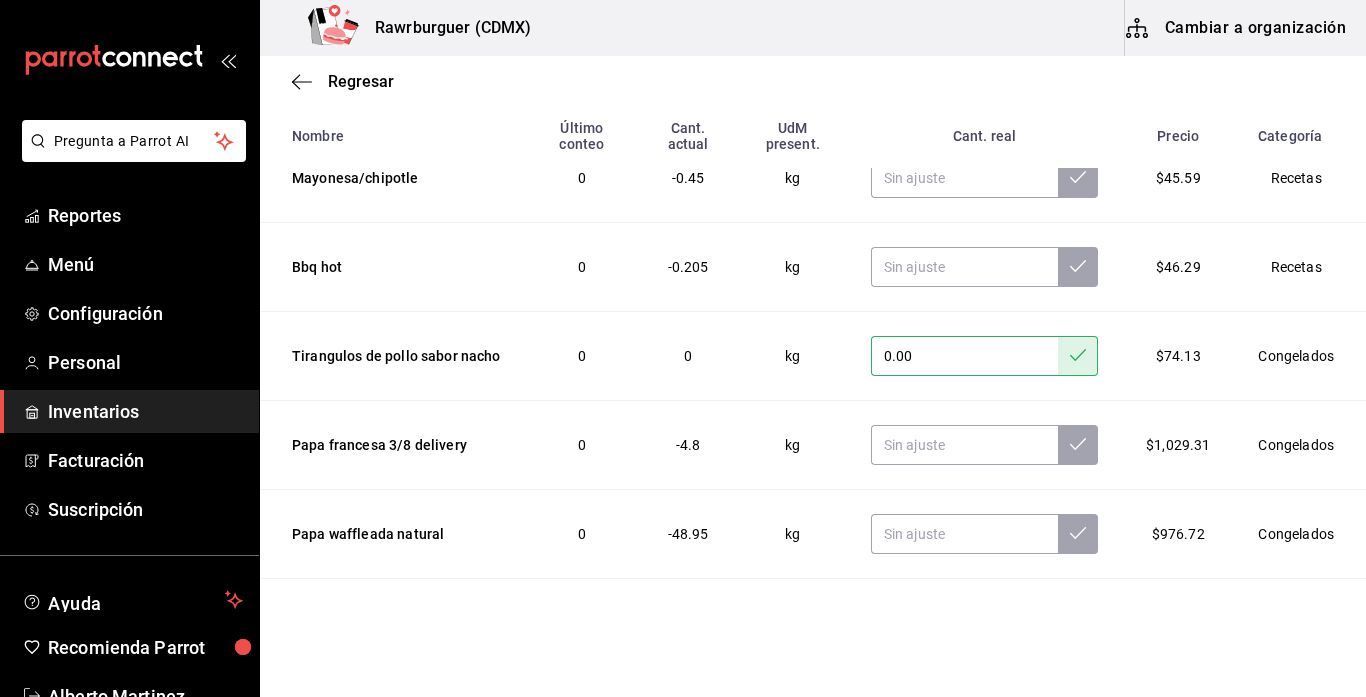 scroll, scrollTop: 242, scrollLeft: 0, axis: vertical 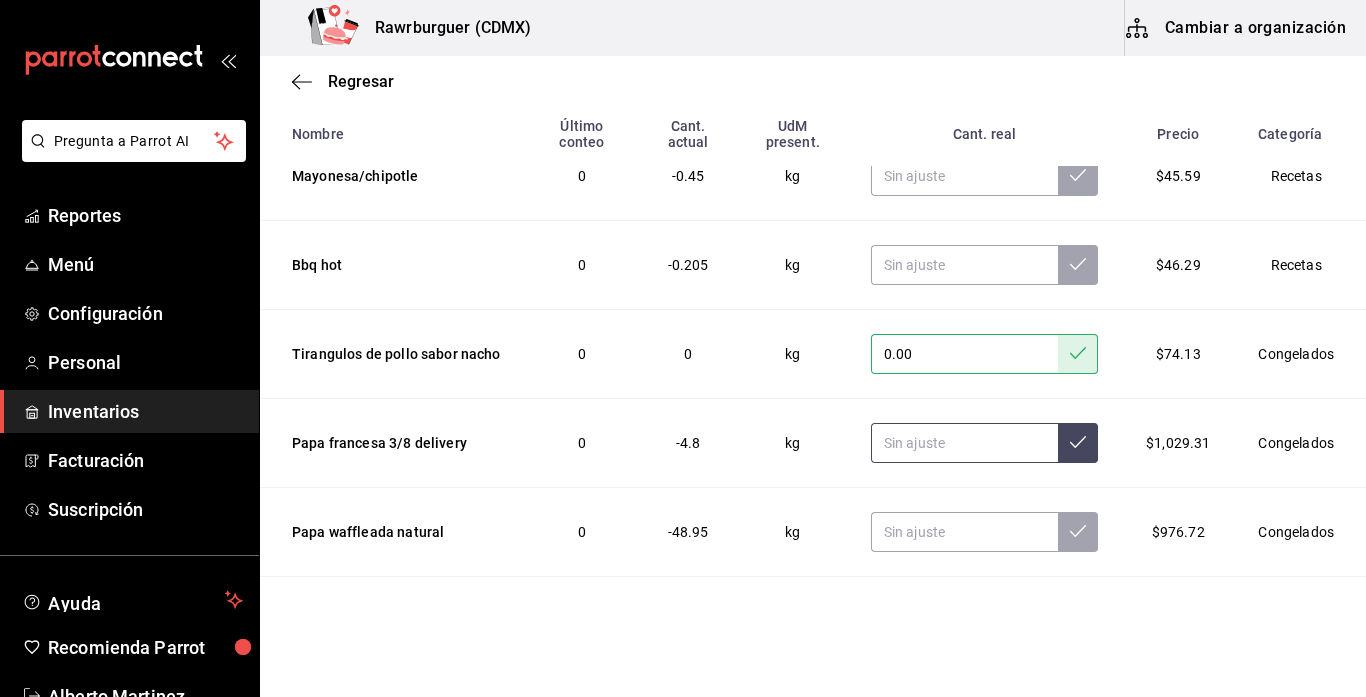 click at bounding box center [964, 443] 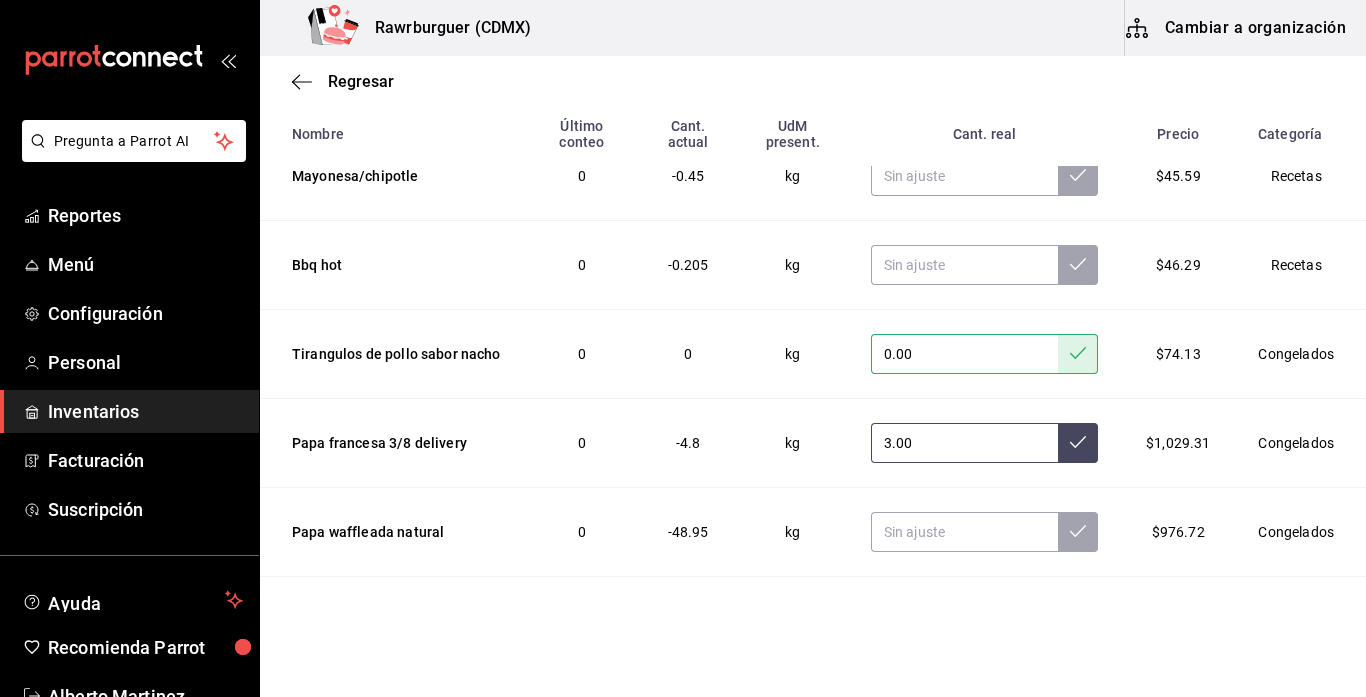 type 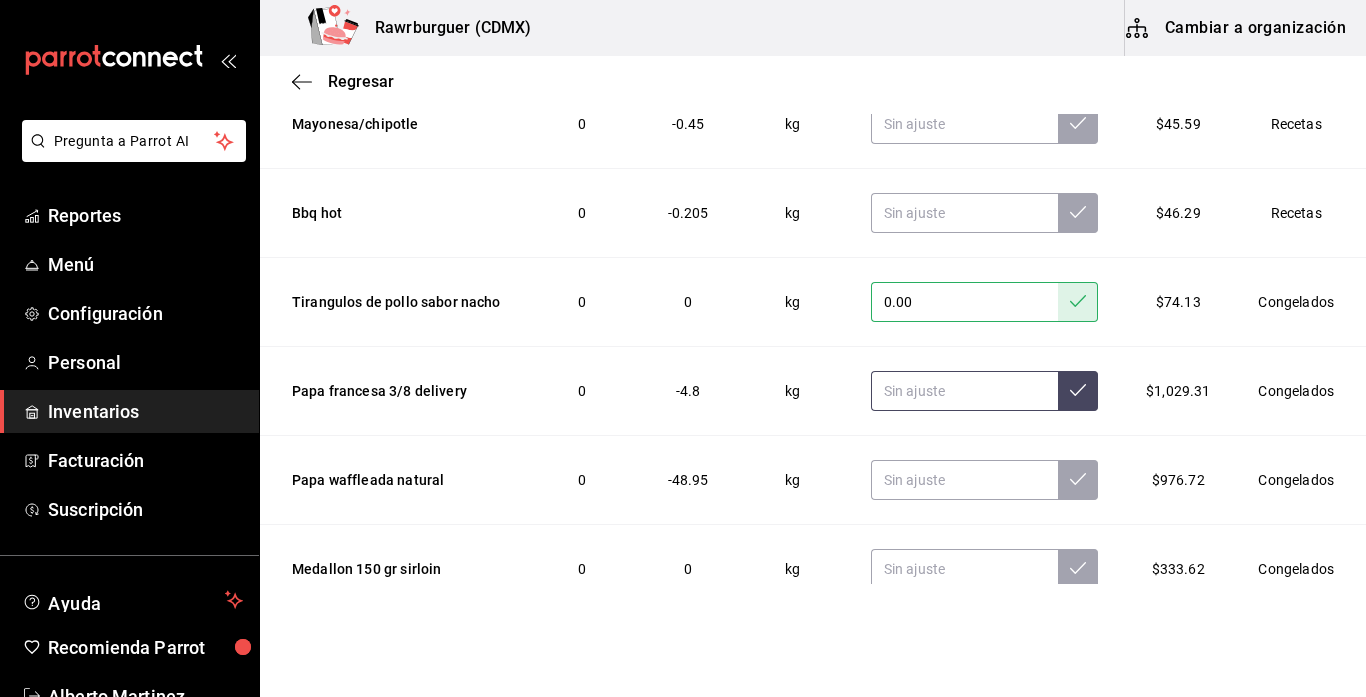 scroll, scrollTop: 305, scrollLeft: 0, axis: vertical 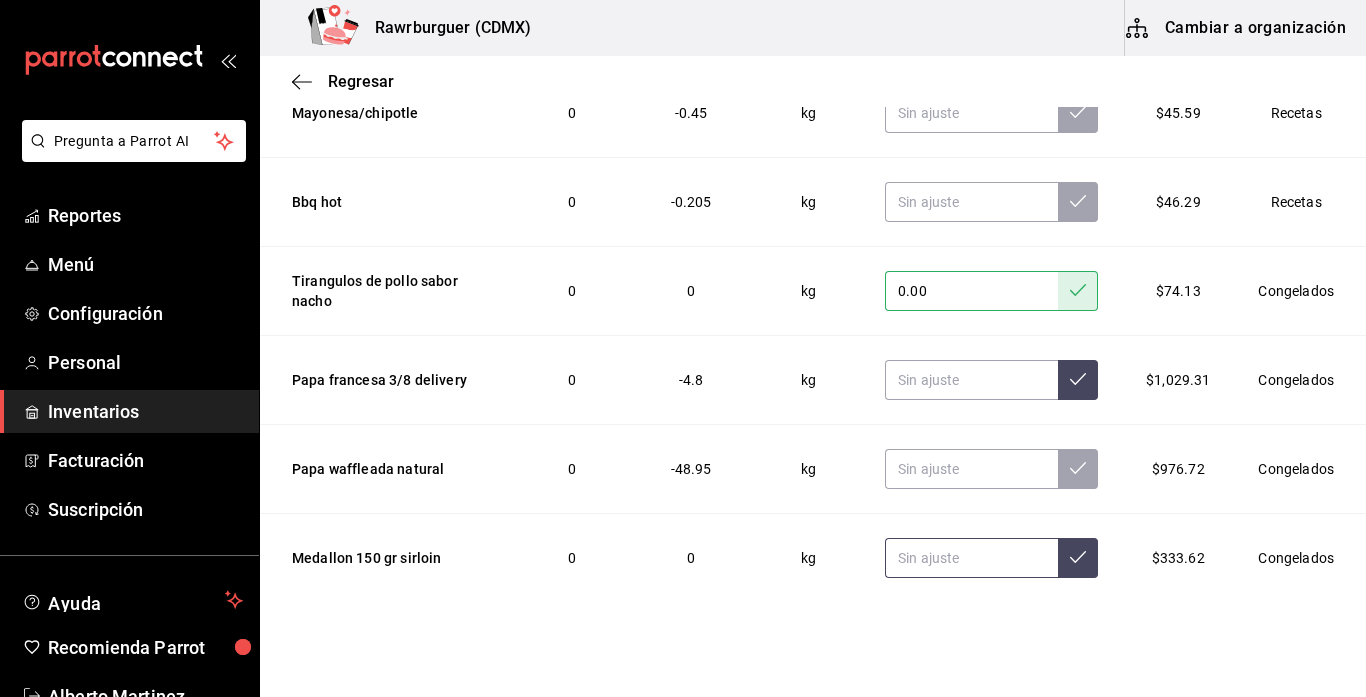 click at bounding box center [971, 558] 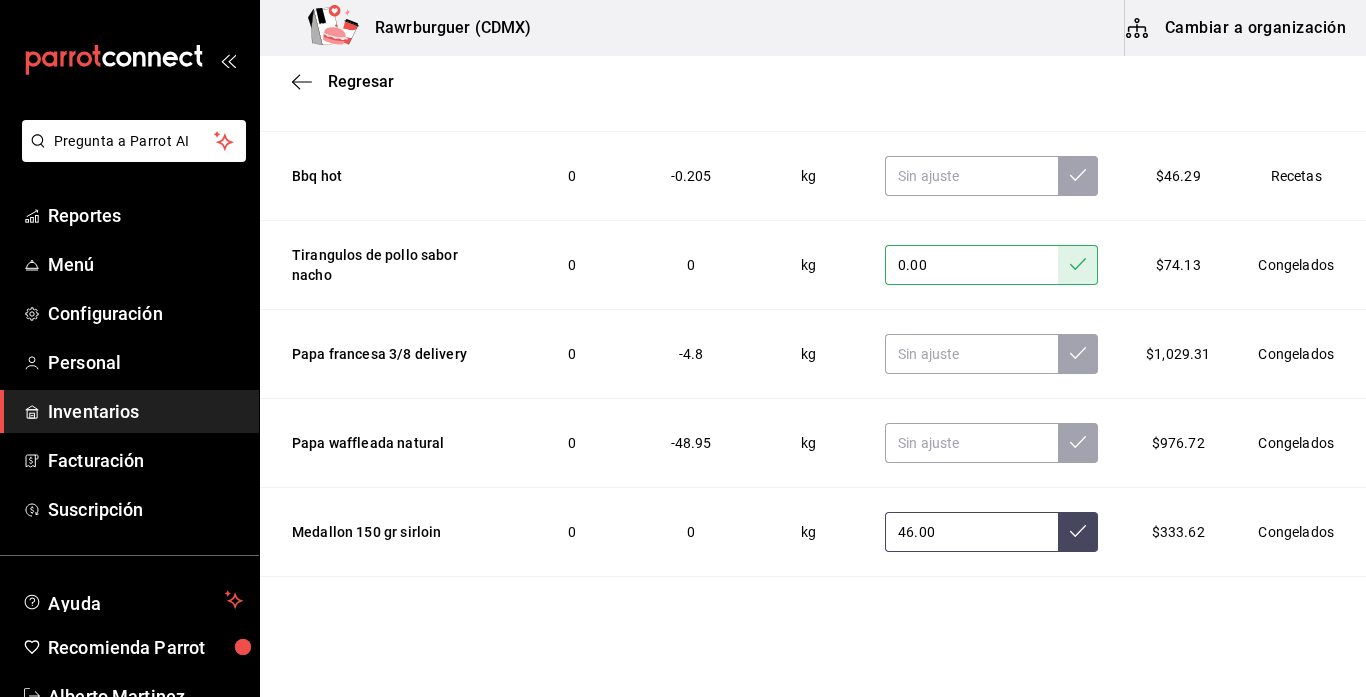 type on "46.00" 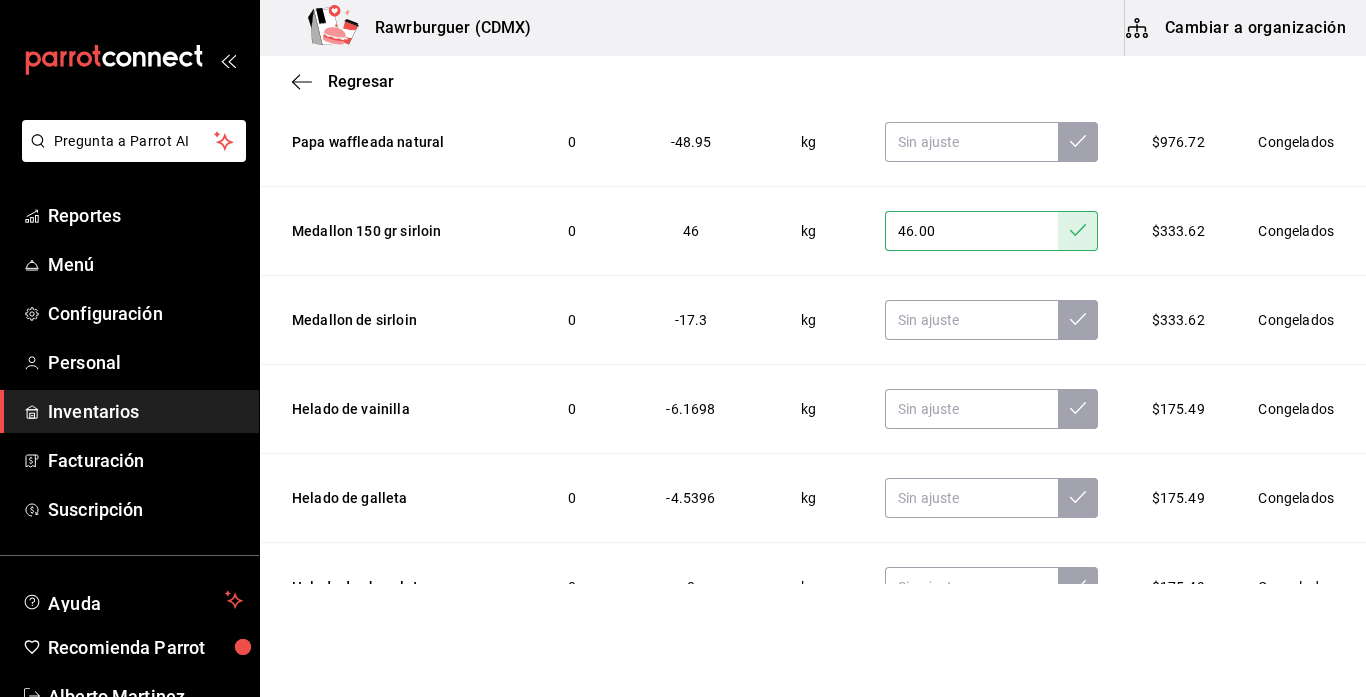 scroll, scrollTop: 699, scrollLeft: 0, axis: vertical 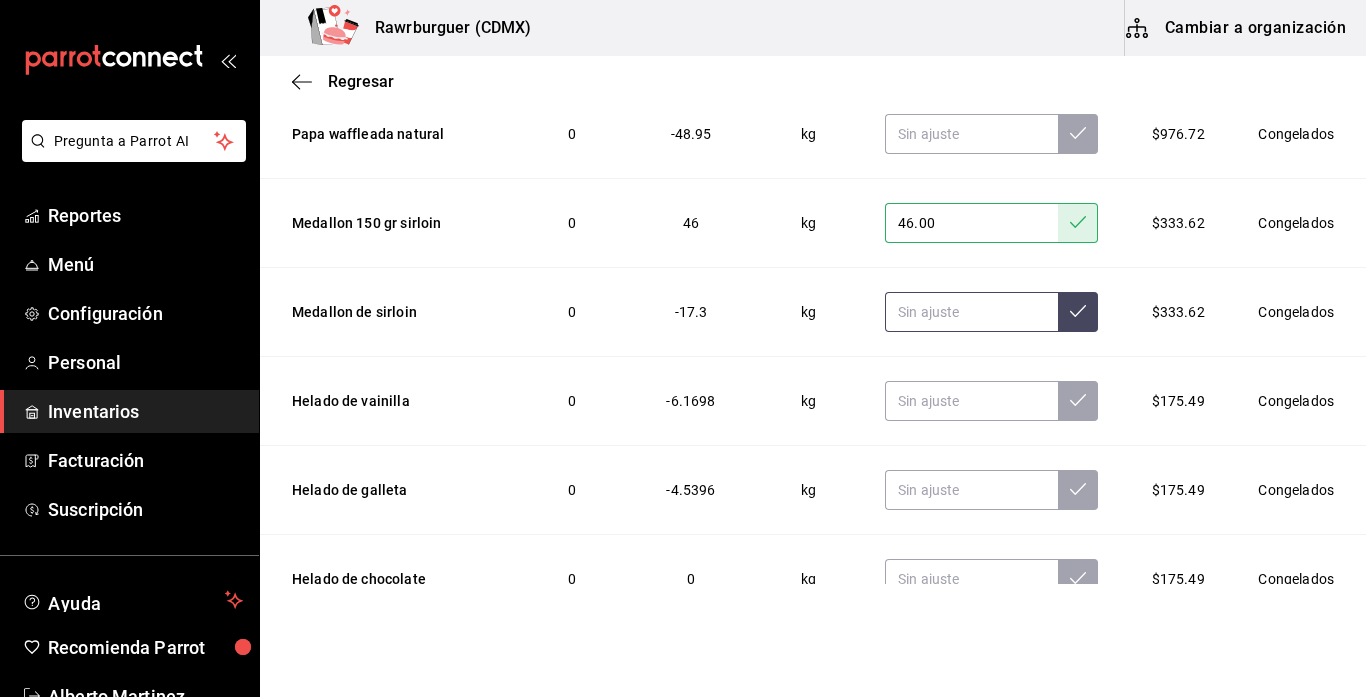 click at bounding box center [971, 312] 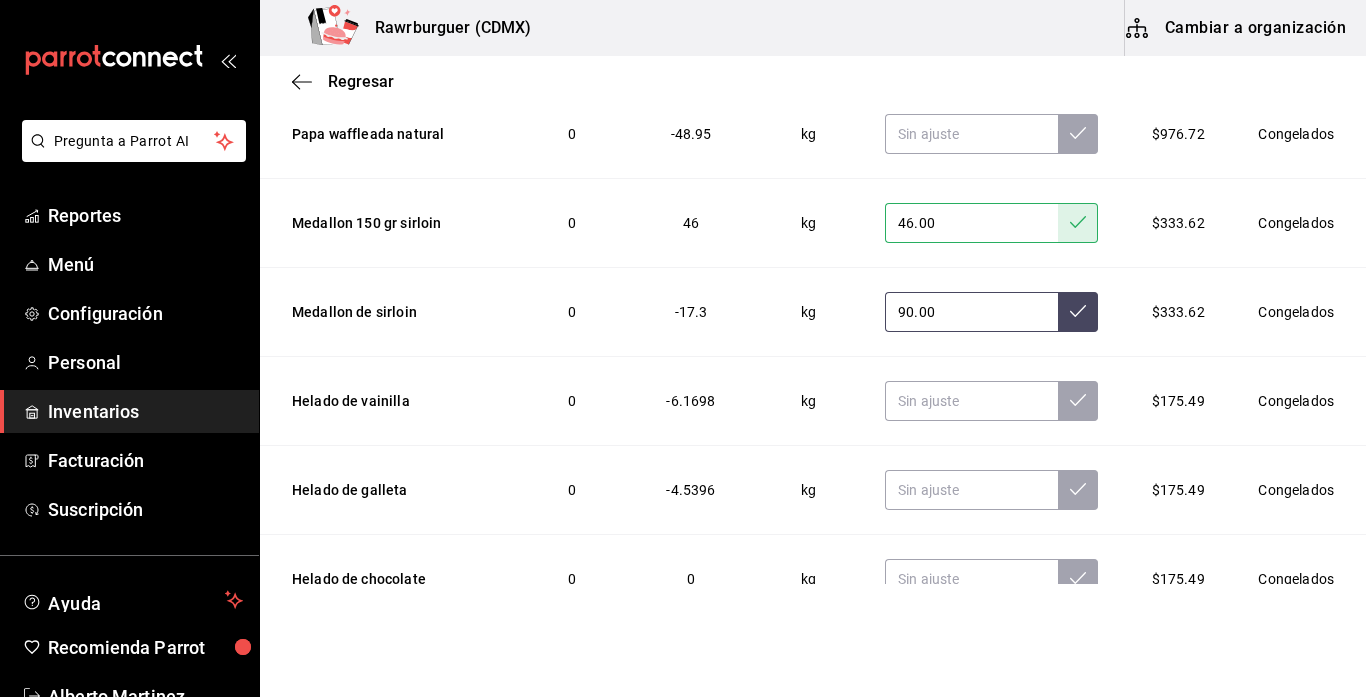type on "9.00" 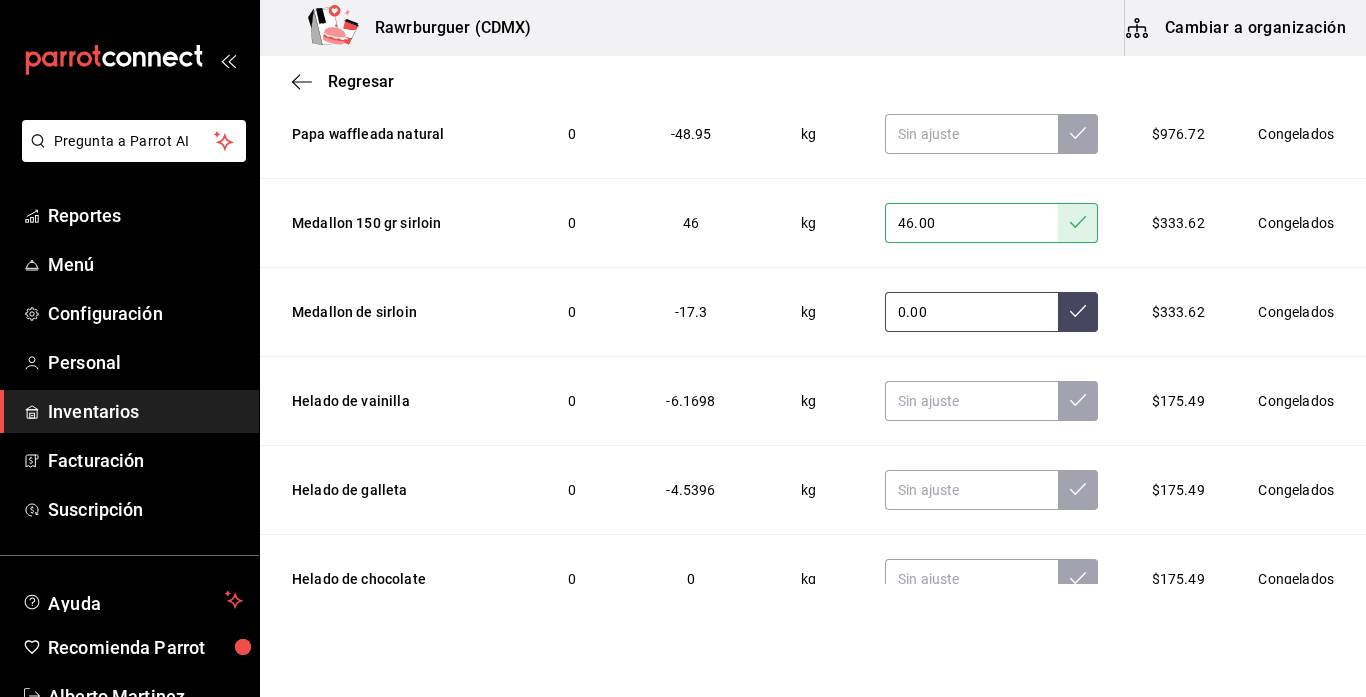 type on "0.00" 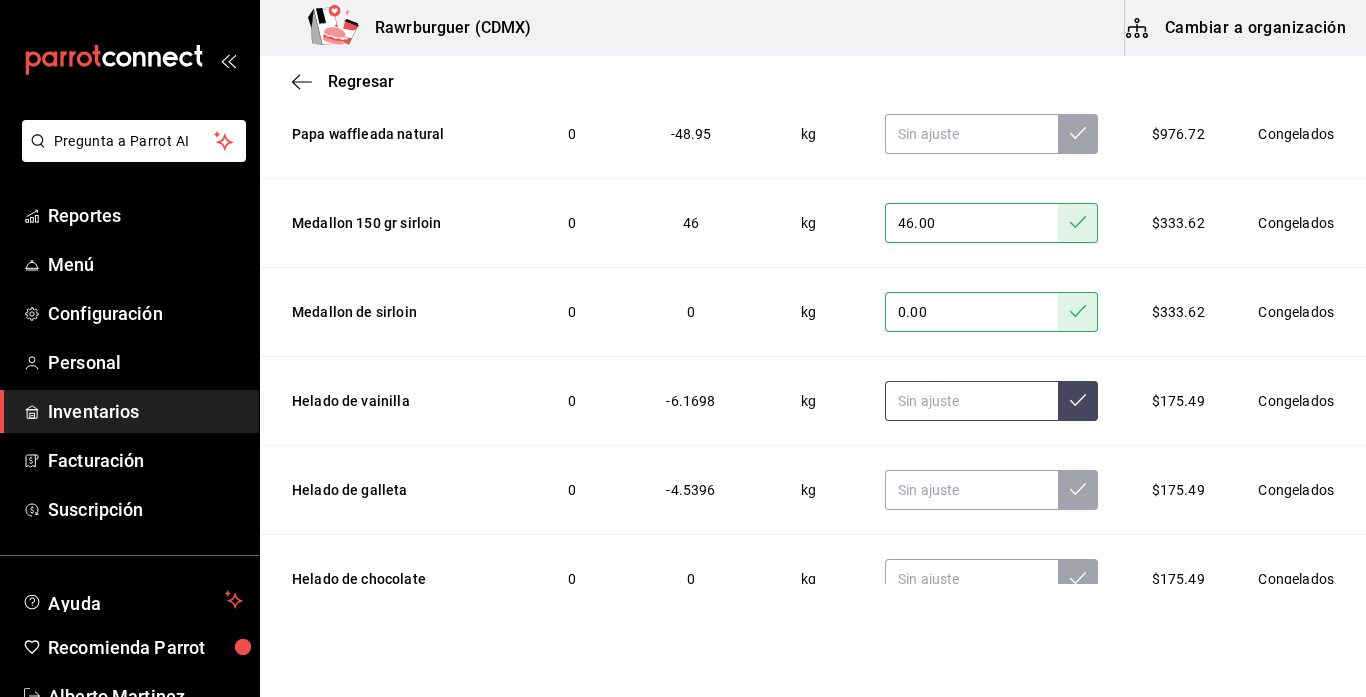 click at bounding box center [971, 401] 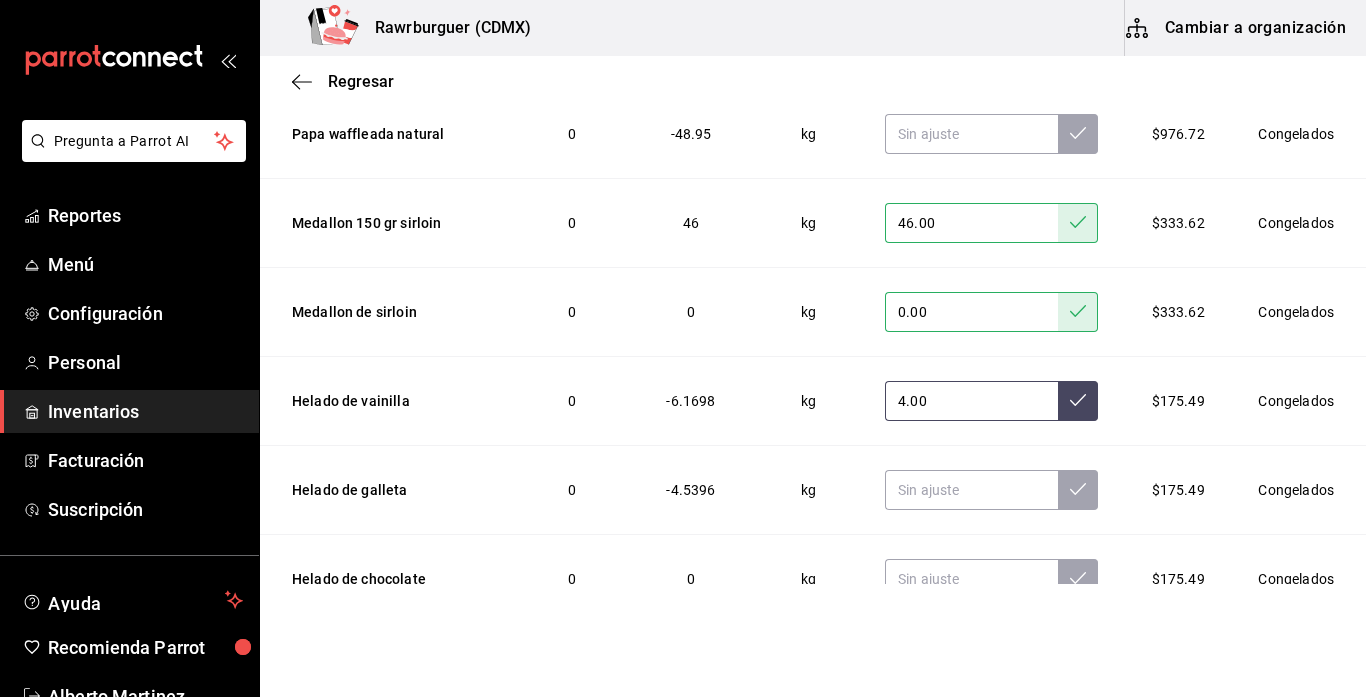 type on "4.00" 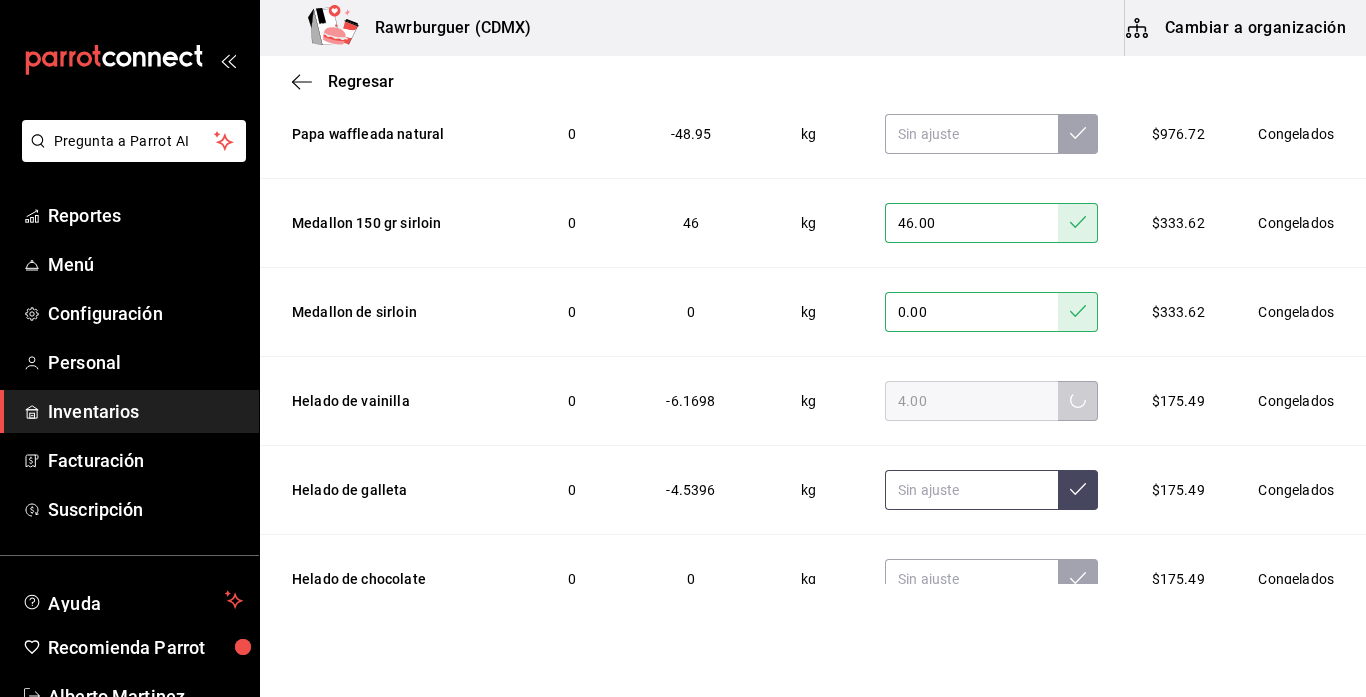 click at bounding box center (971, 490) 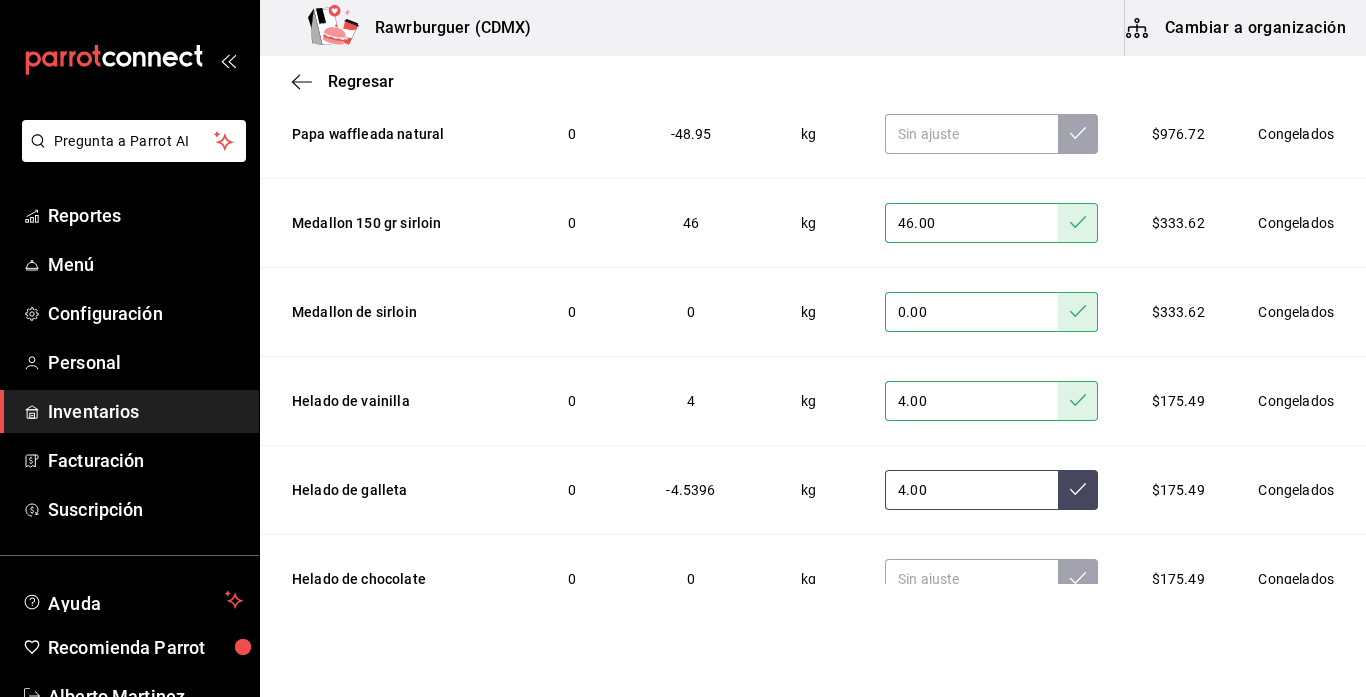type on "4.00" 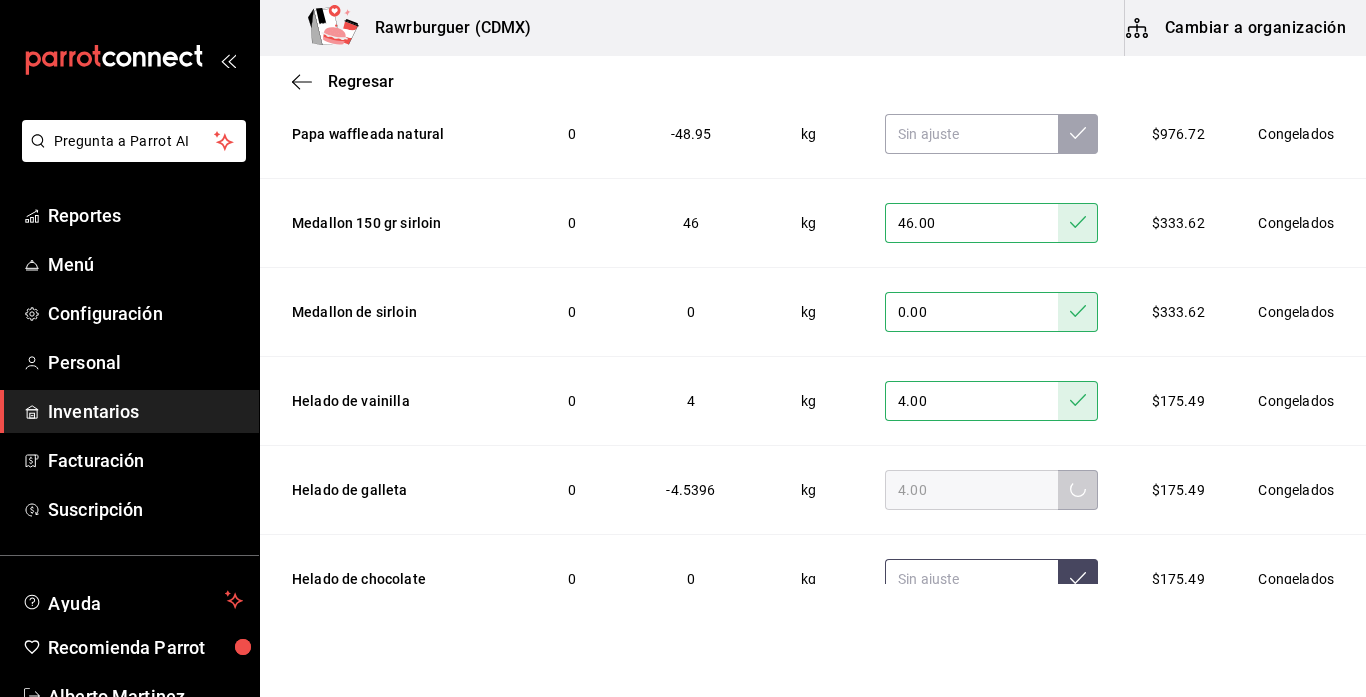 click at bounding box center [971, 579] 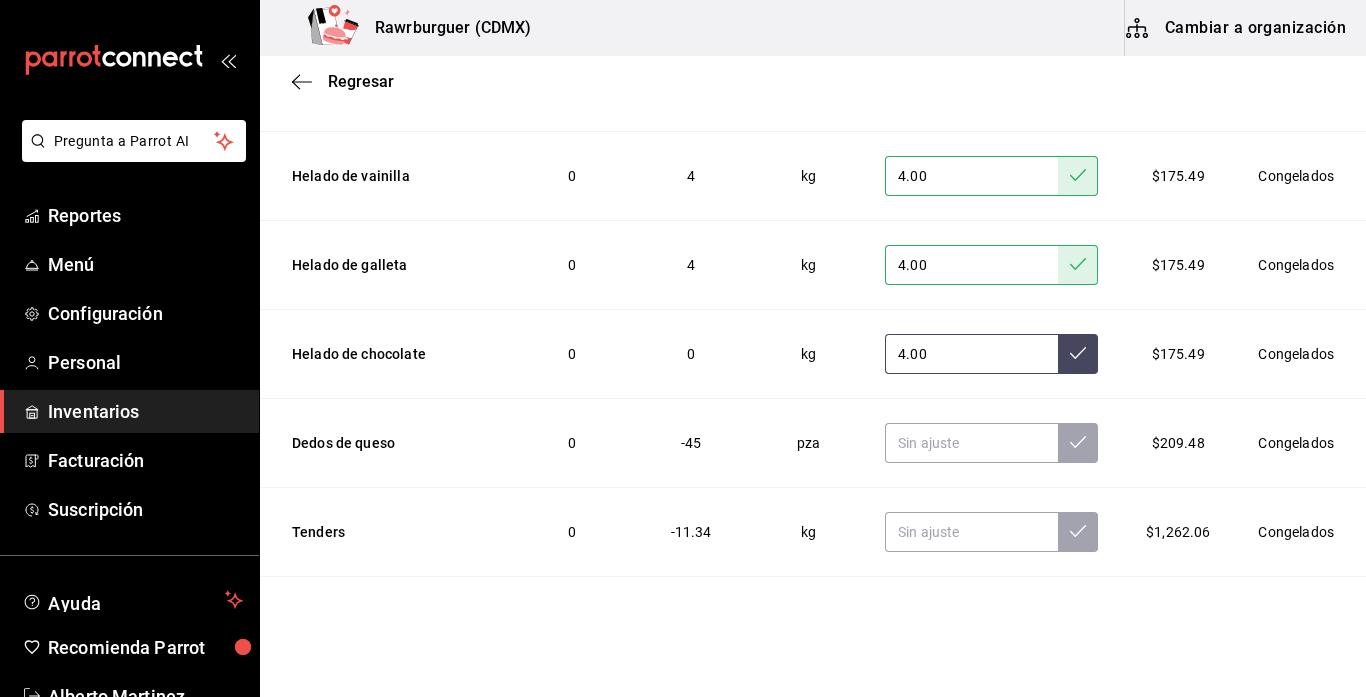 scroll, scrollTop: 955, scrollLeft: 0, axis: vertical 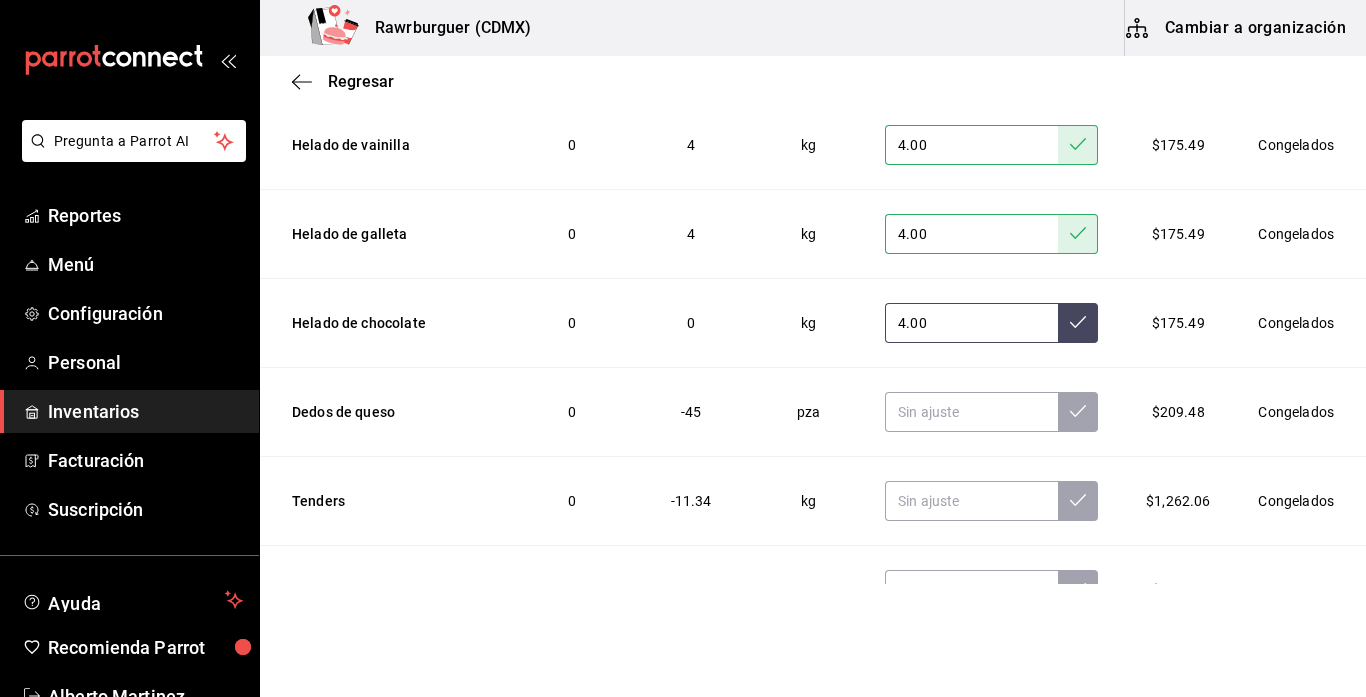 type on "4.00" 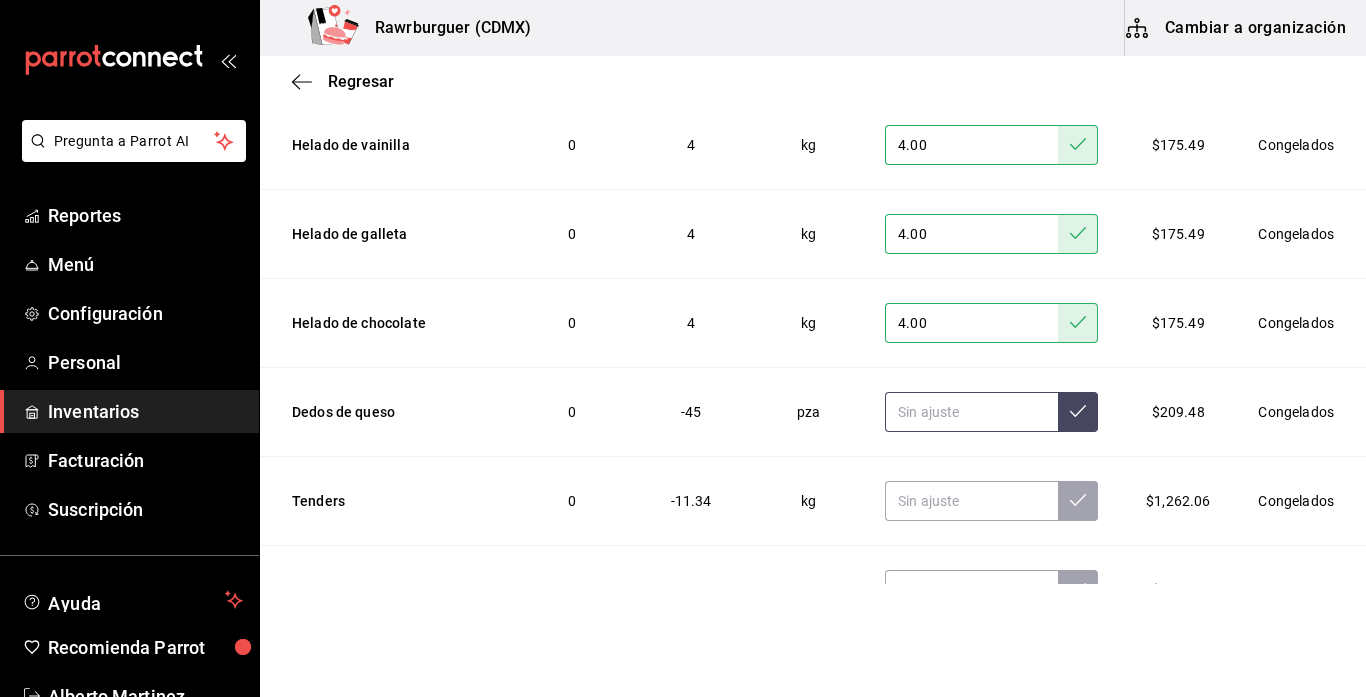 click at bounding box center (971, 412) 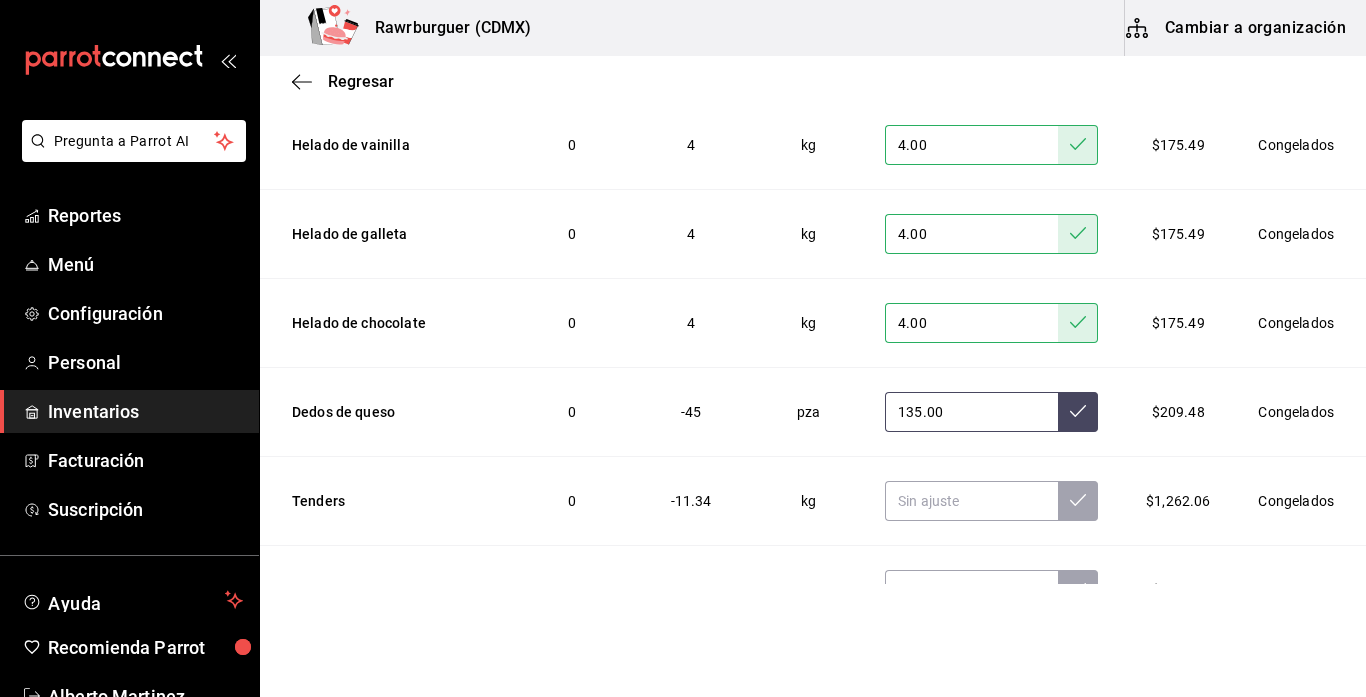 type on "135.00" 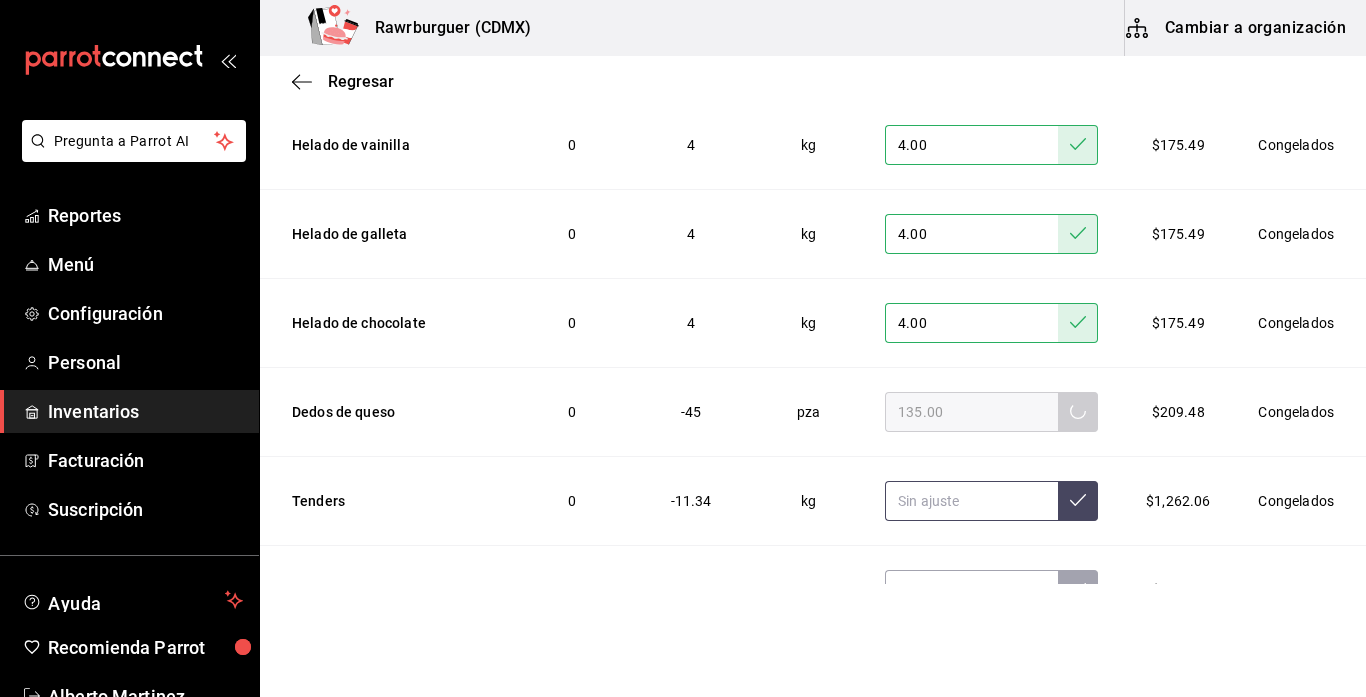 click at bounding box center (971, 501) 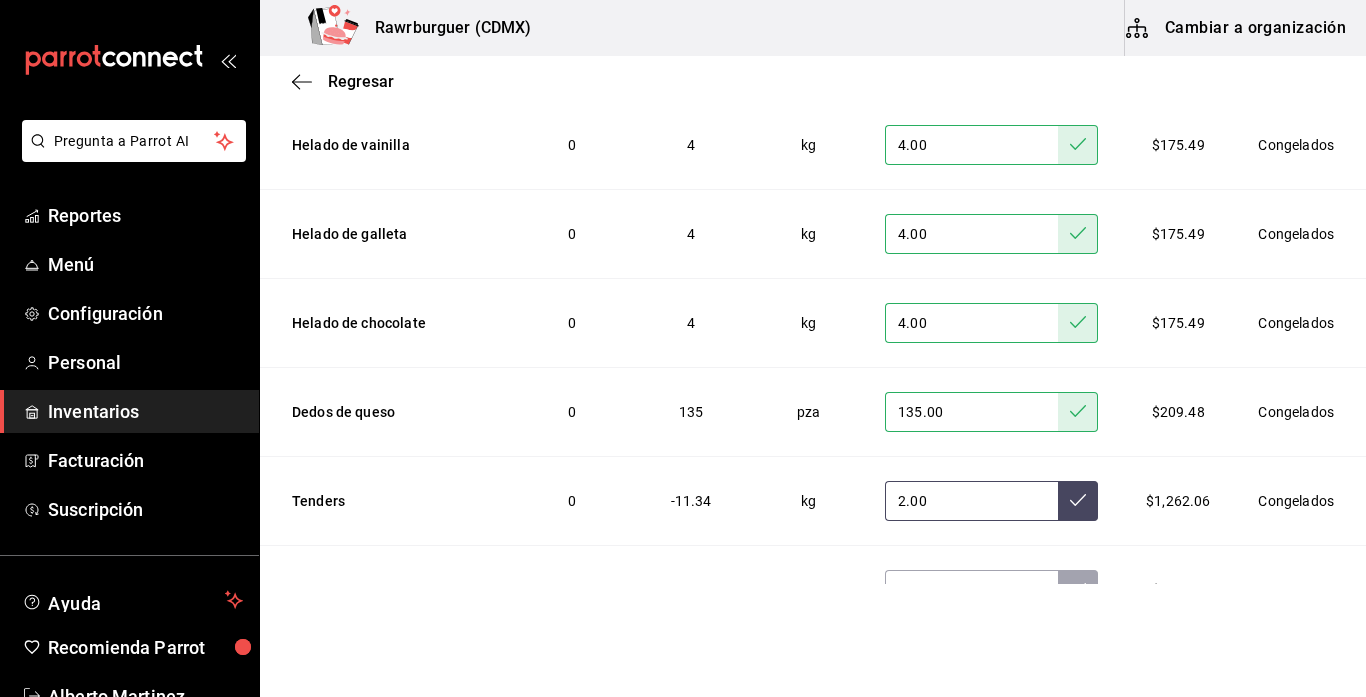 type on "2.00" 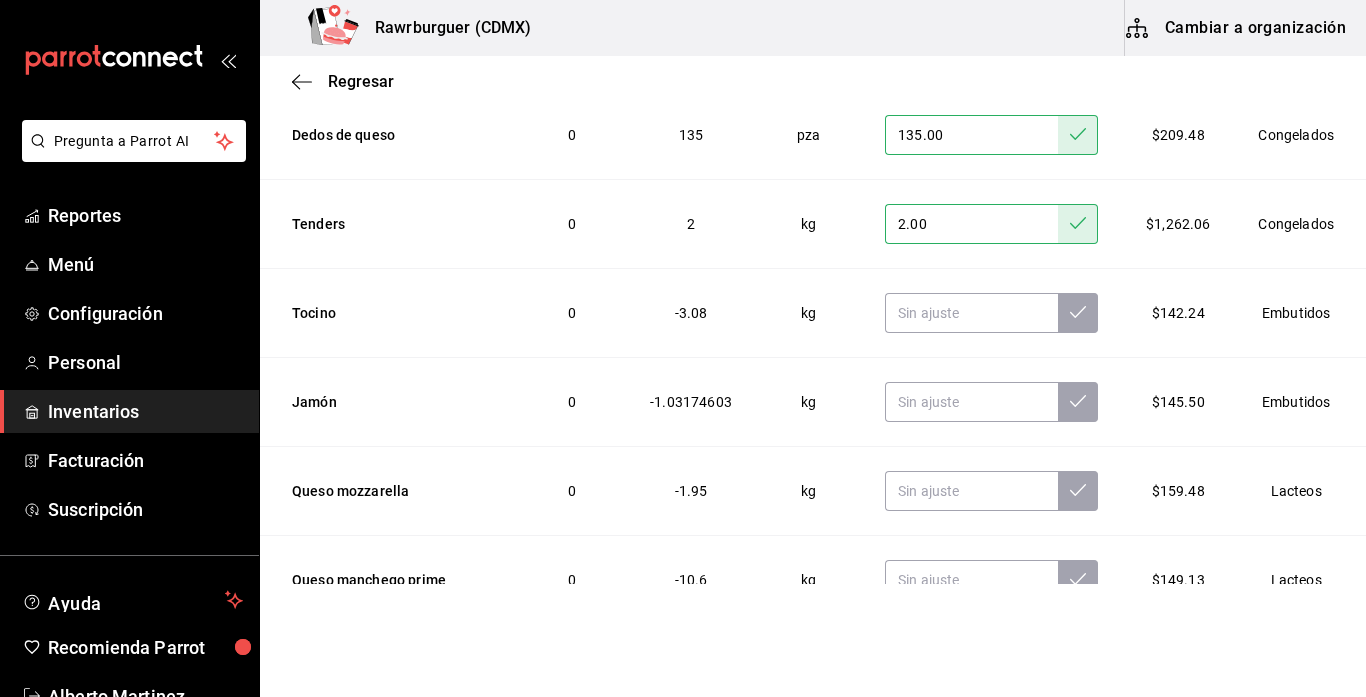 scroll, scrollTop: 1239, scrollLeft: 0, axis: vertical 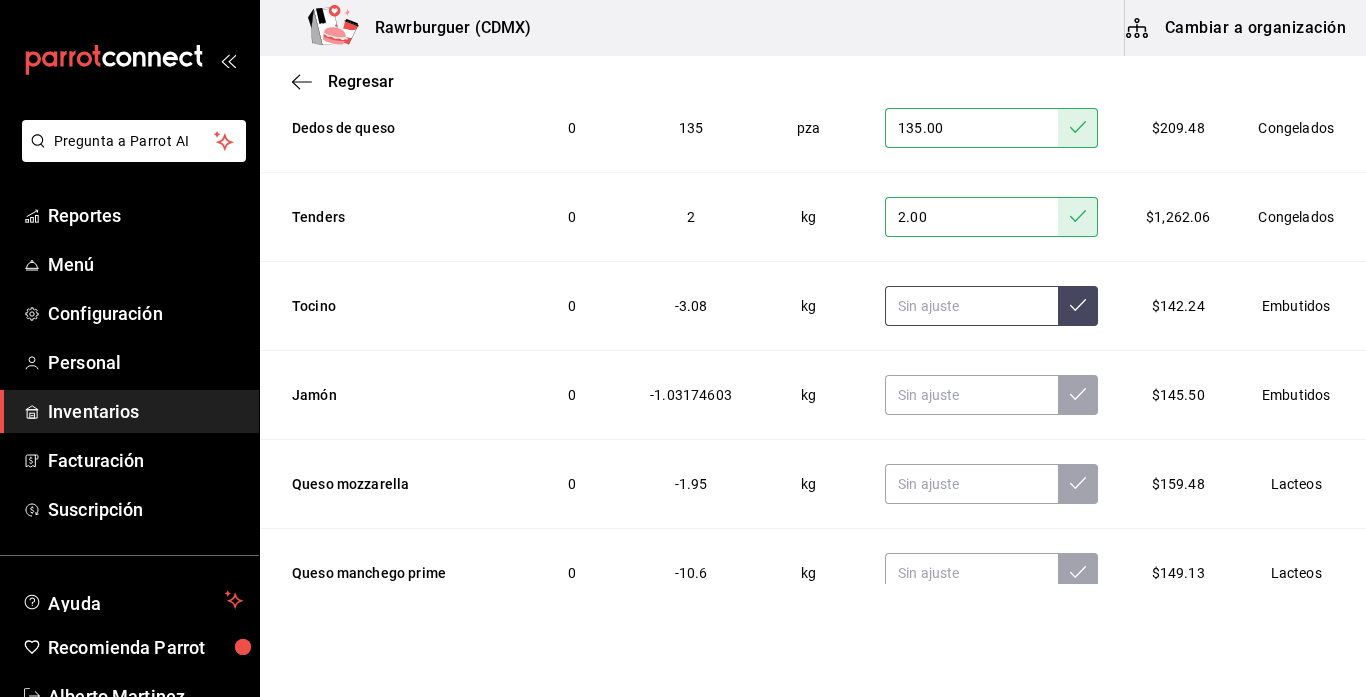 click at bounding box center (971, 306) 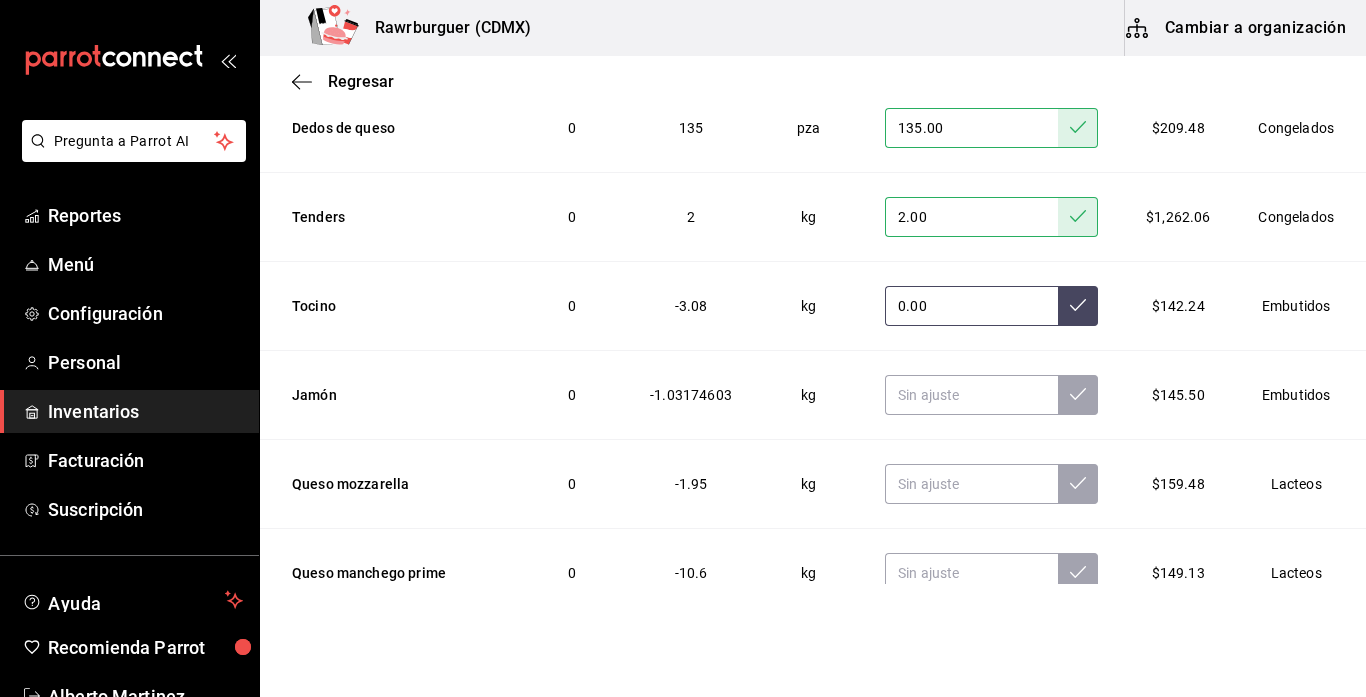 type on "0.00" 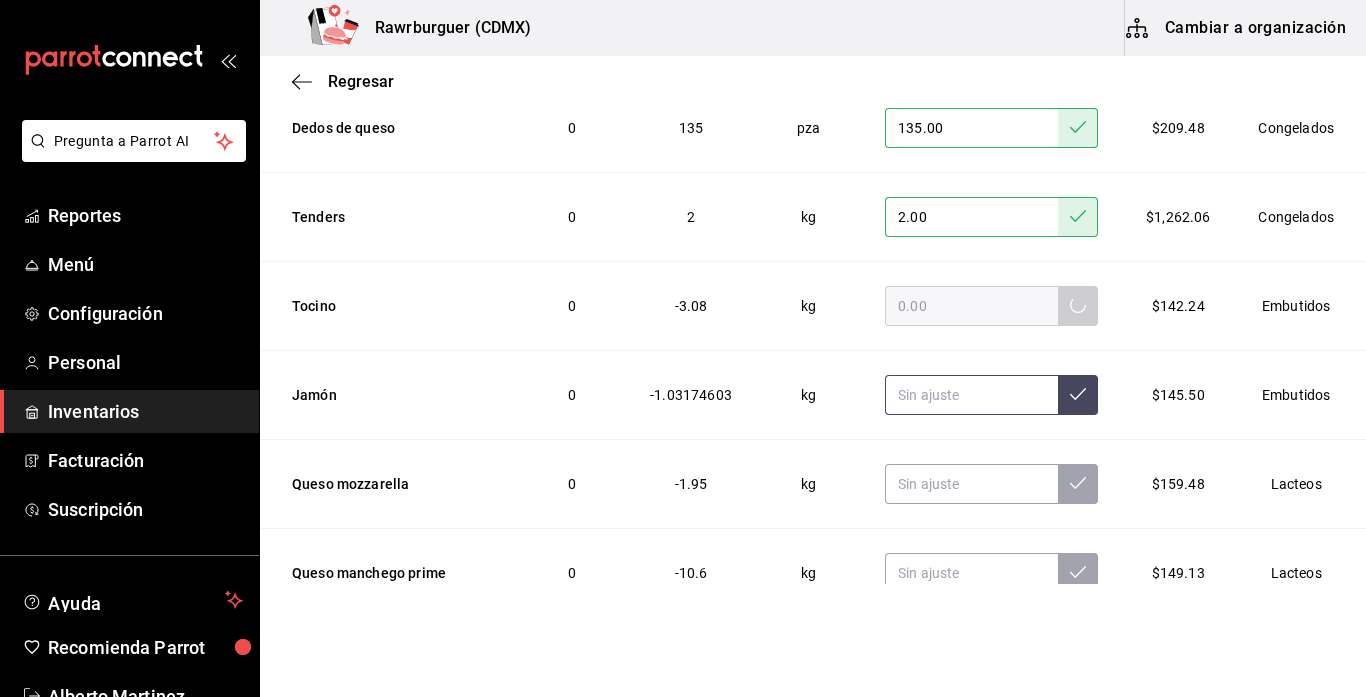 click at bounding box center (971, 395) 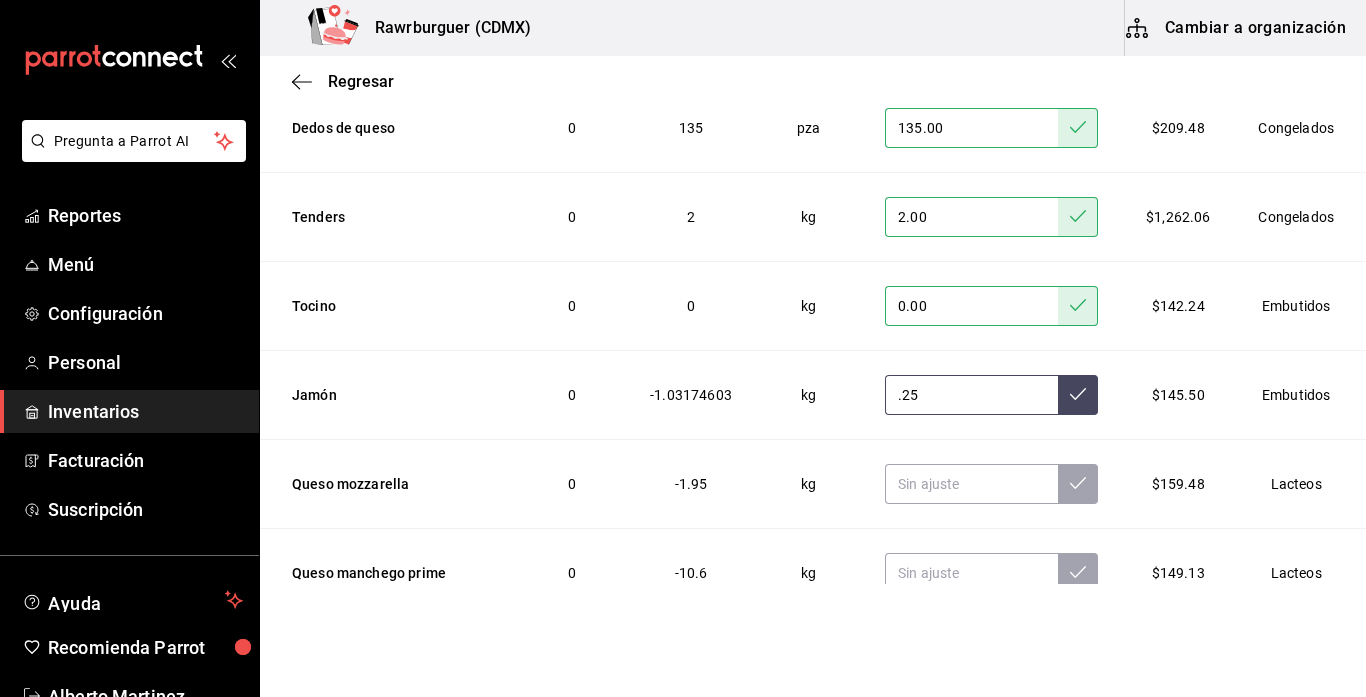 click 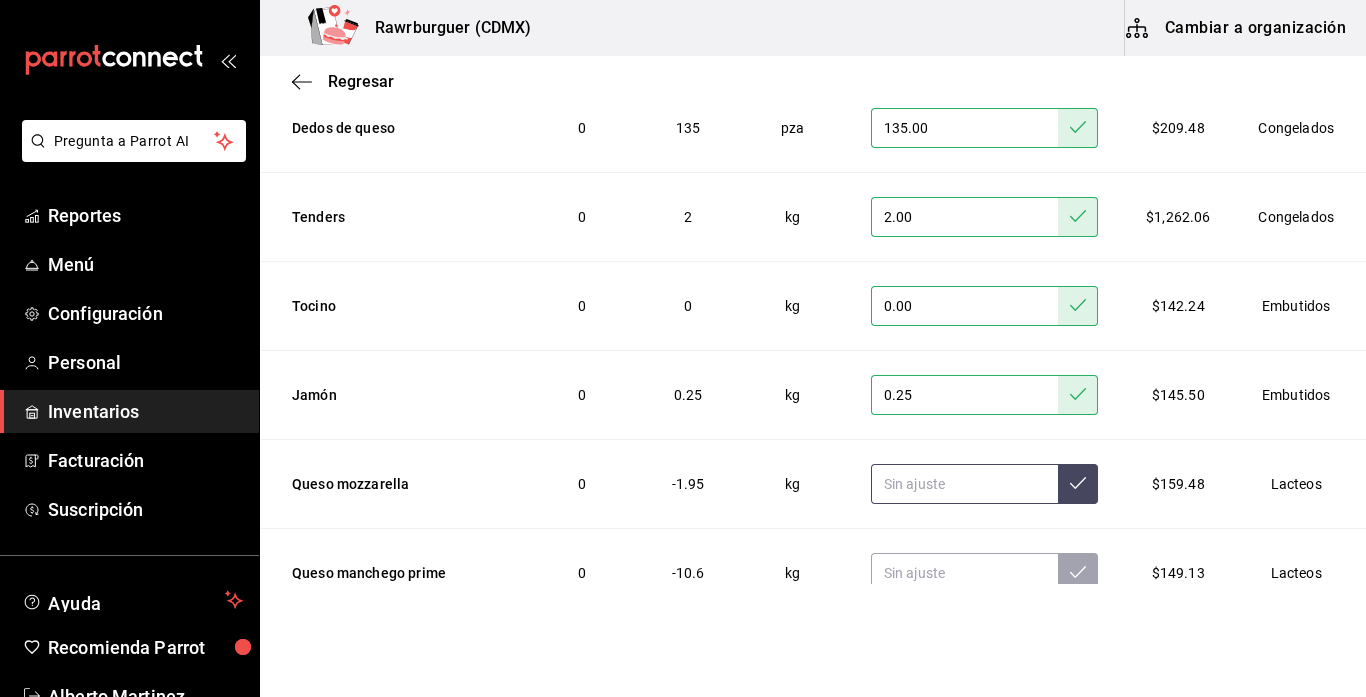 click at bounding box center [964, 484] 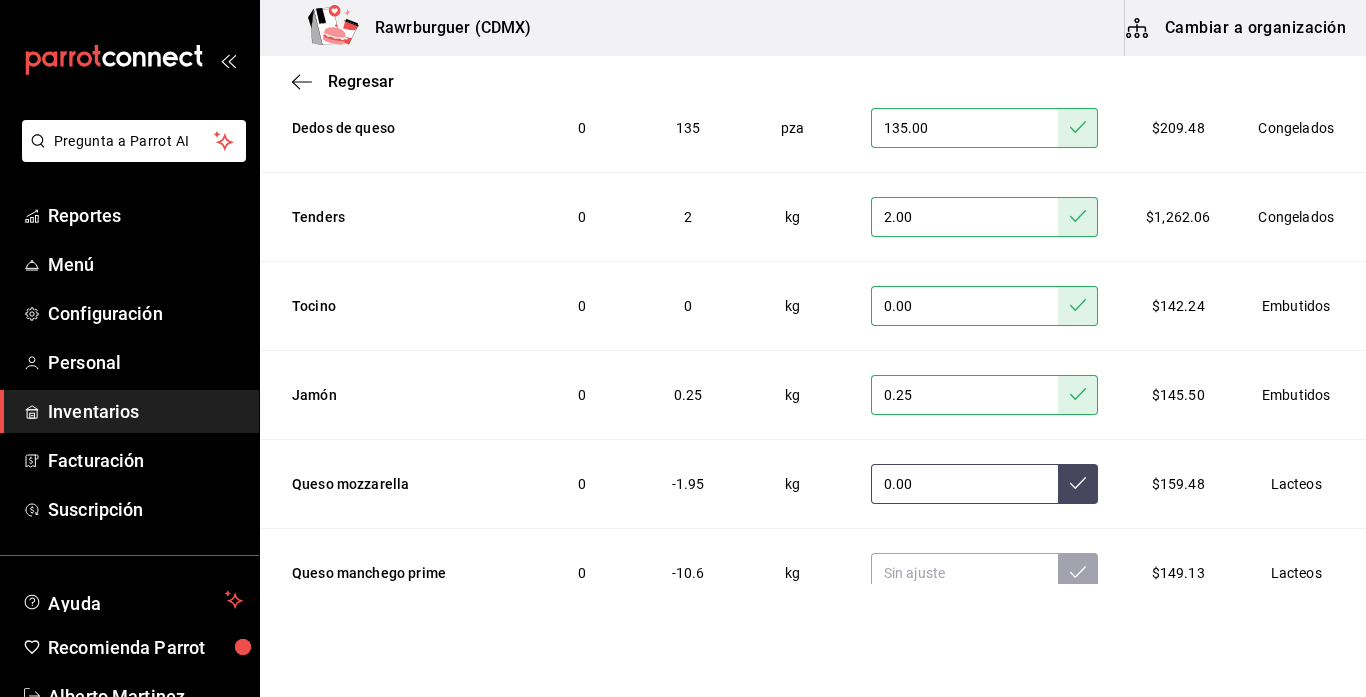 type on "0.00" 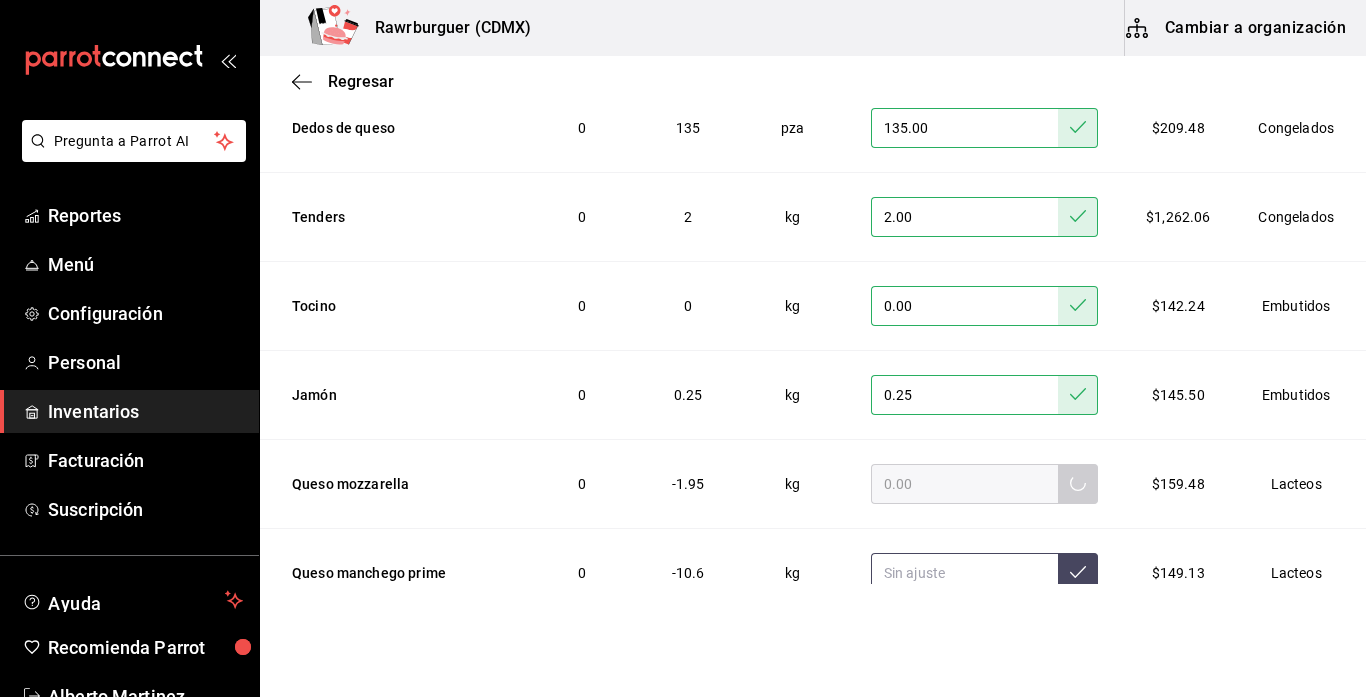 click at bounding box center (964, 573) 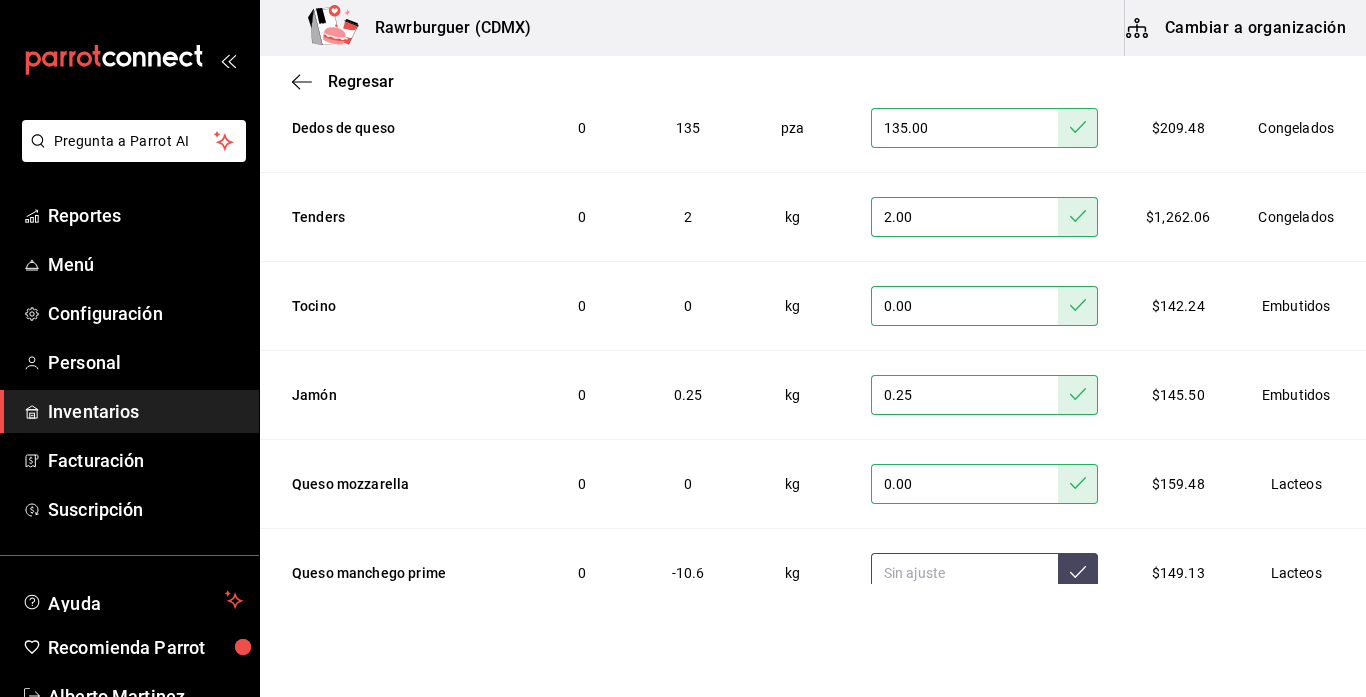 scroll, scrollTop: 1299, scrollLeft: 0, axis: vertical 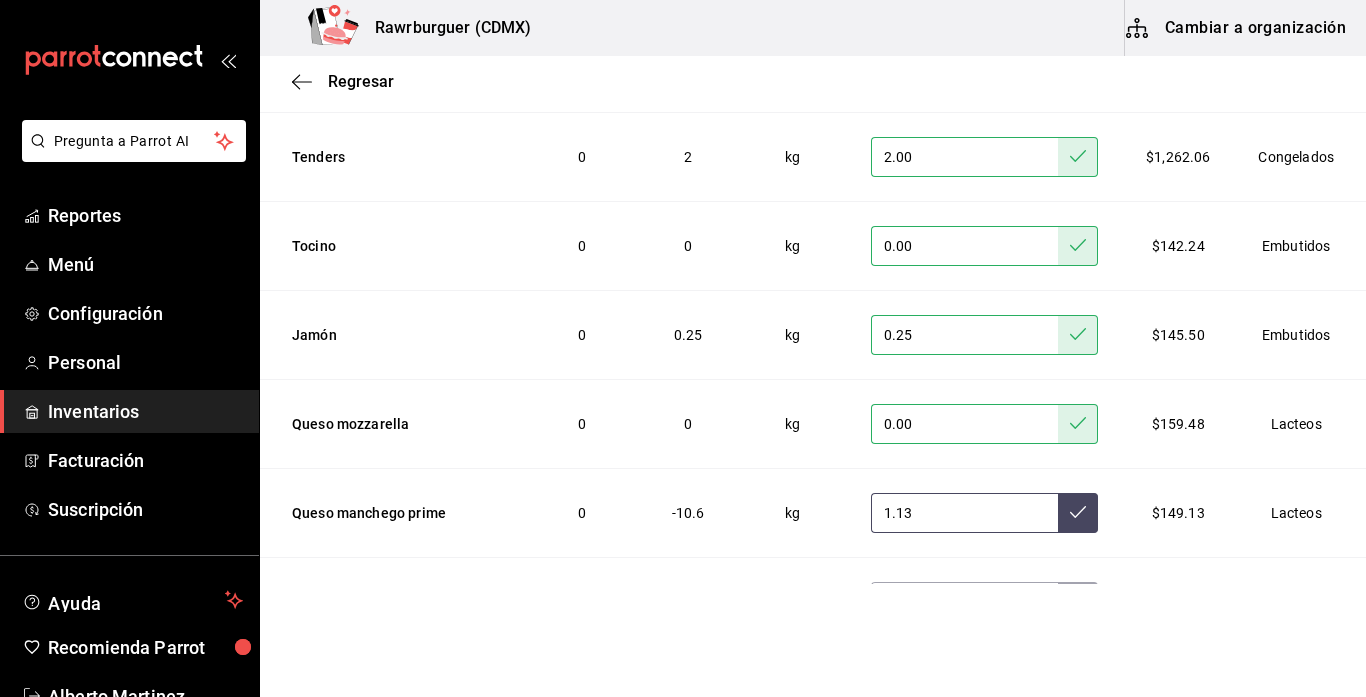 type on "1.13" 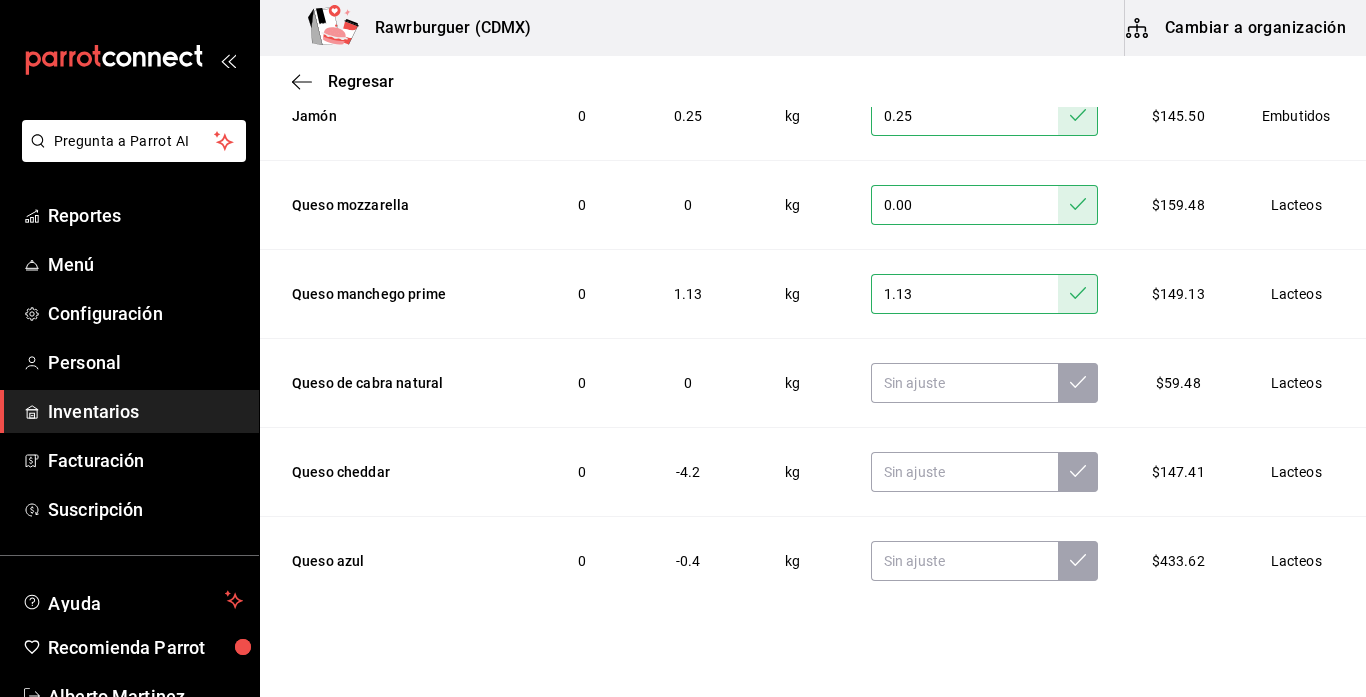 scroll, scrollTop: 1527, scrollLeft: 0, axis: vertical 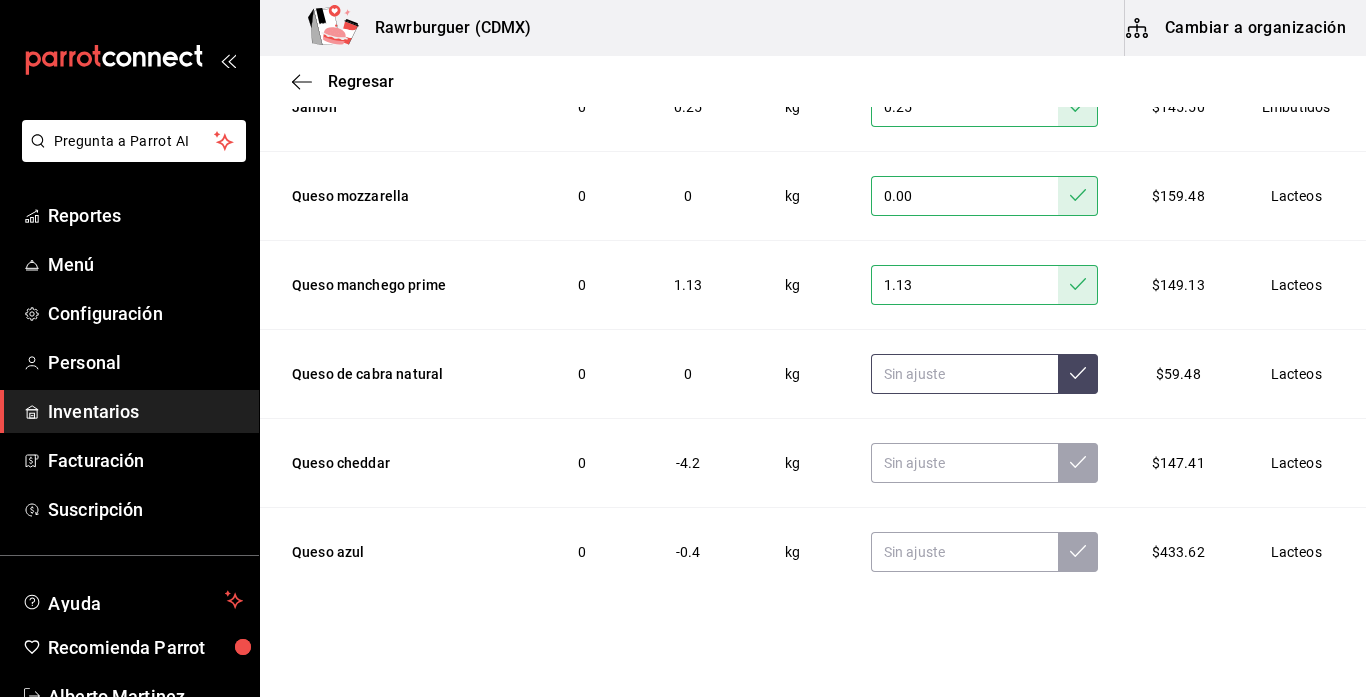 click at bounding box center (964, 374) 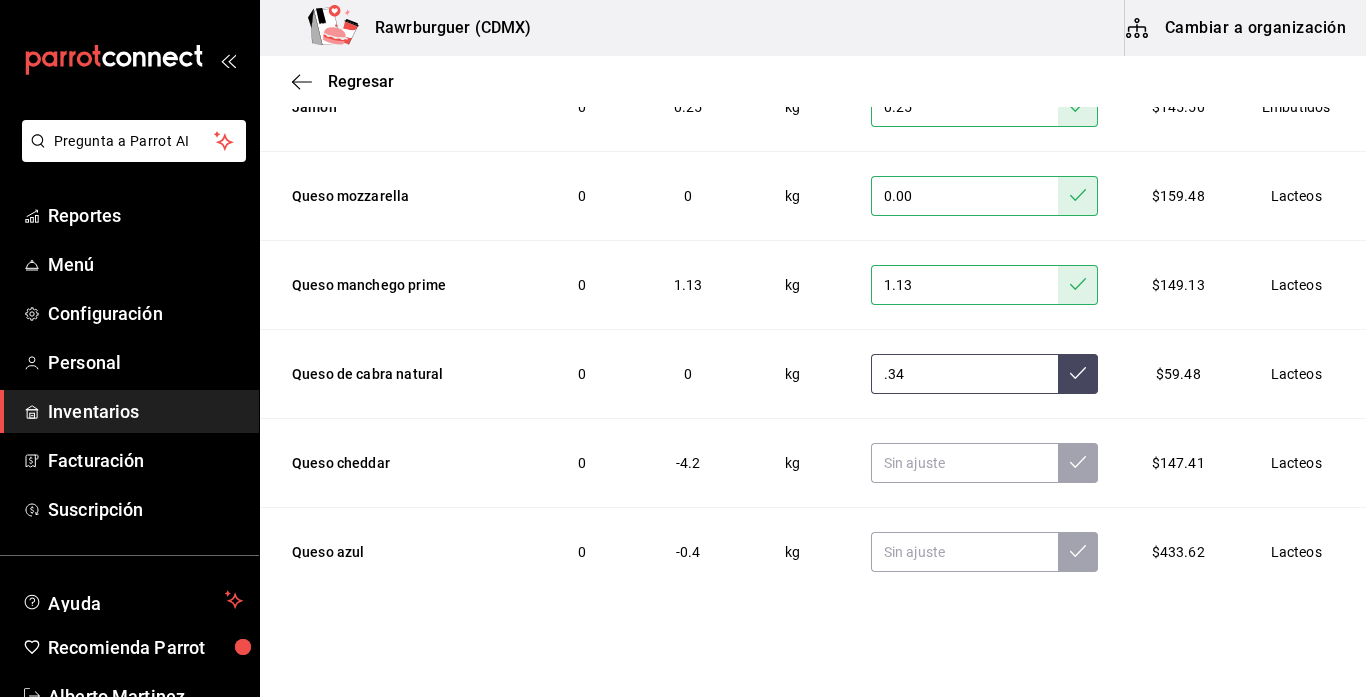 click at bounding box center (1078, 374) 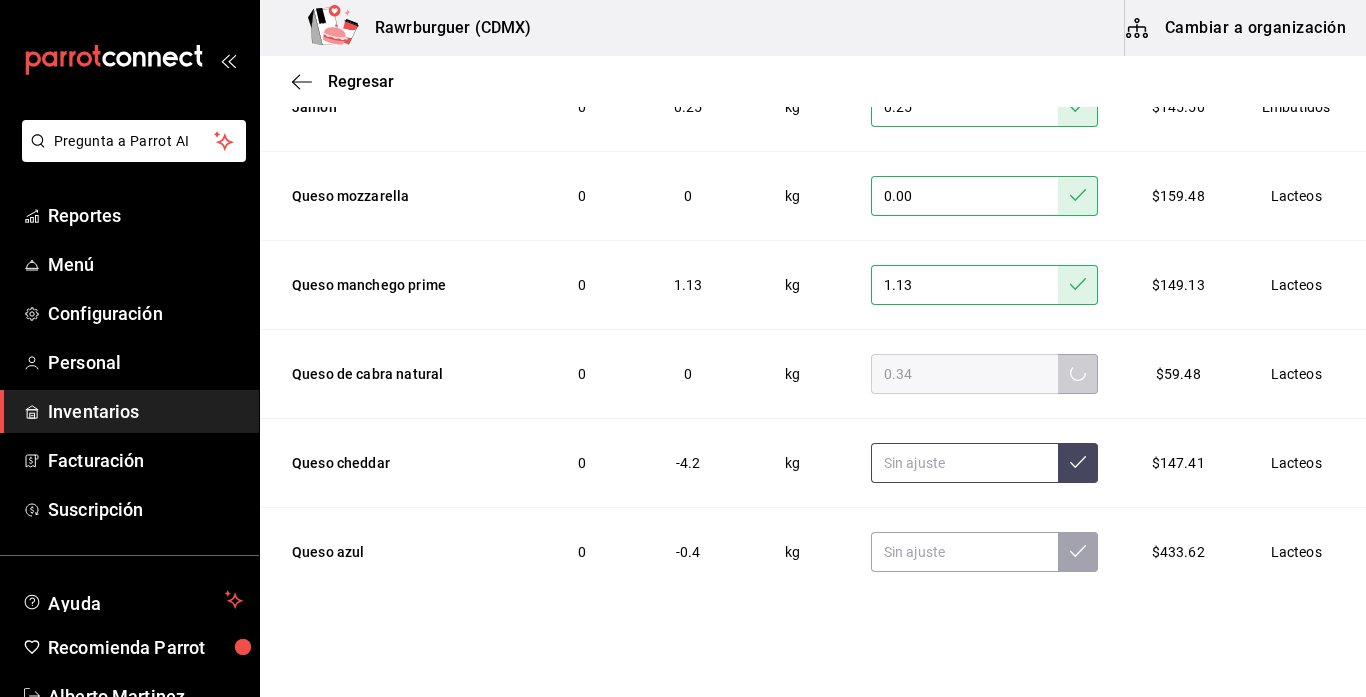 click at bounding box center [964, 463] 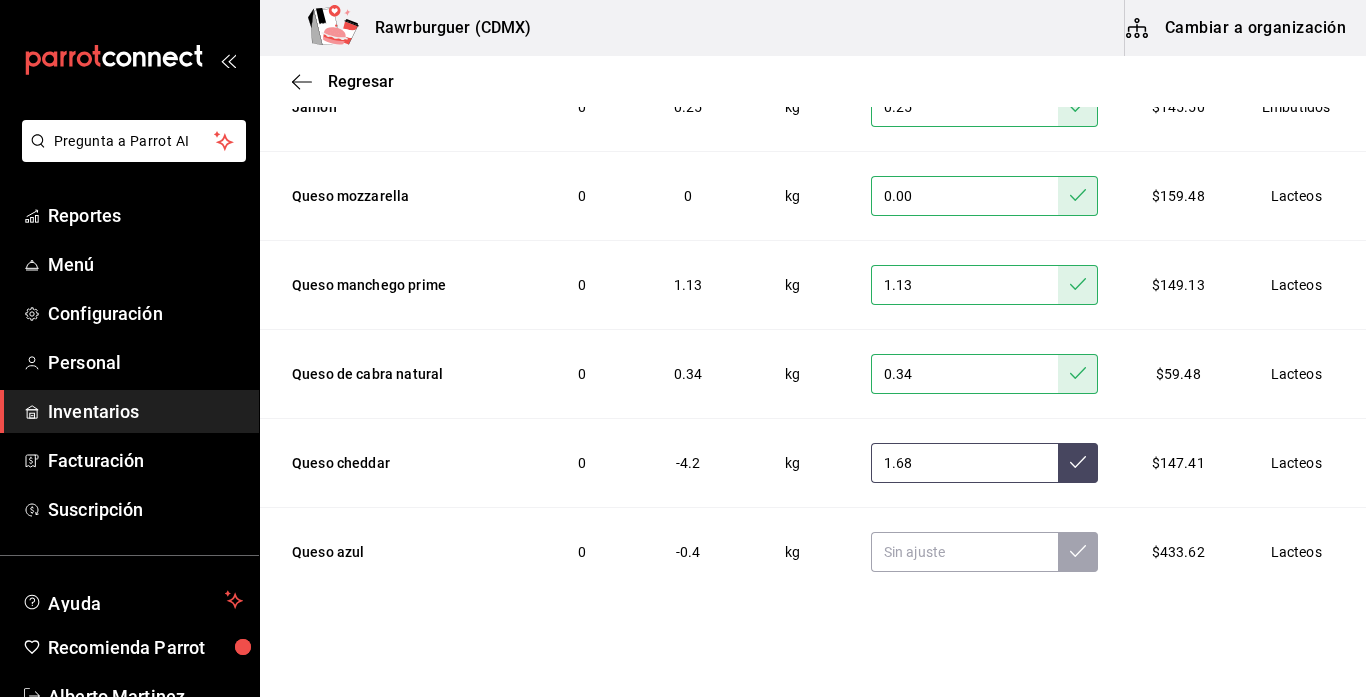 type on "1.68" 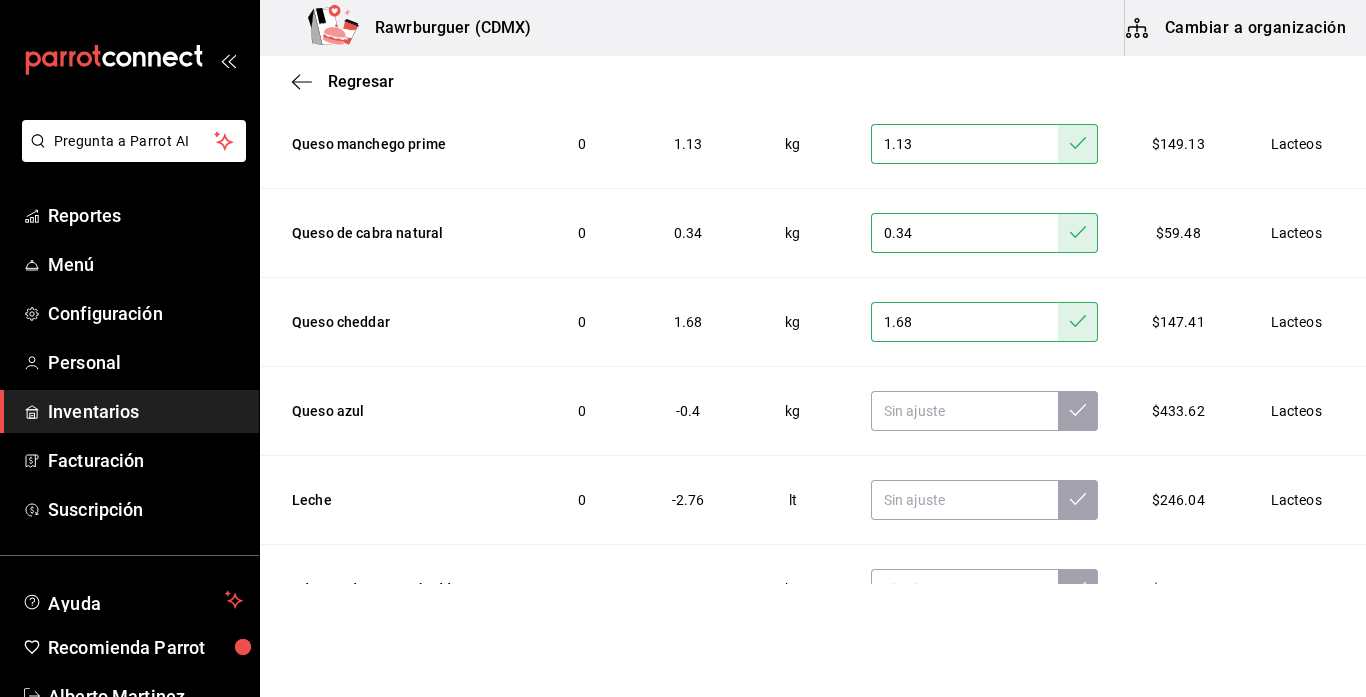 scroll, scrollTop: 1680, scrollLeft: 0, axis: vertical 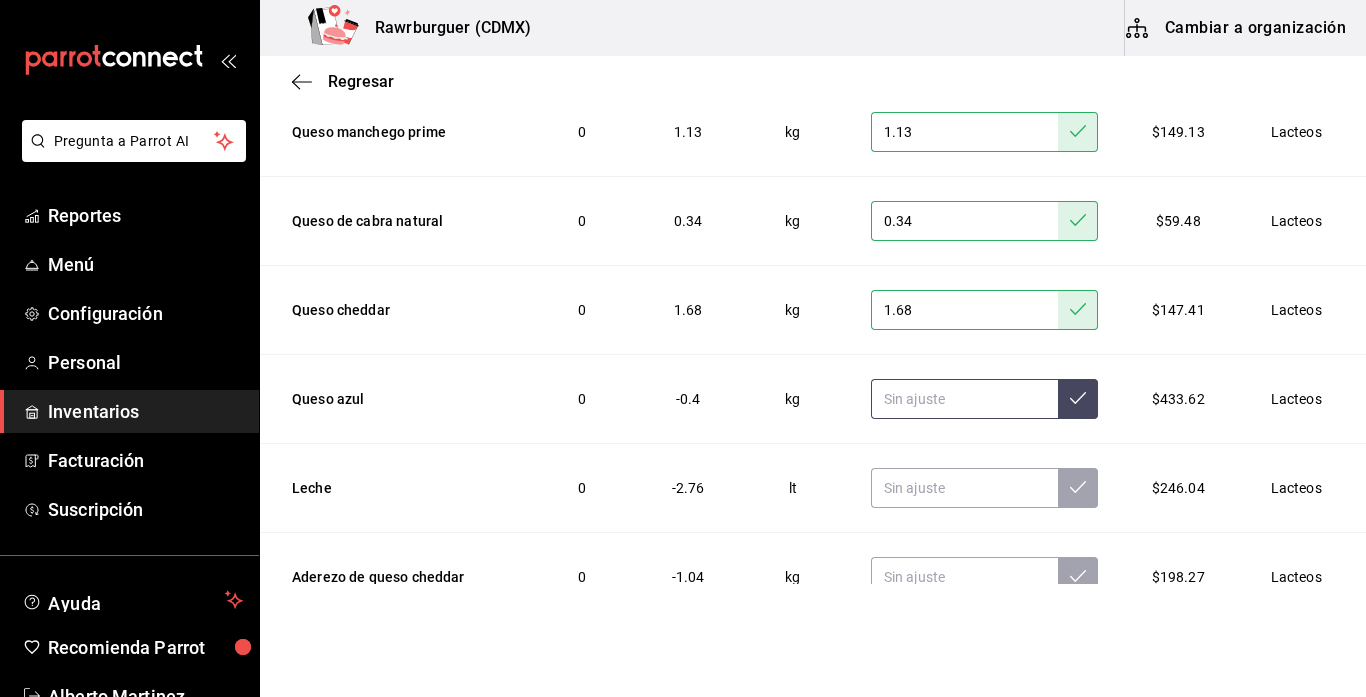 click at bounding box center (964, 399) 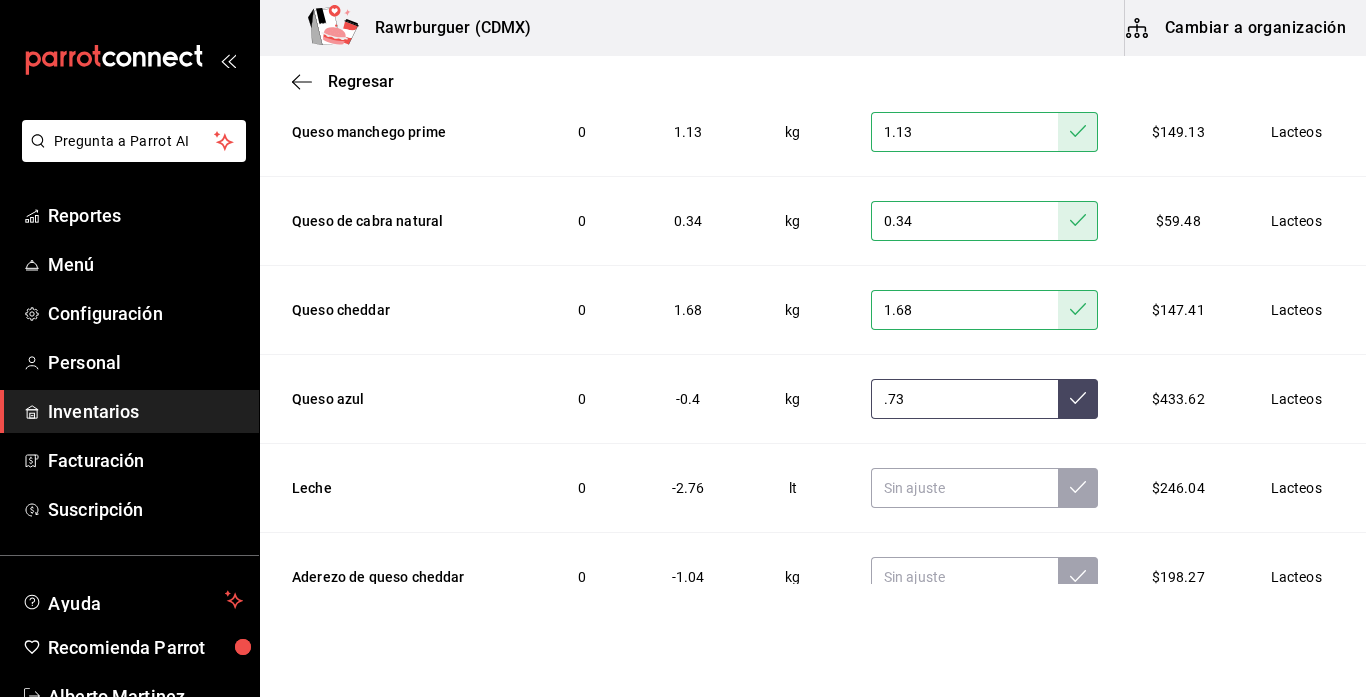 click 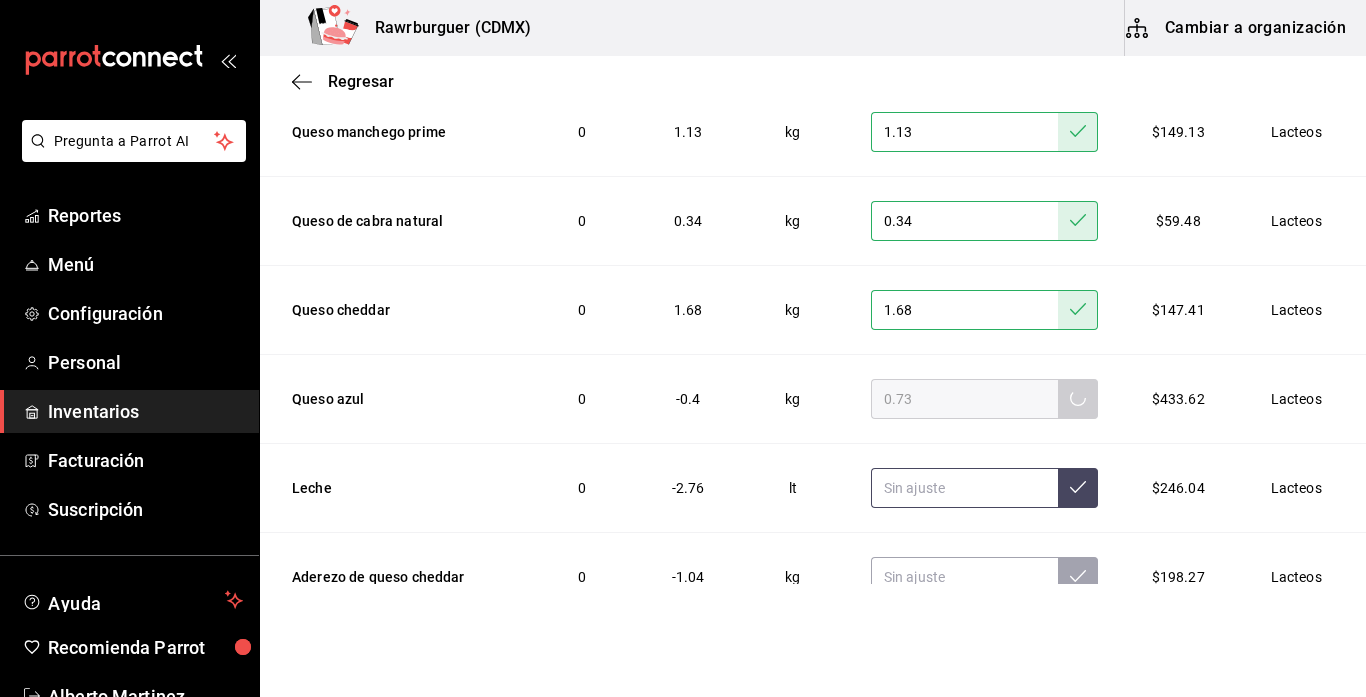 click at bounding box center (964, 488) 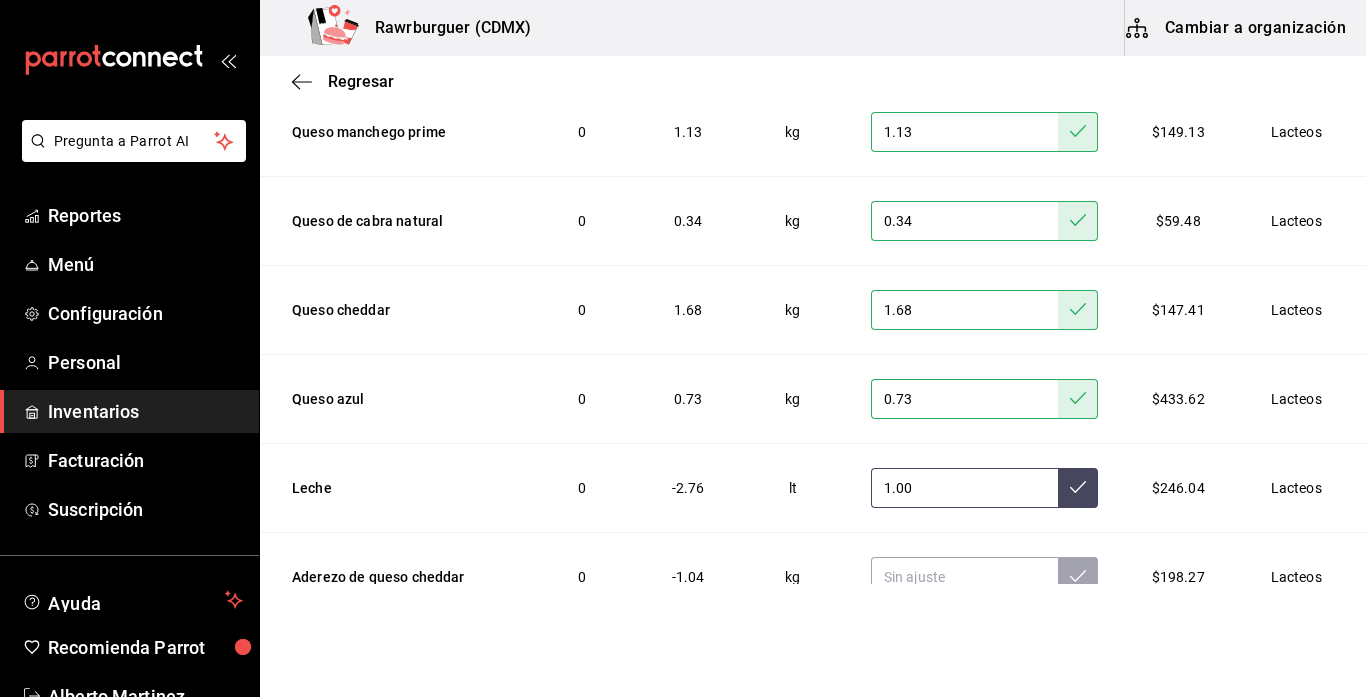 type on "1.00" 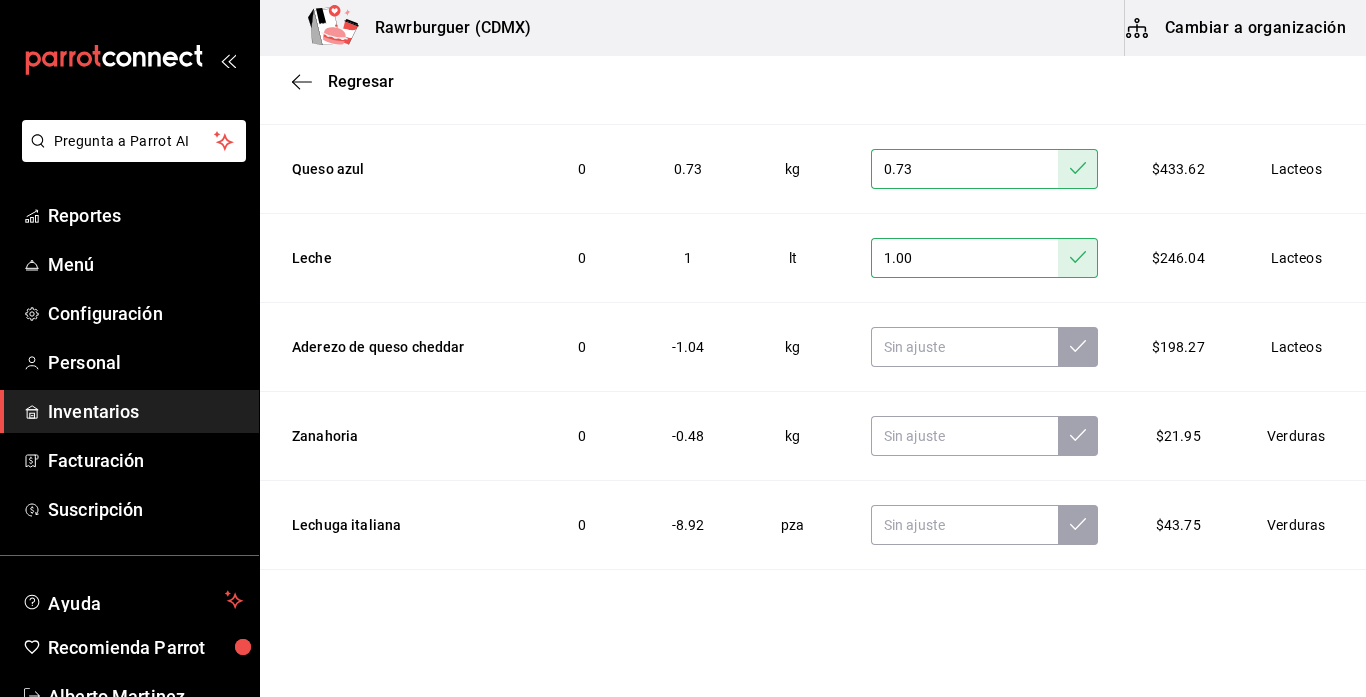 scroll, scrollTop: 1913, scrollLeft: 0, axis: vertical 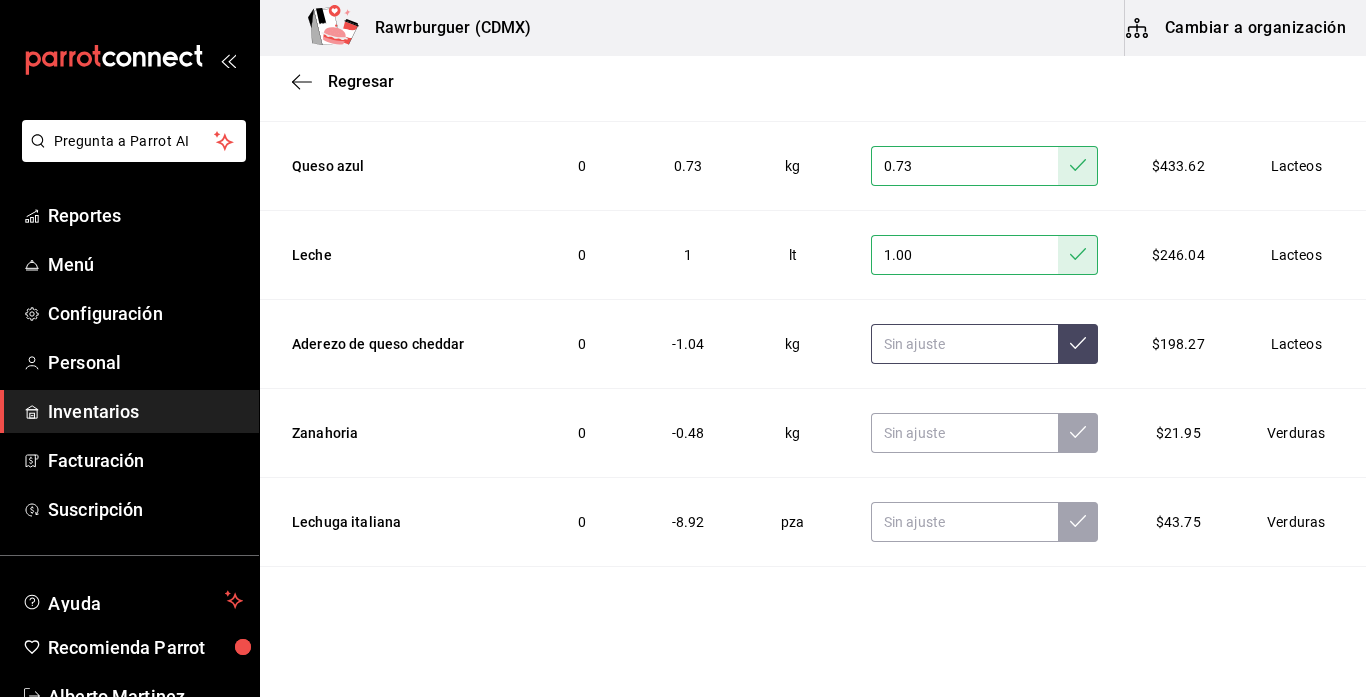 click at bounding box center [964, 344] 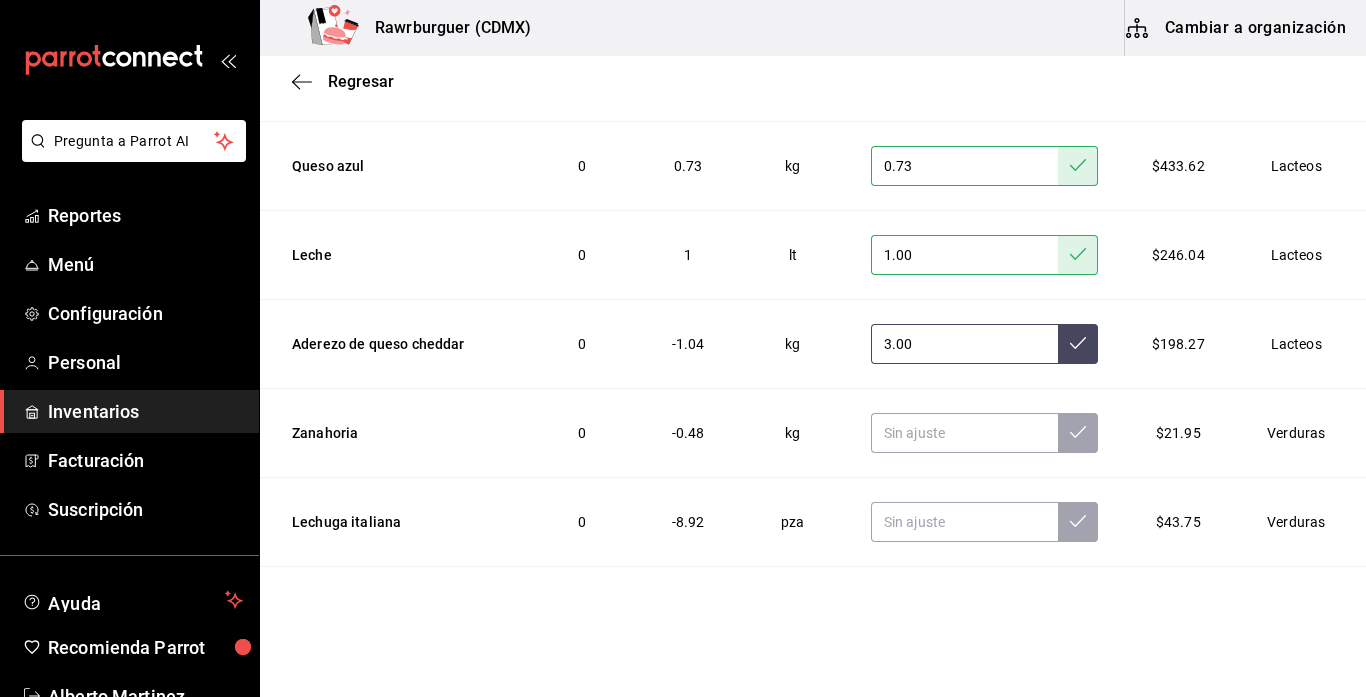 type on "3.00" 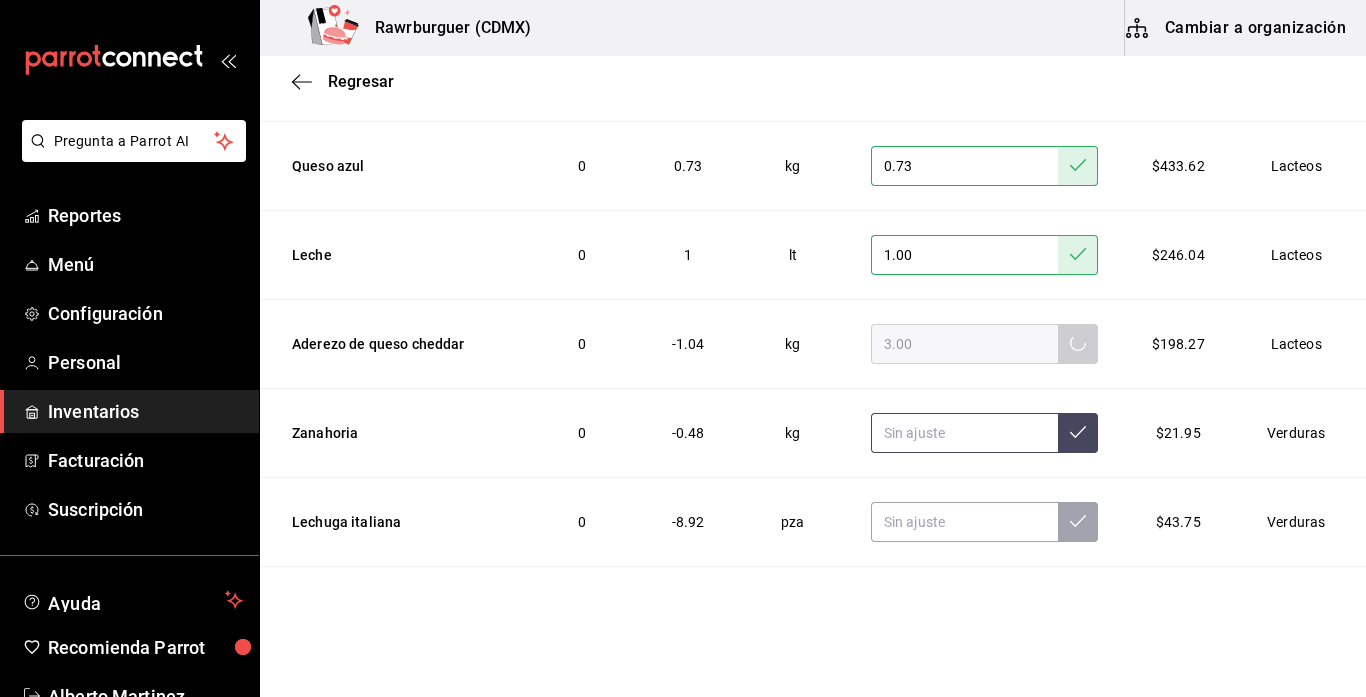 click at bounding box center [964, 433] 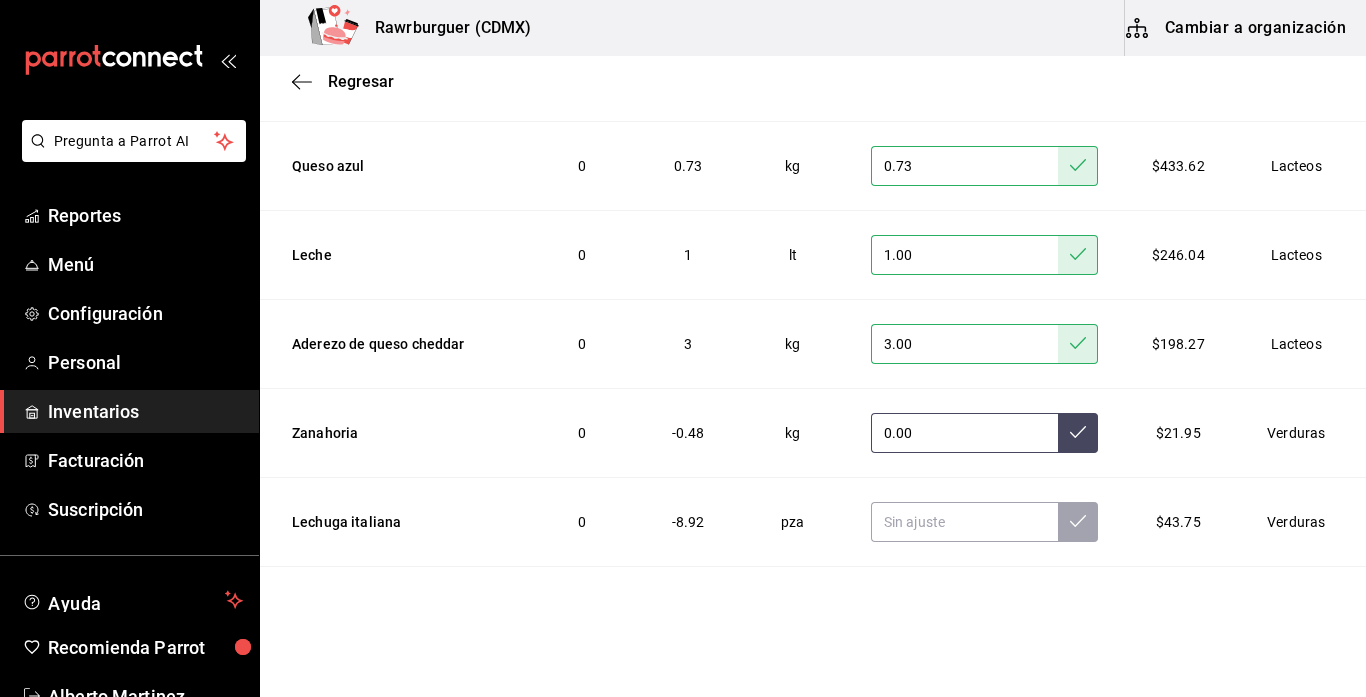 type on "0.00" 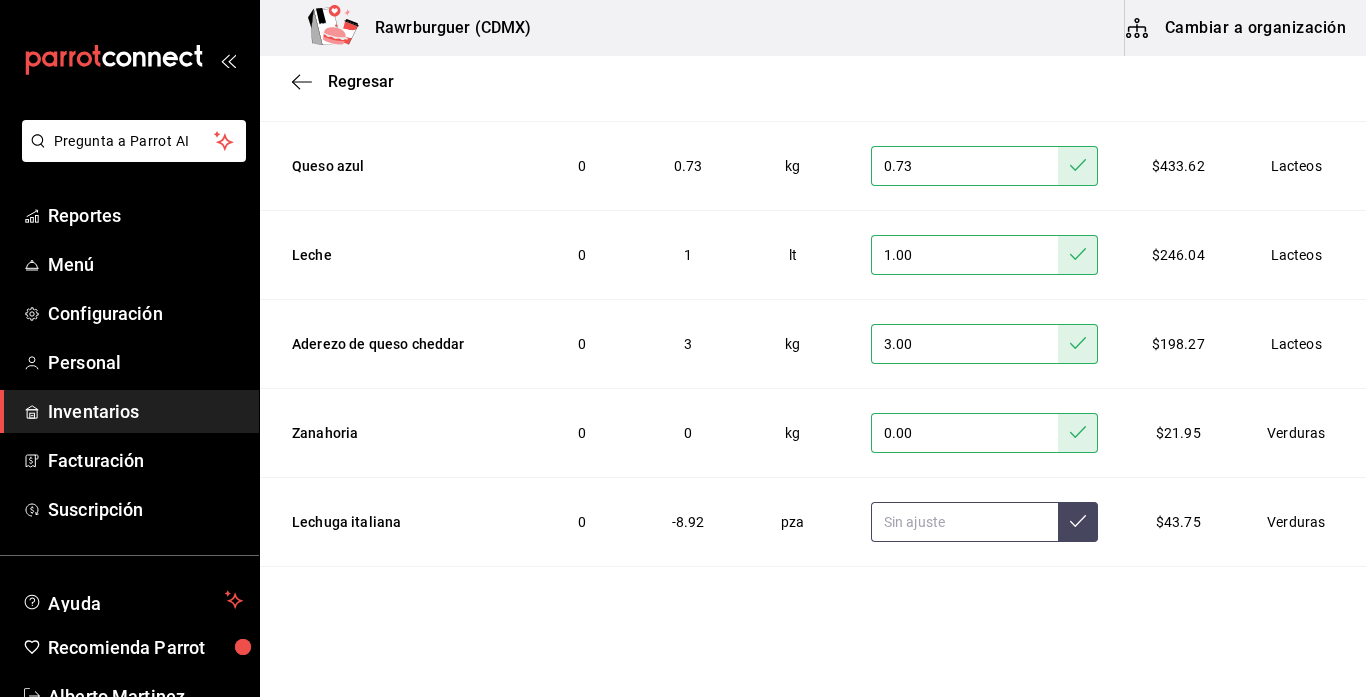 click at bounding box center (964, 522) 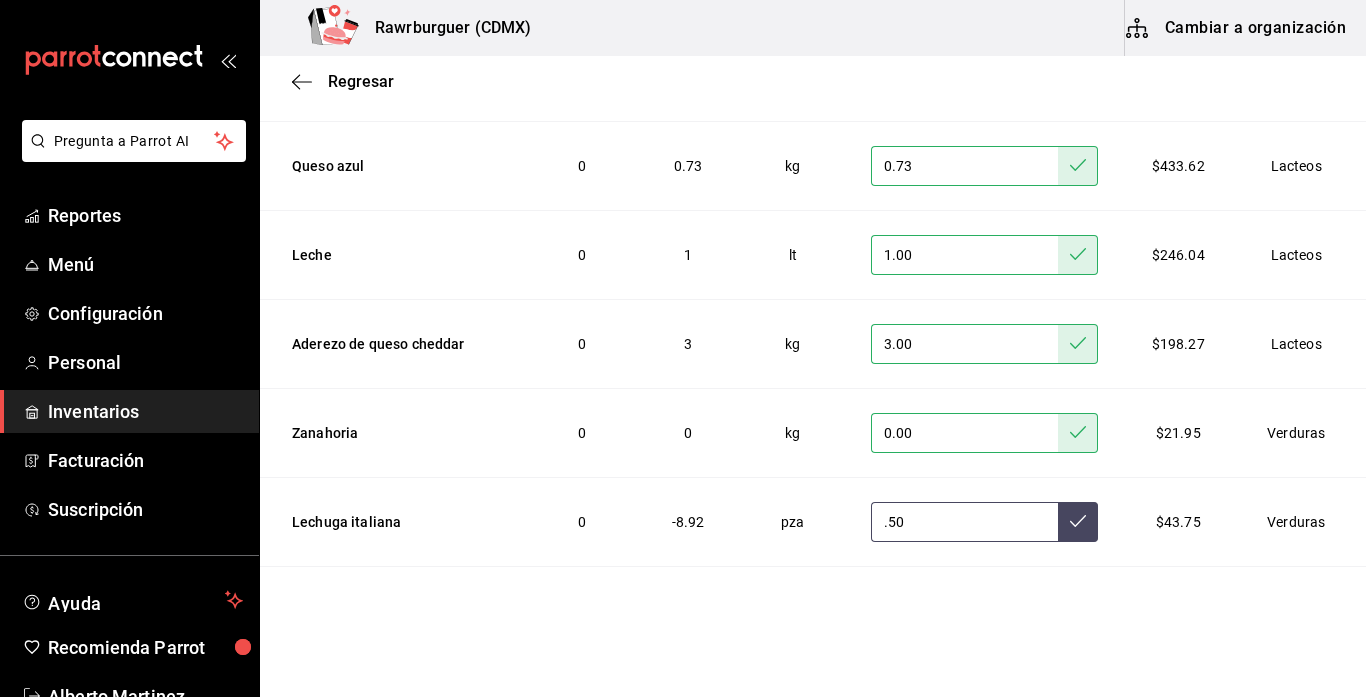 click at bounding box center [1078, 522] 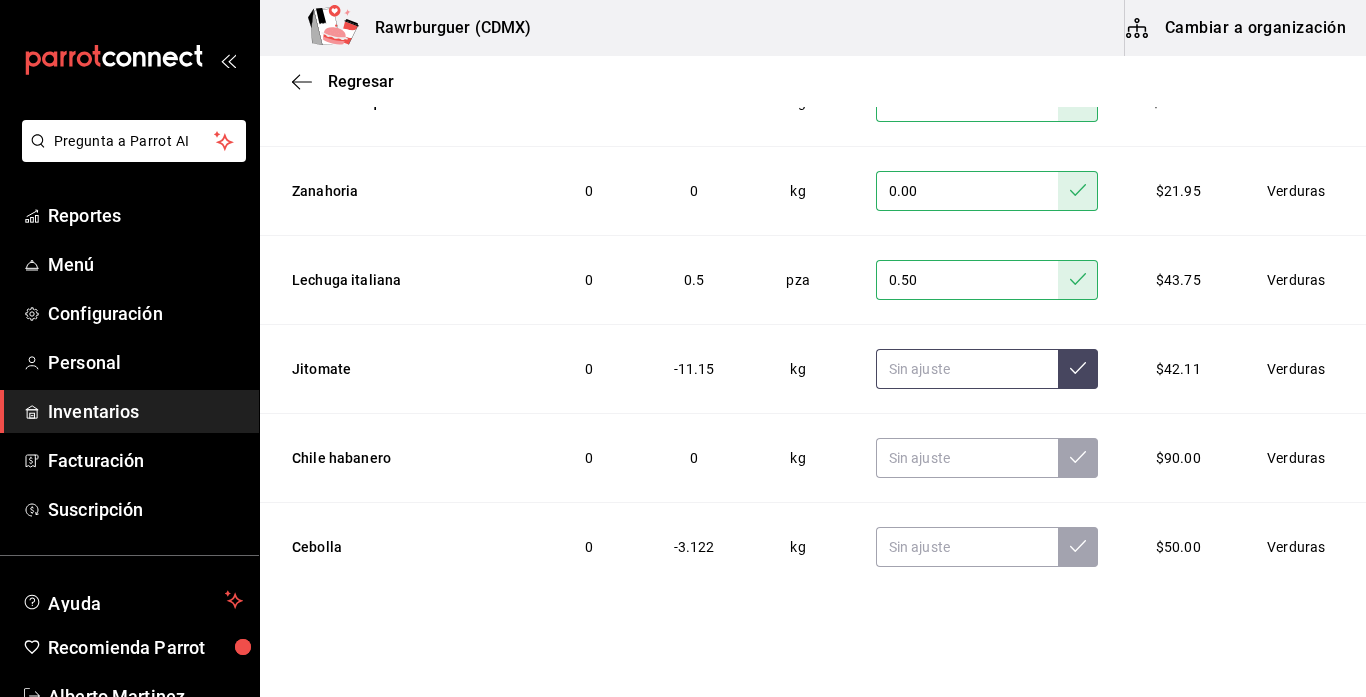 scroll, scrollTop: 2215, scrollLeft: 0, axis: vertical 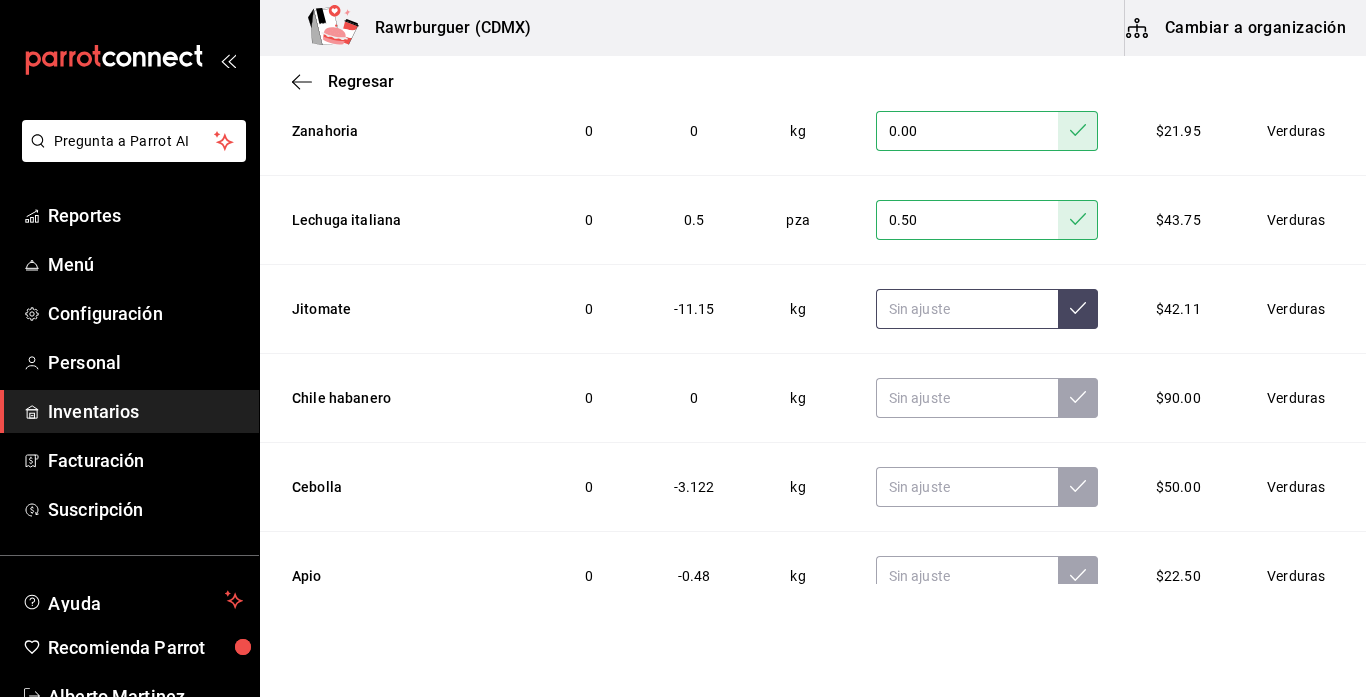 click at bounding box center (967, 309) 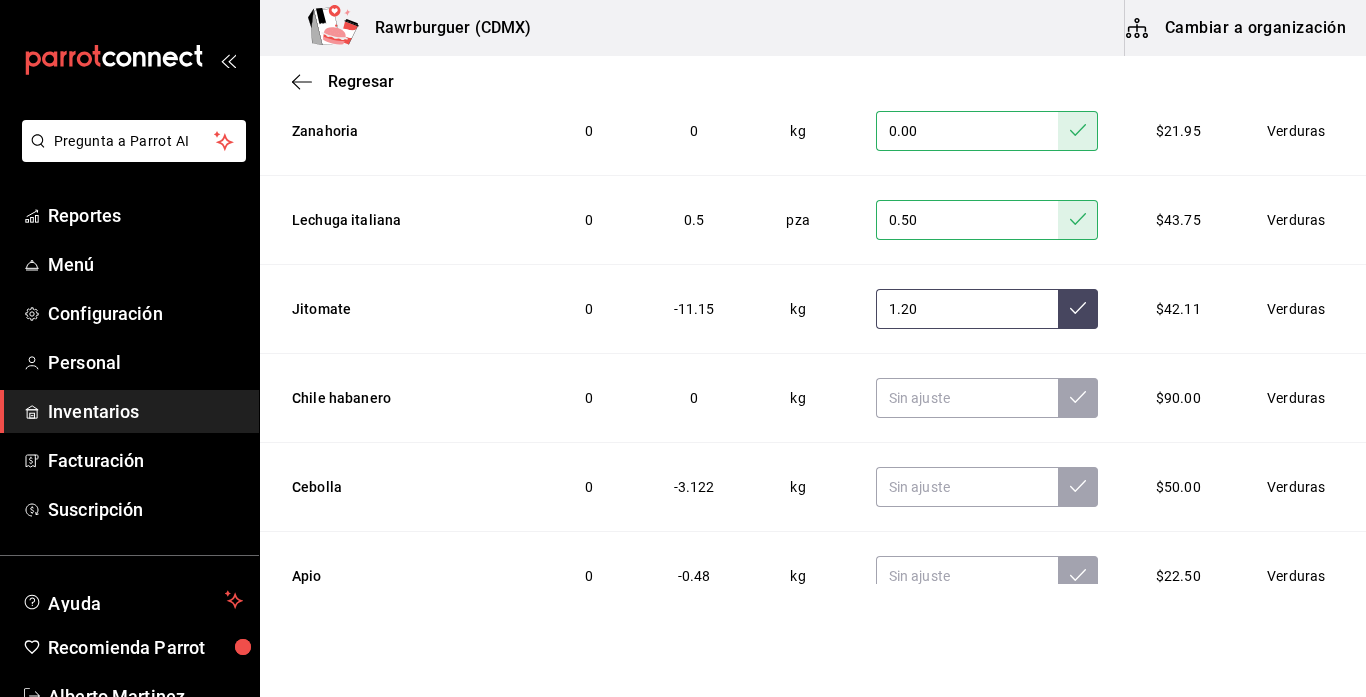 type on "1.20" 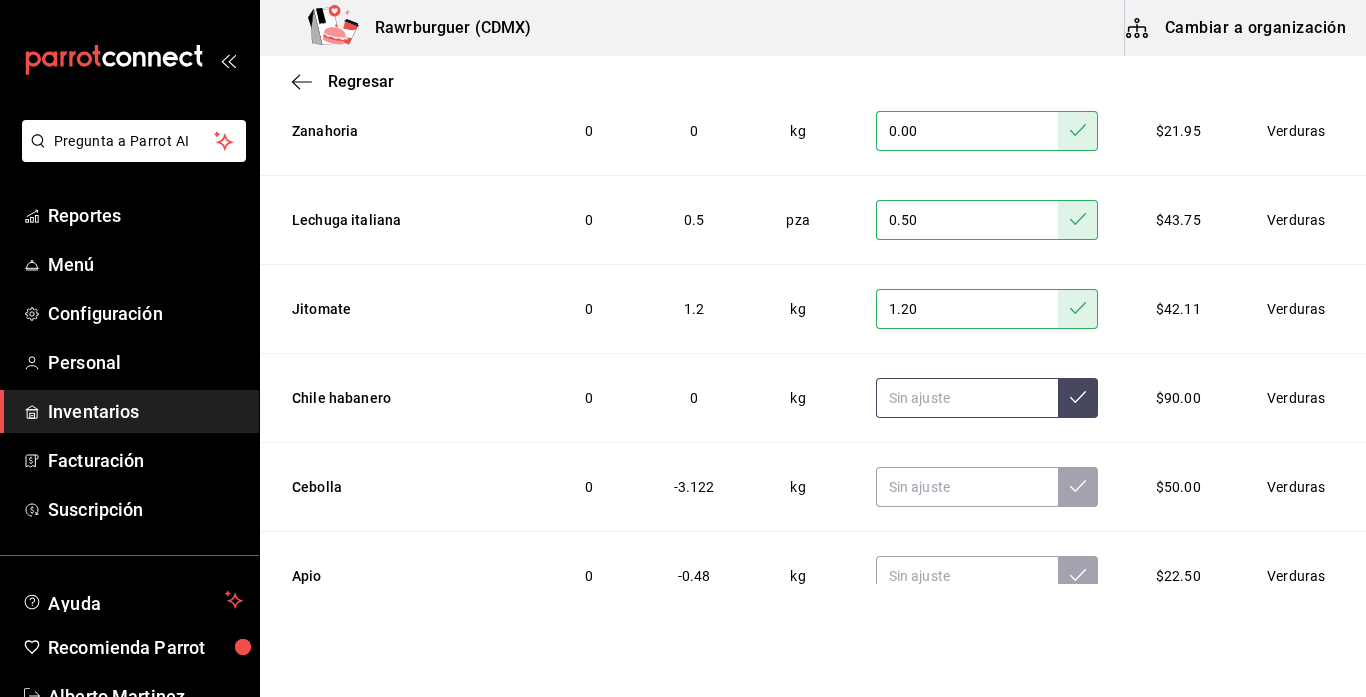 click at bounding box center (967, 398) 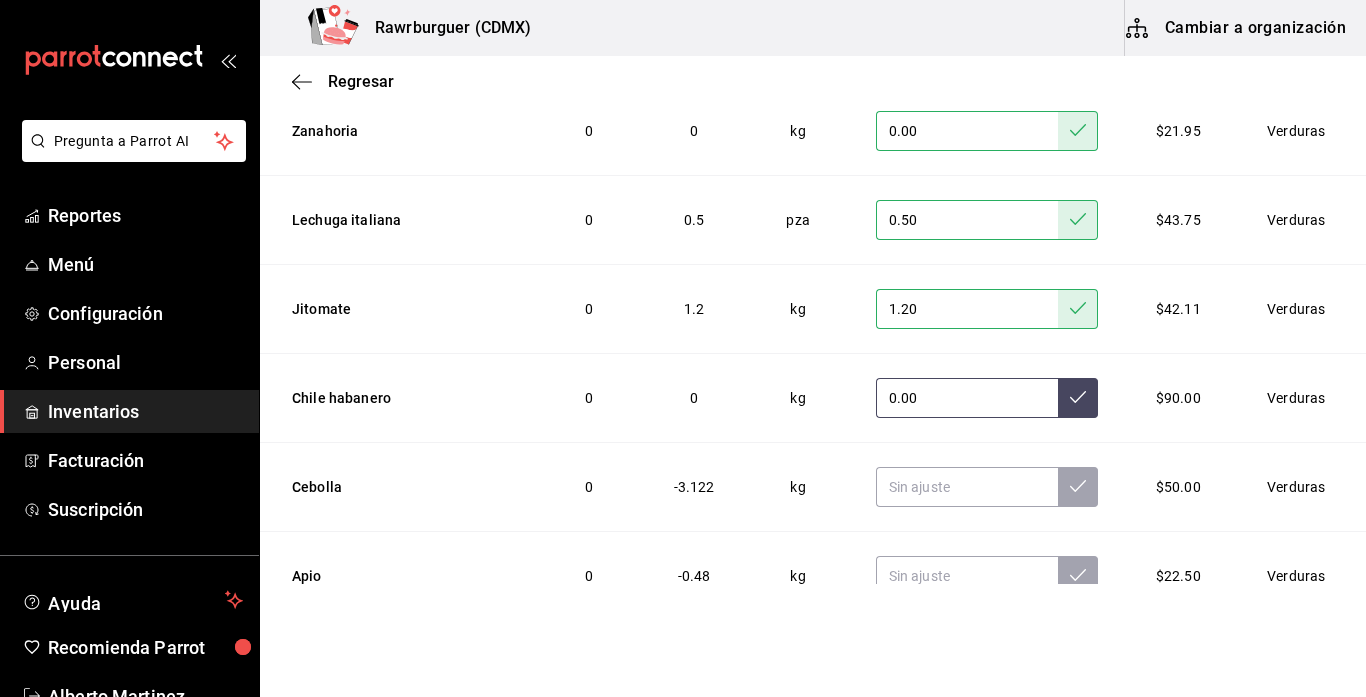 type on "0.00" 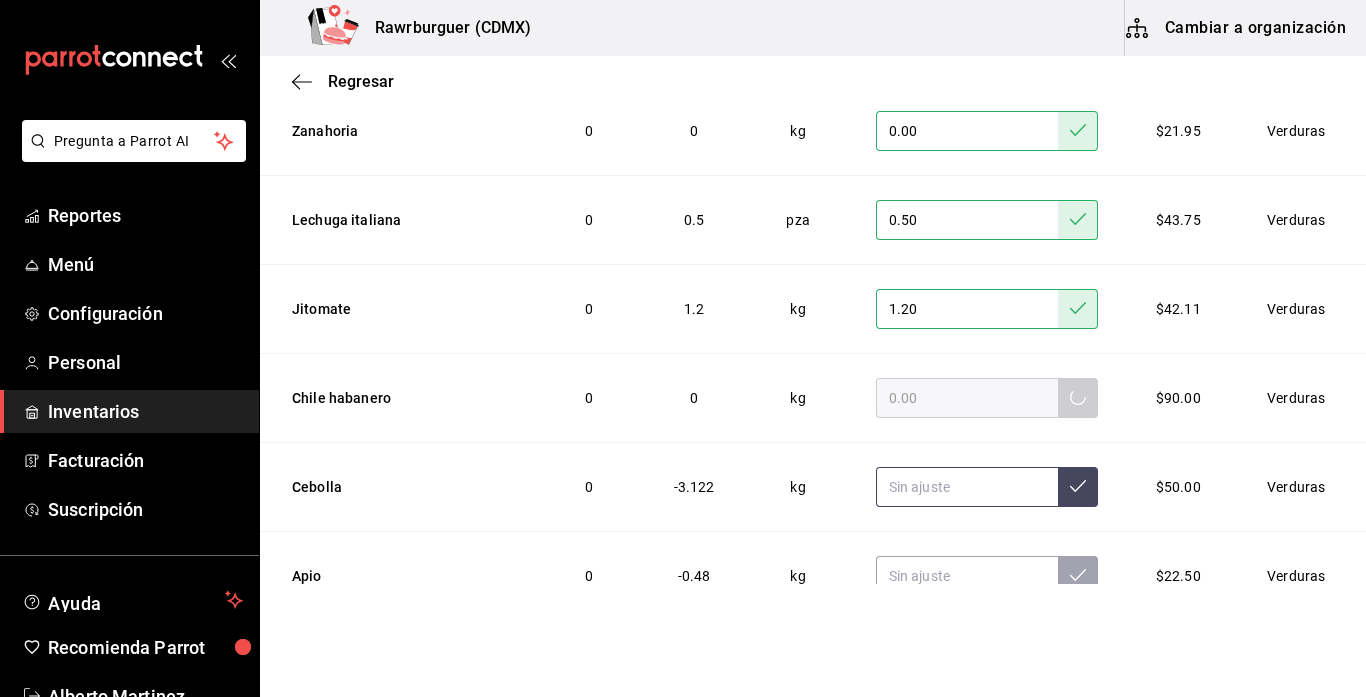 click at bounding box center [967, 487] 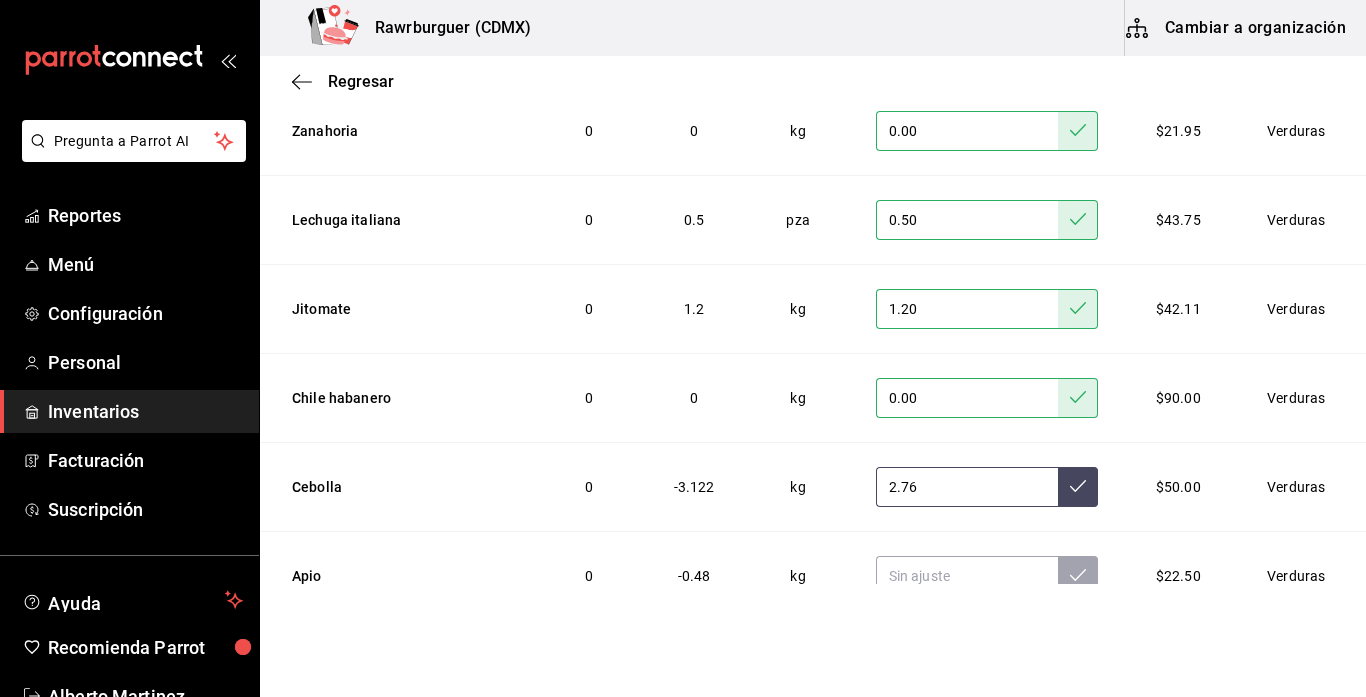 type on "2.76" 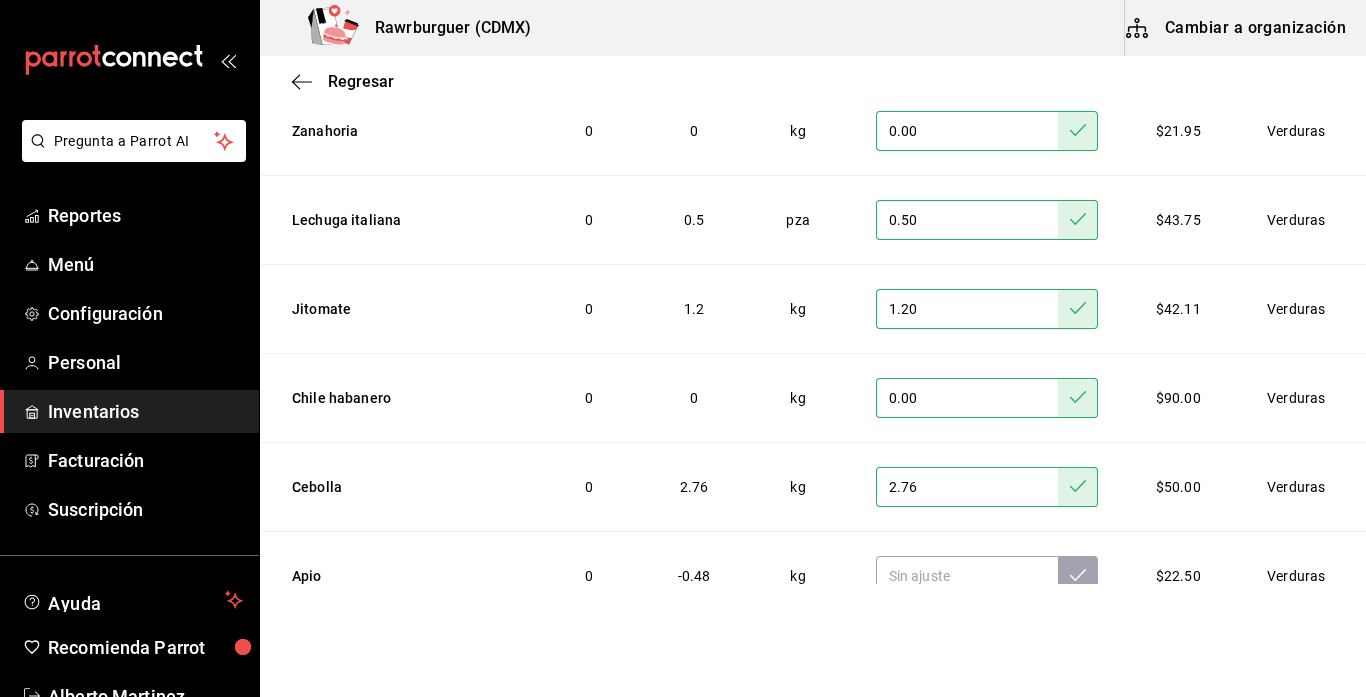 scroll, scrollTop: 2466, scrollLeft: 0, axis: vertical 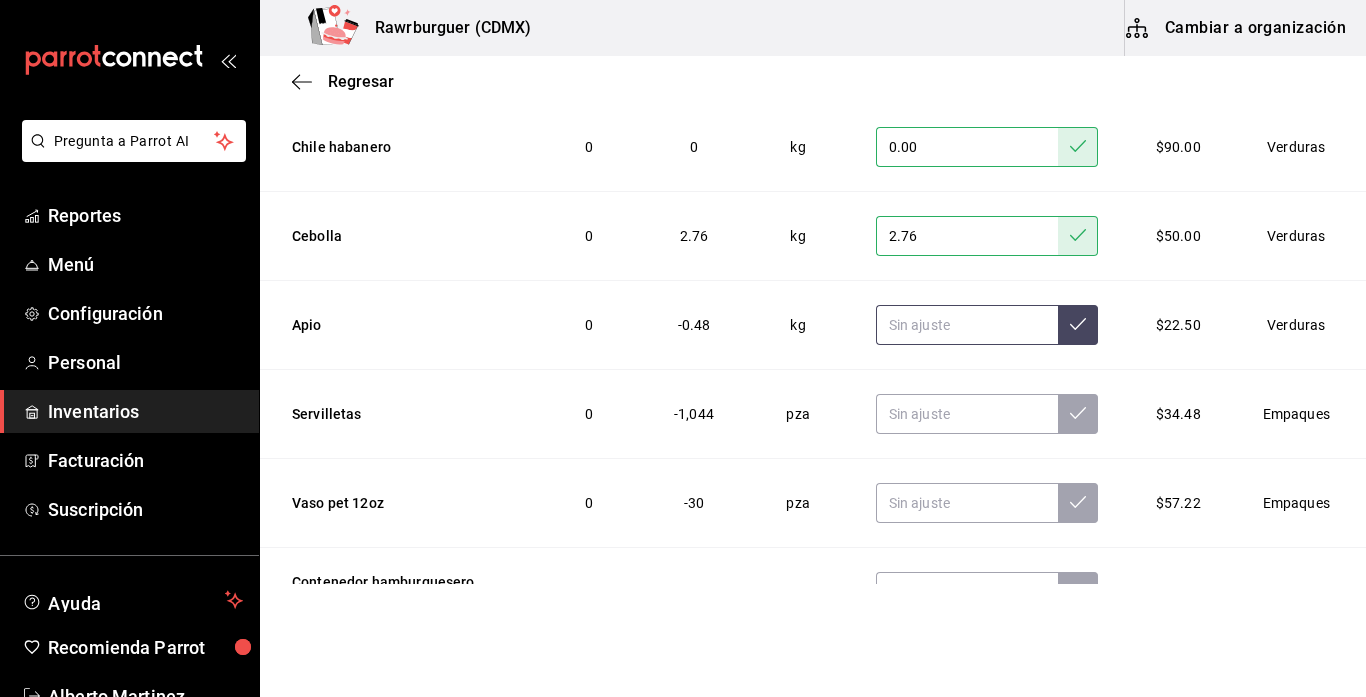 click at bounding box center (967, 325) 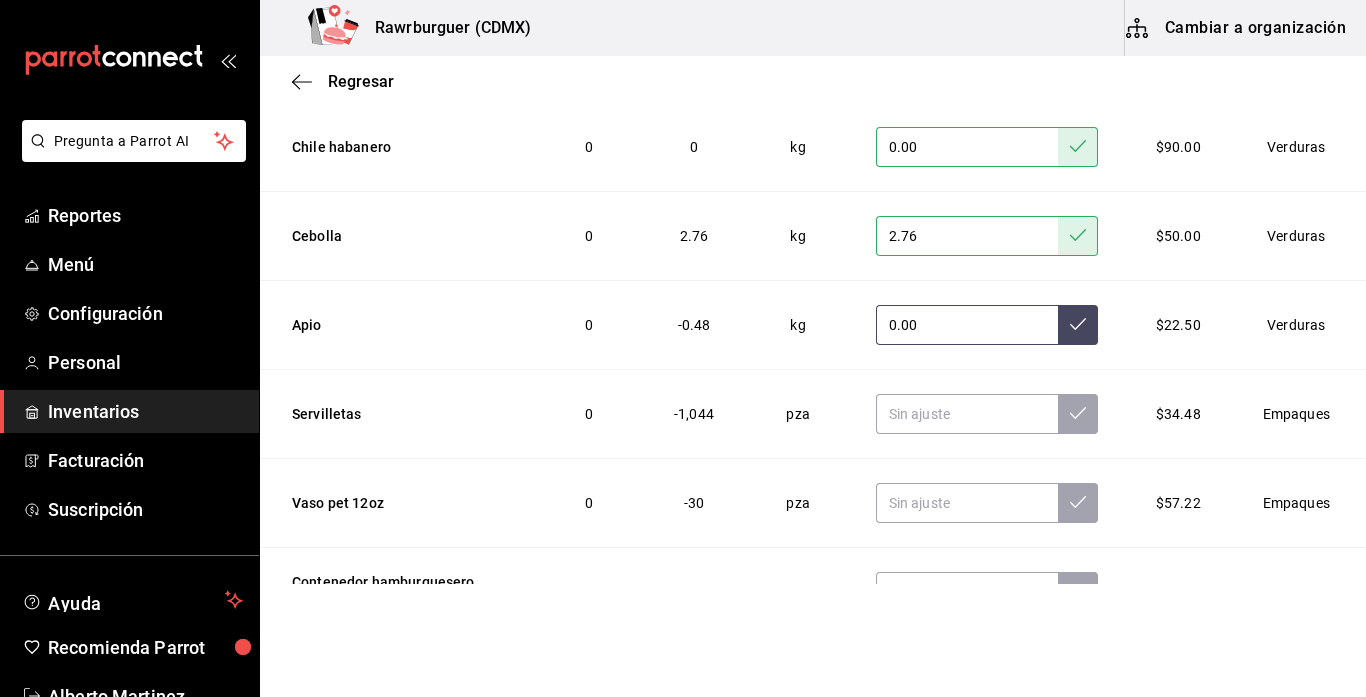 type on "0.00" 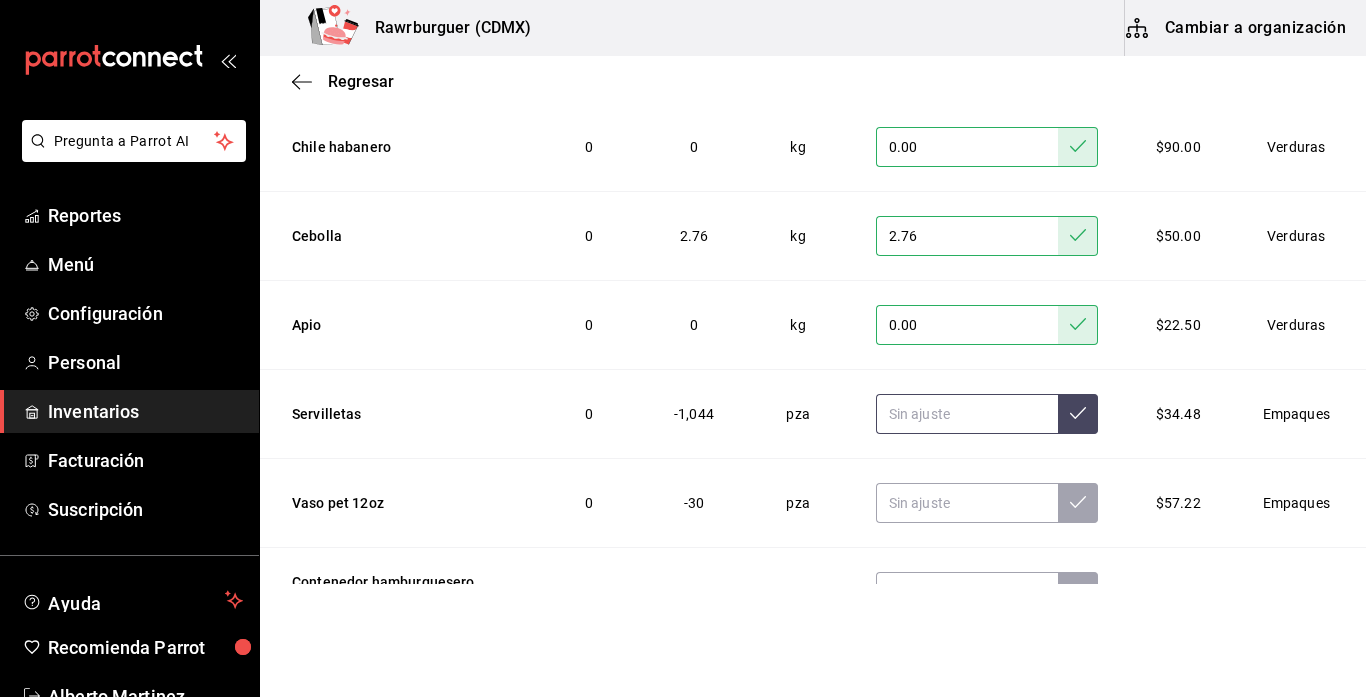 click at bounding box center (967, 414) 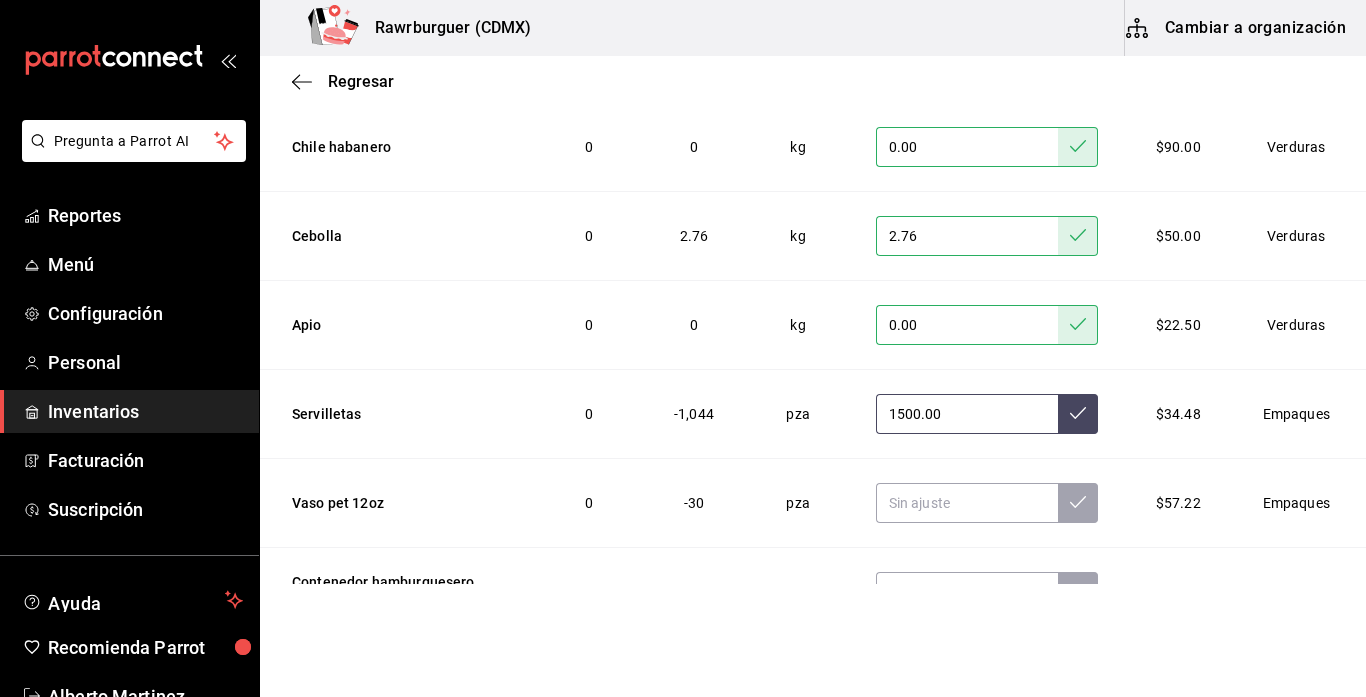 type on "1500.00" 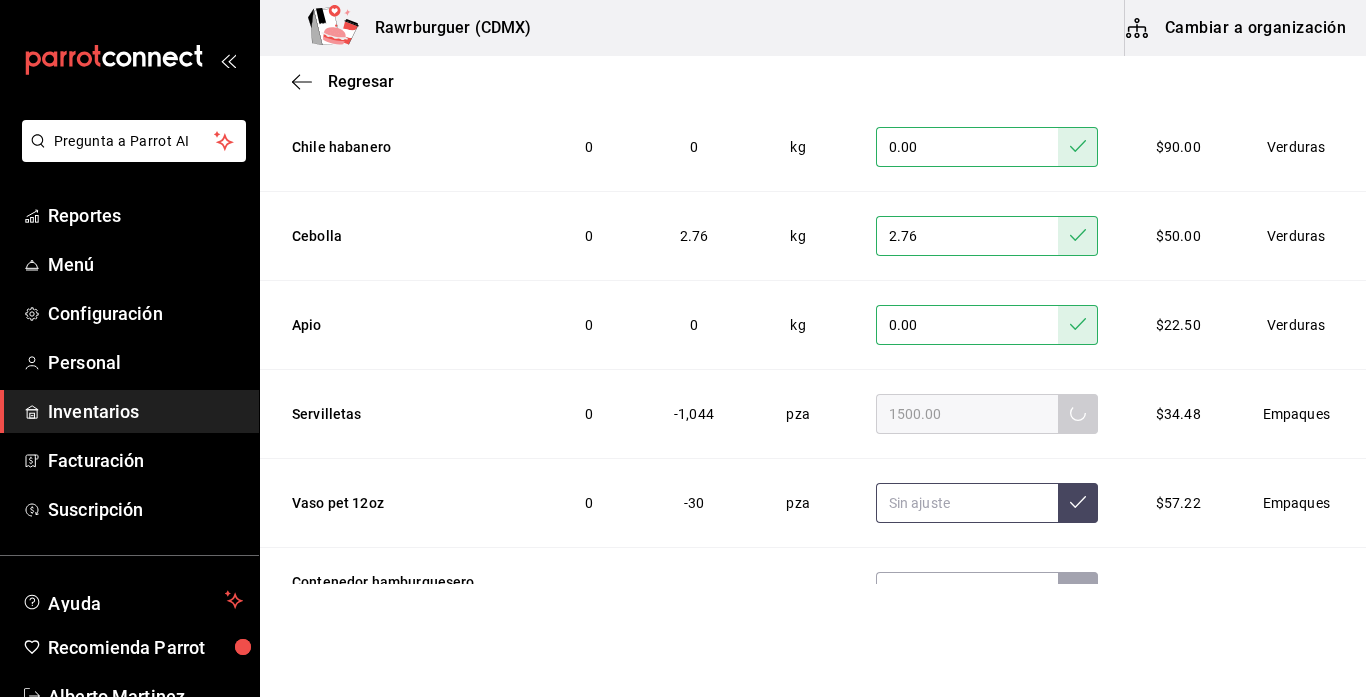 click at bounding box center [967, 503] 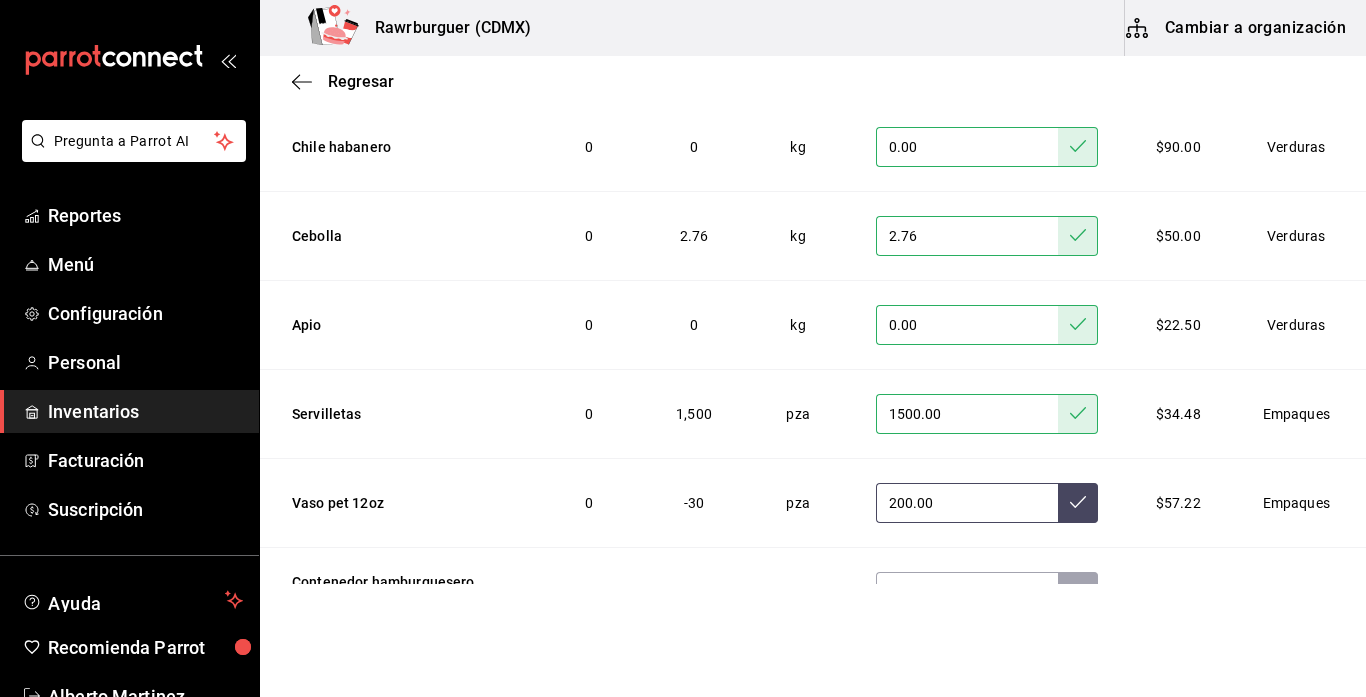 type on "200.00" 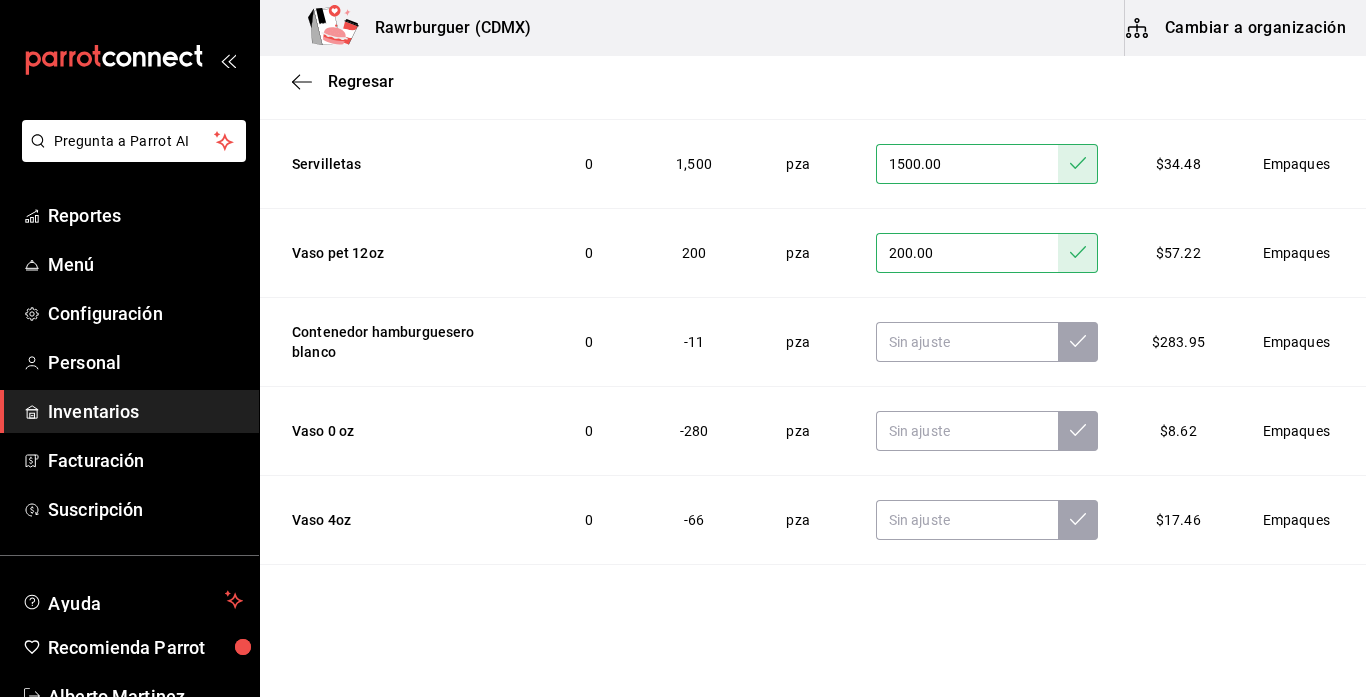 scroll, scrollTop: 2716, scrollLeft: 0, axis: vertical 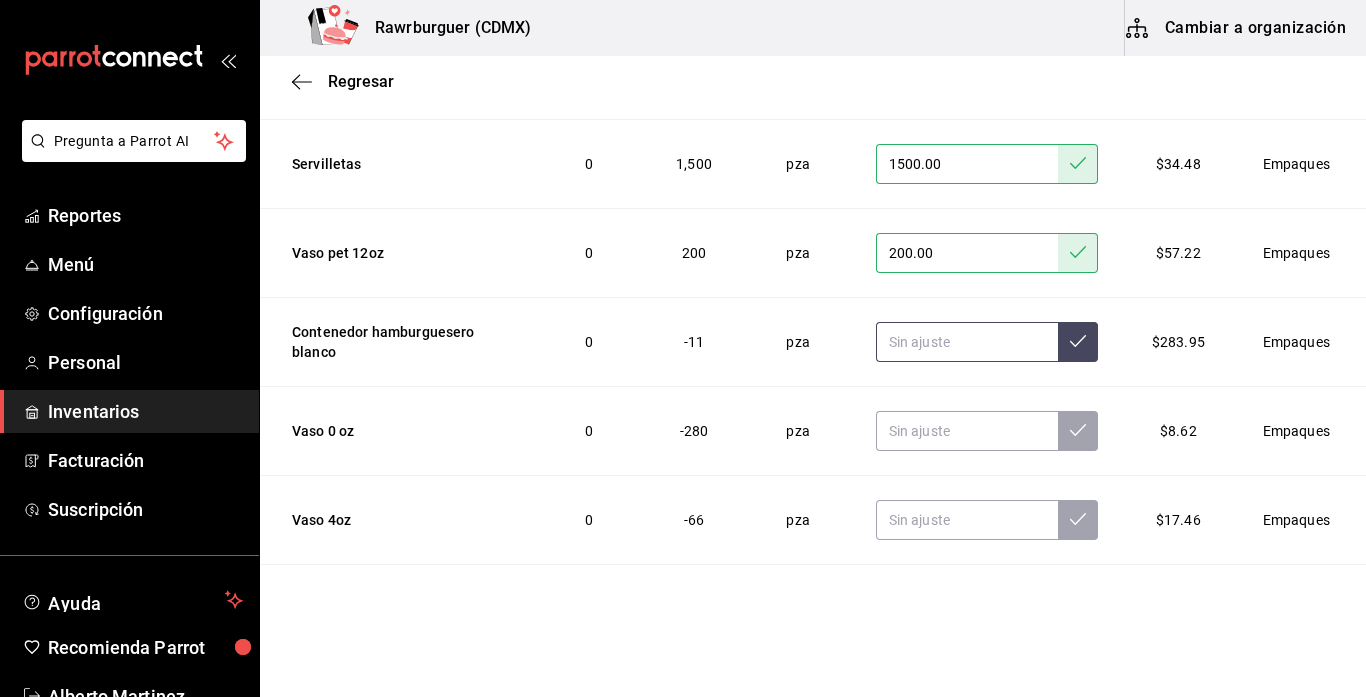 click at bounding box center [967, 342] 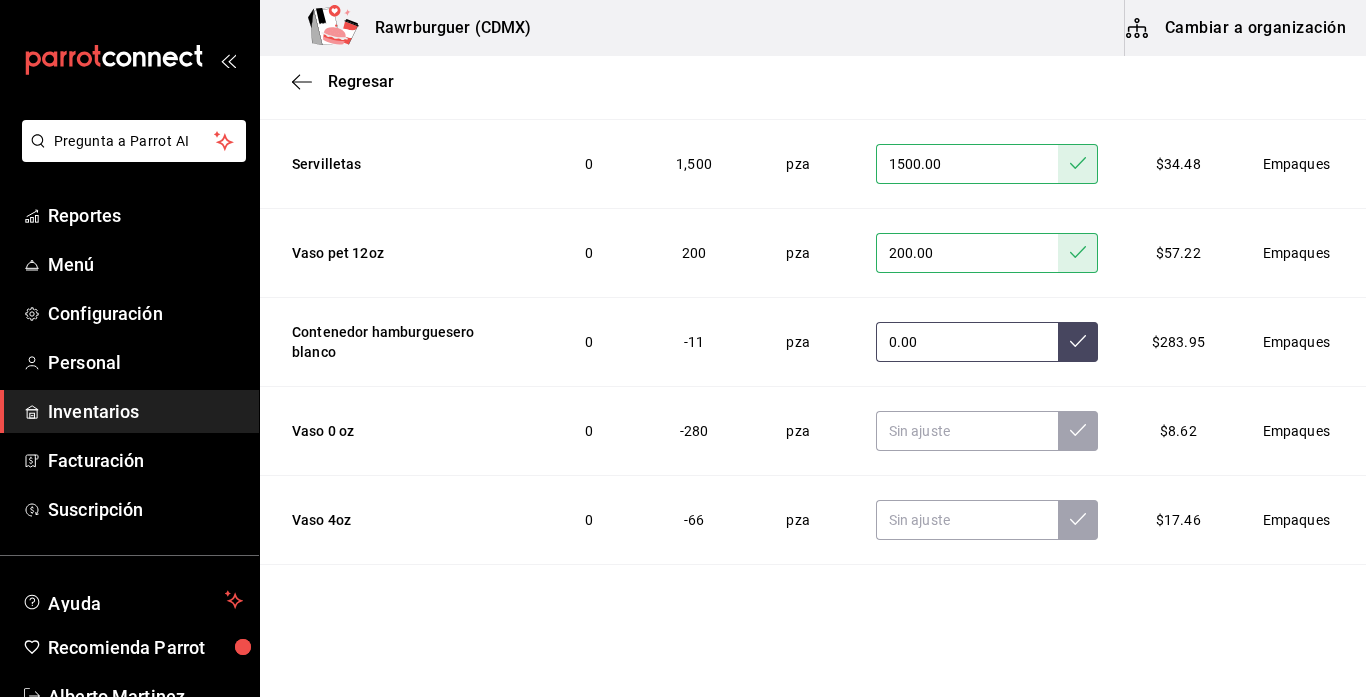 type on "0.00" 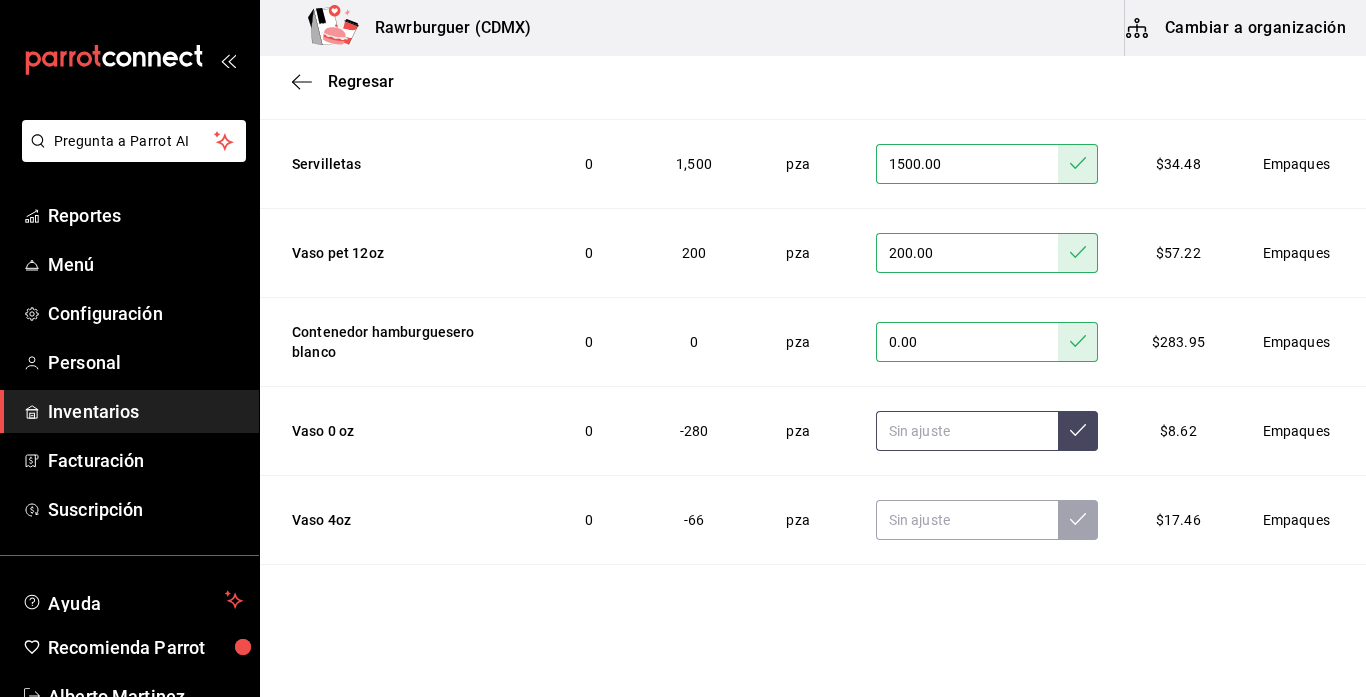 click at bounding box center [967, 431] 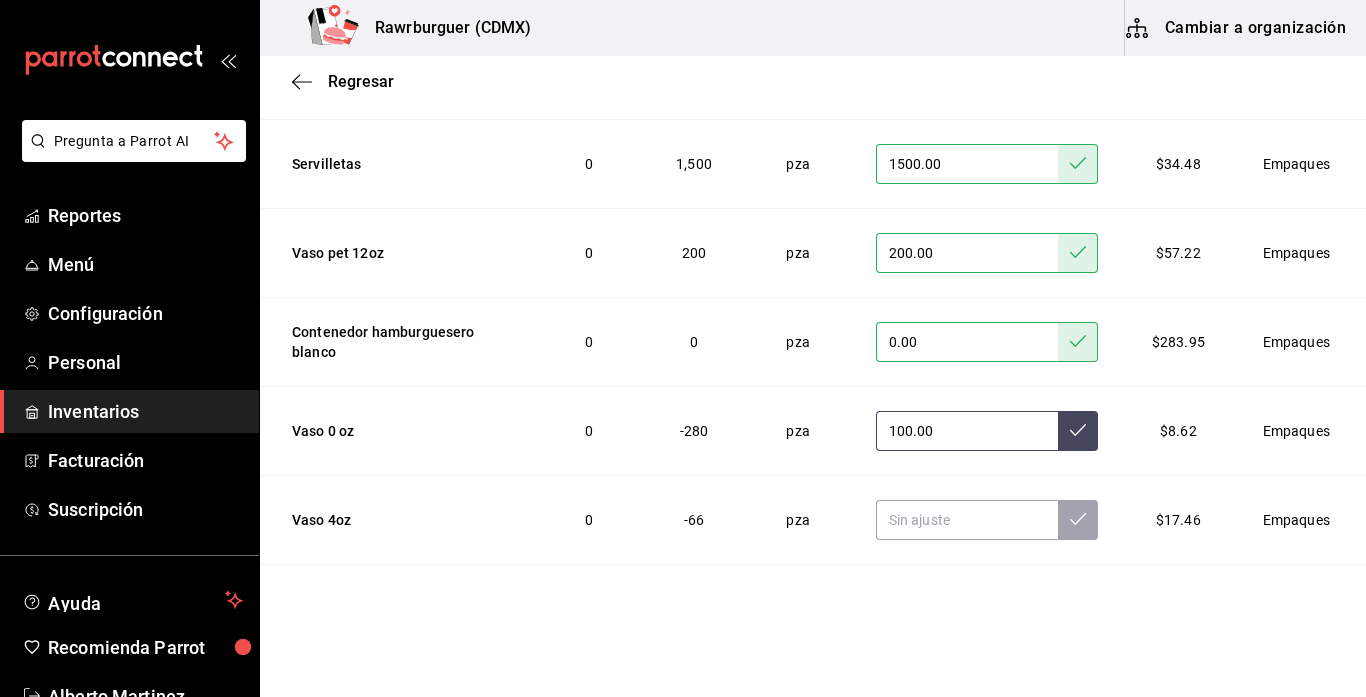type on "100.00" 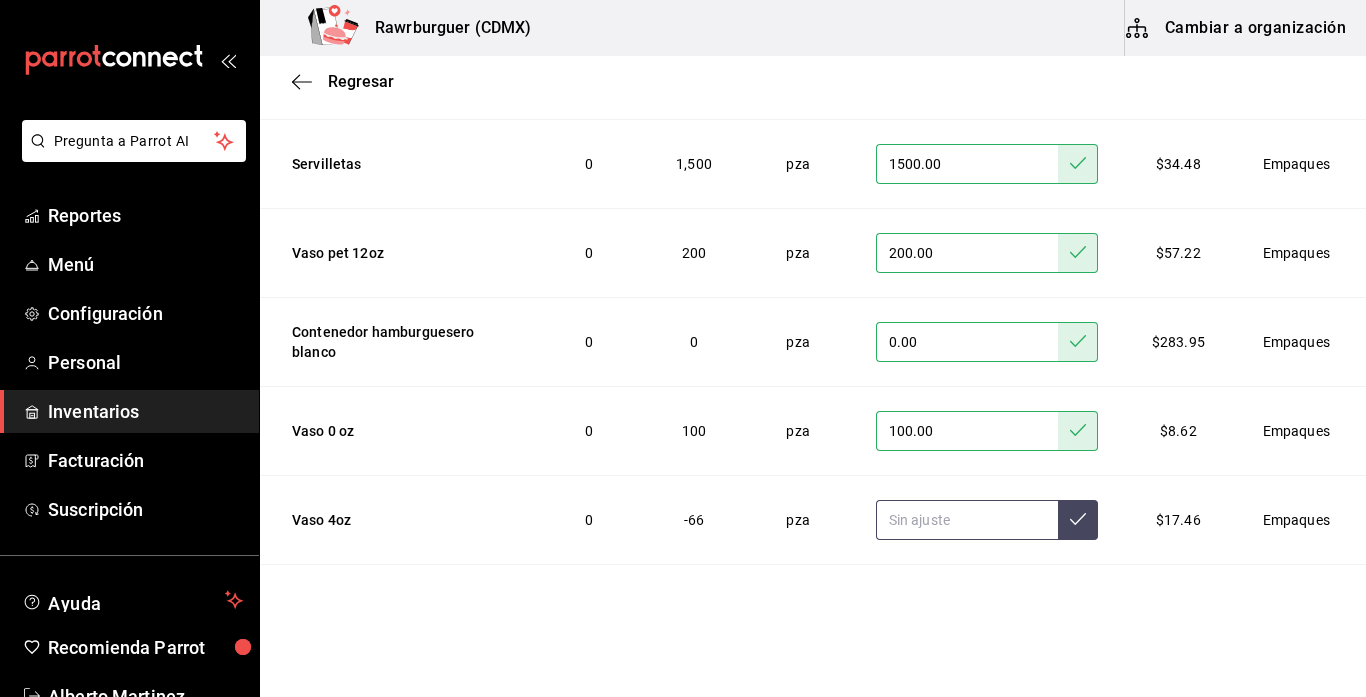 click at bounding box center [967, 520] 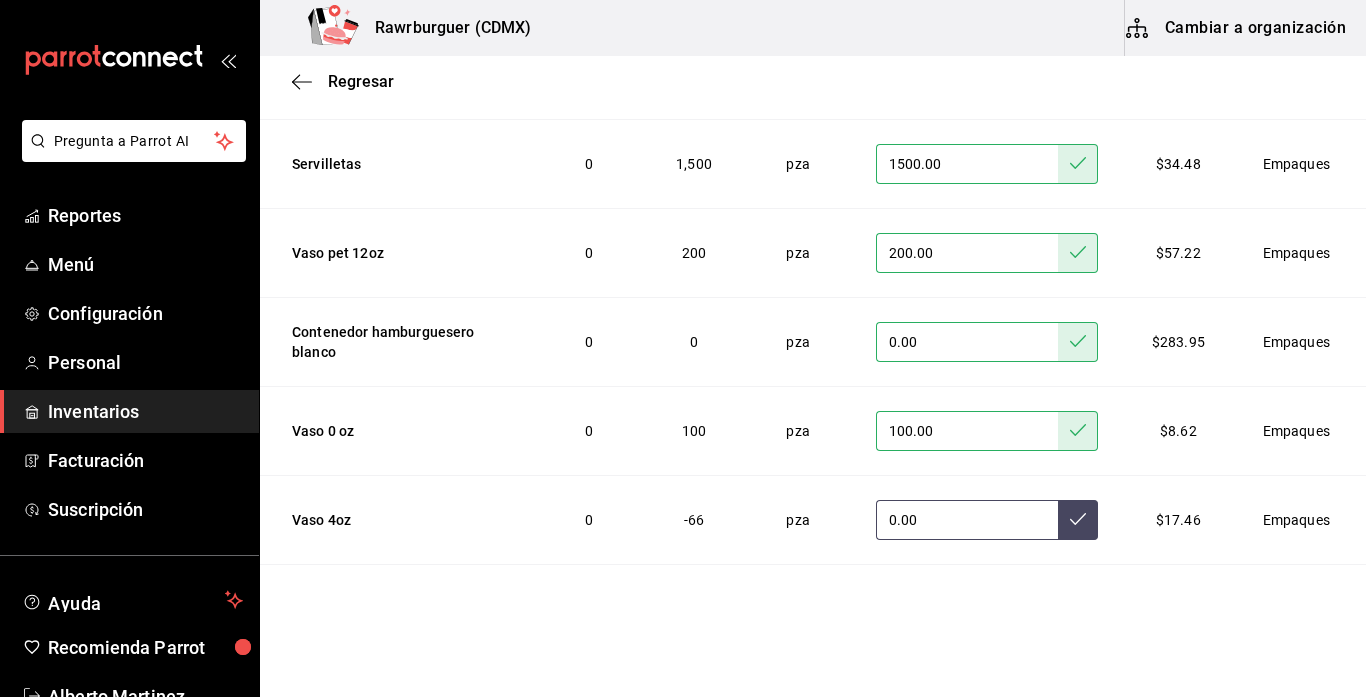type on "0.00" 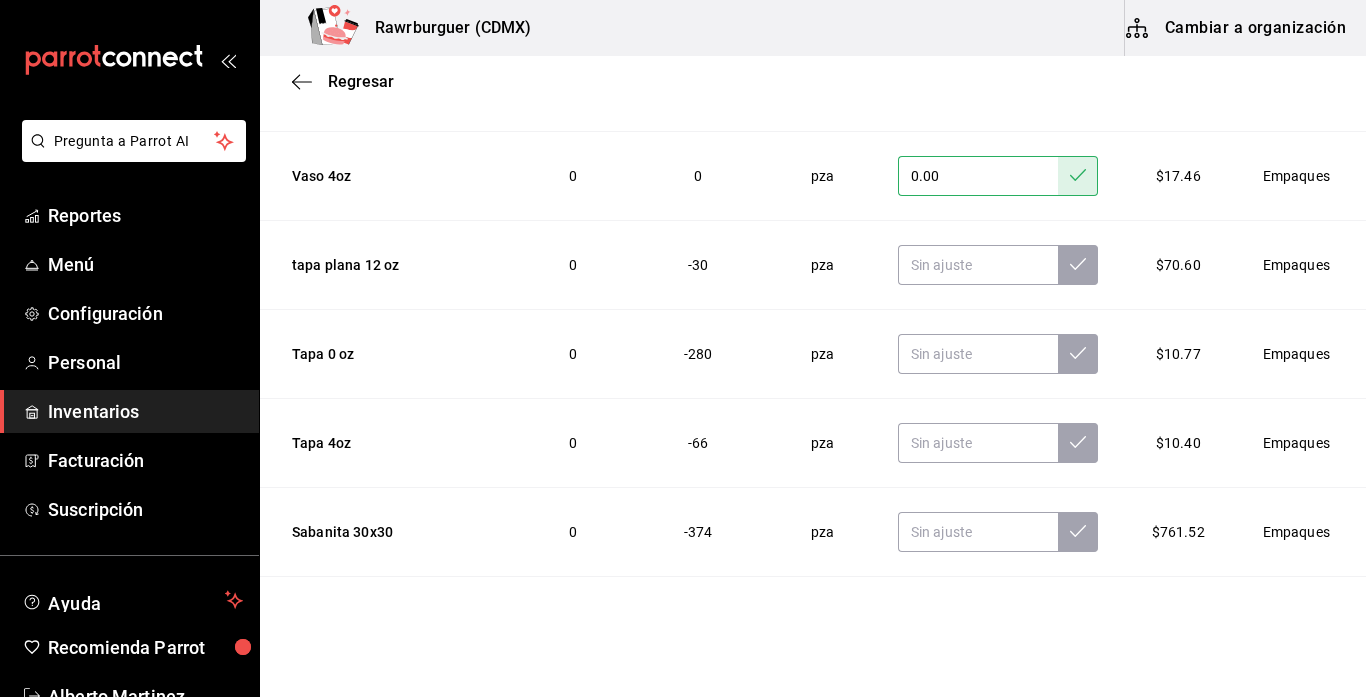 scroll, scrollTop: 3077, scrollLeft: 0, axis: vertical 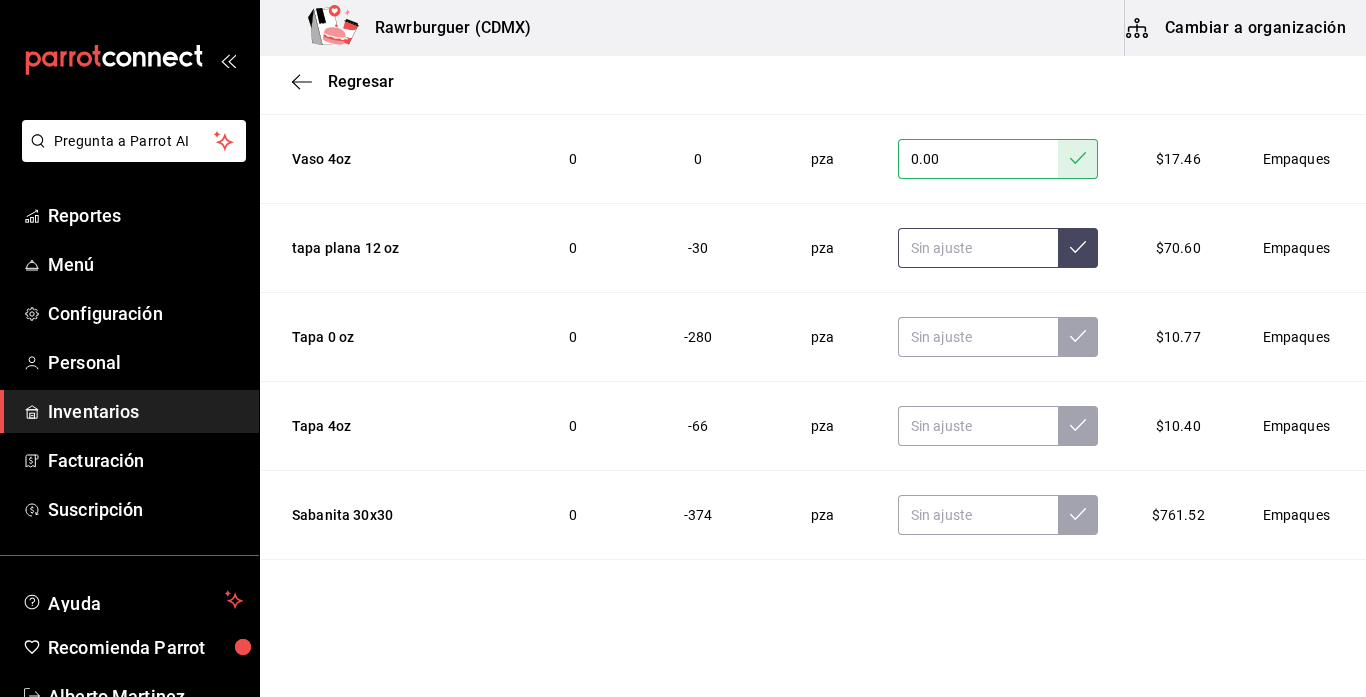 click at bounding box center (978, 248) 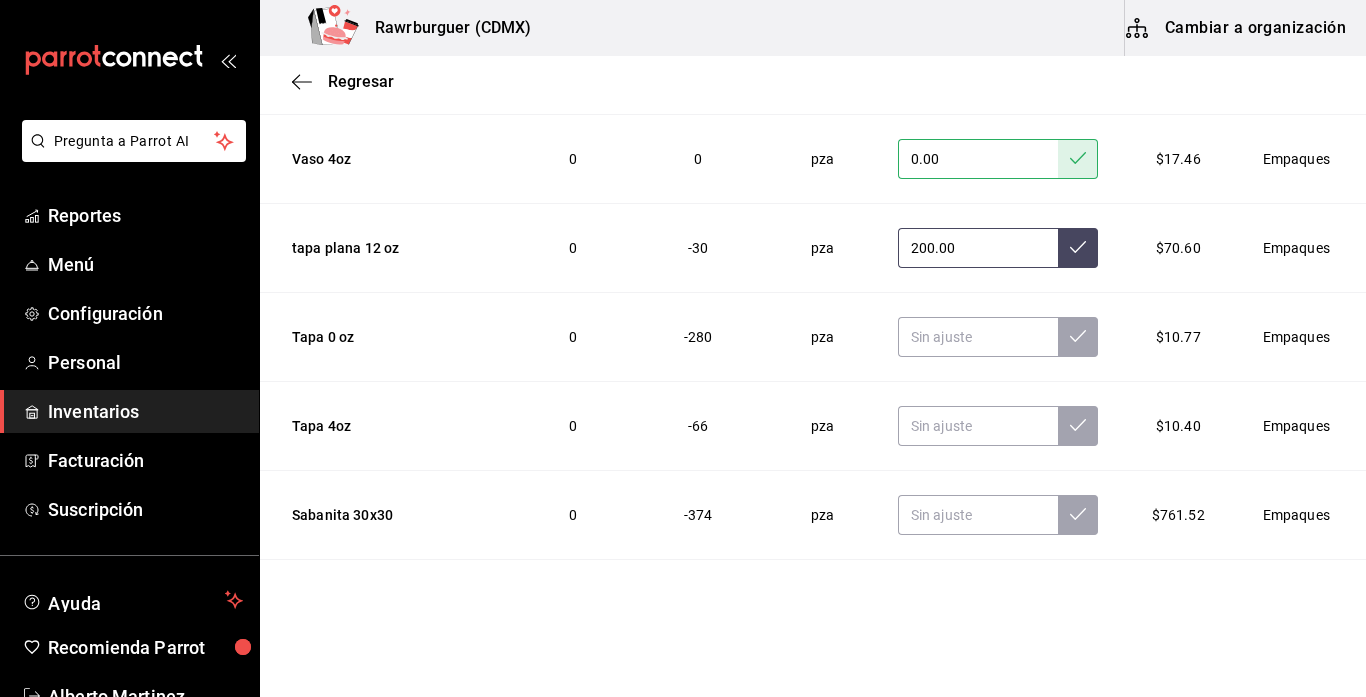 type on "200.00" 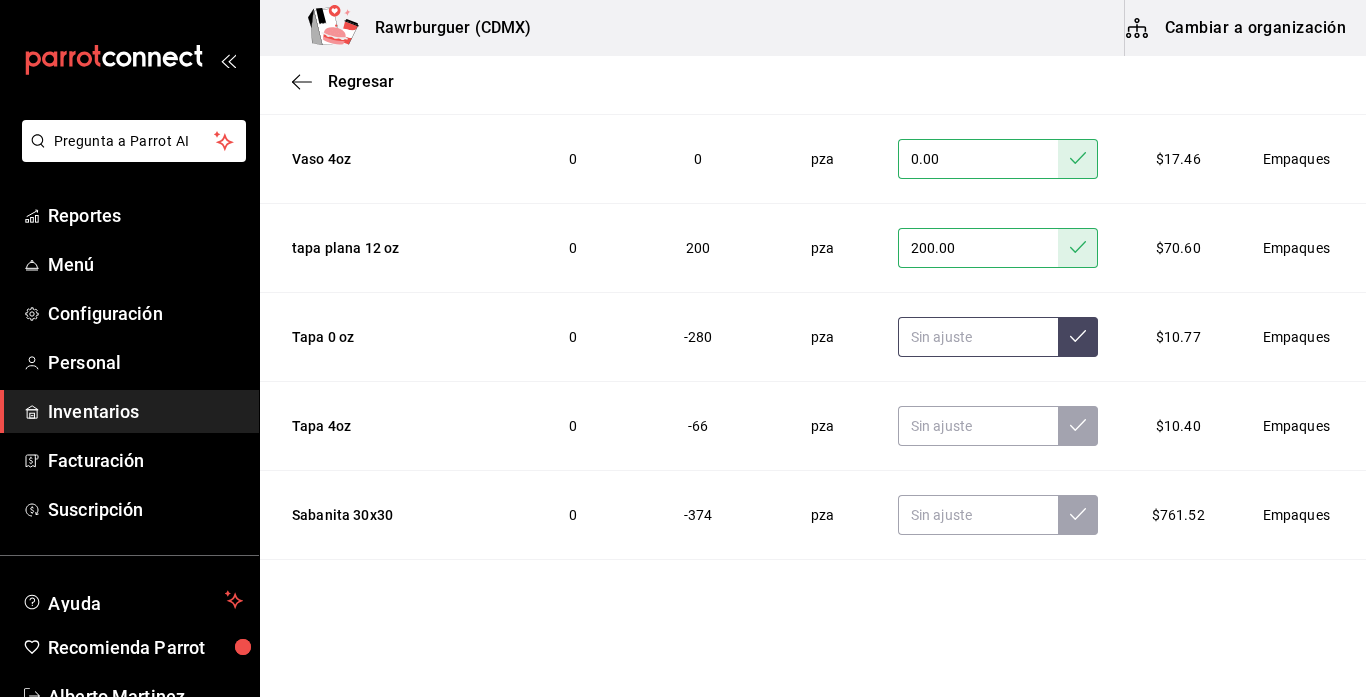 click at bounding box center (978, 337) 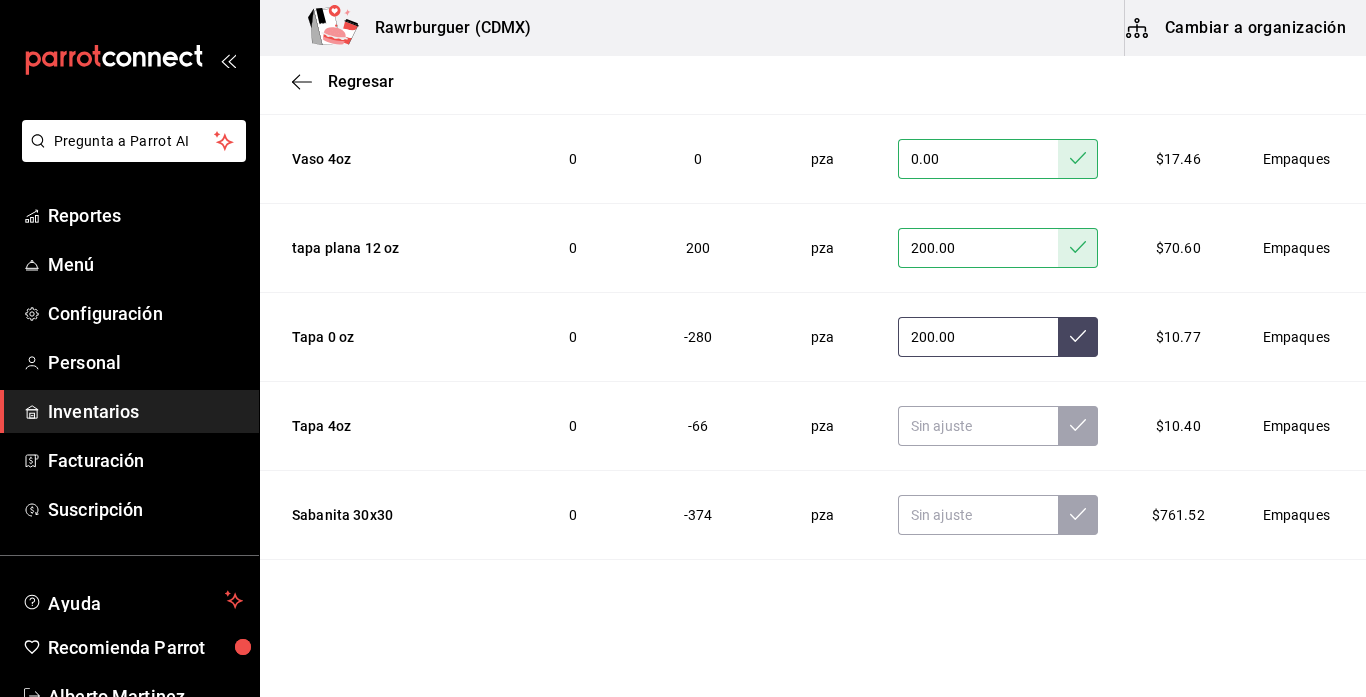 type on "200.00" 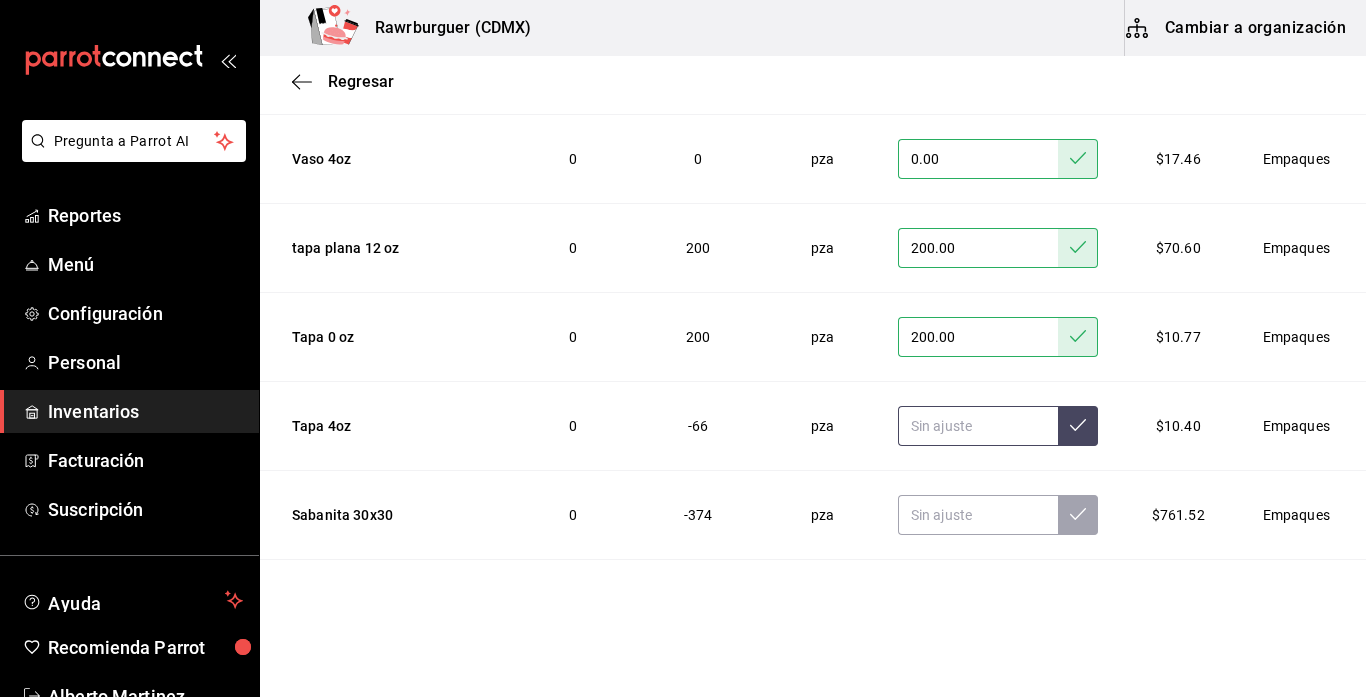 click at bounding box center [978, 426] 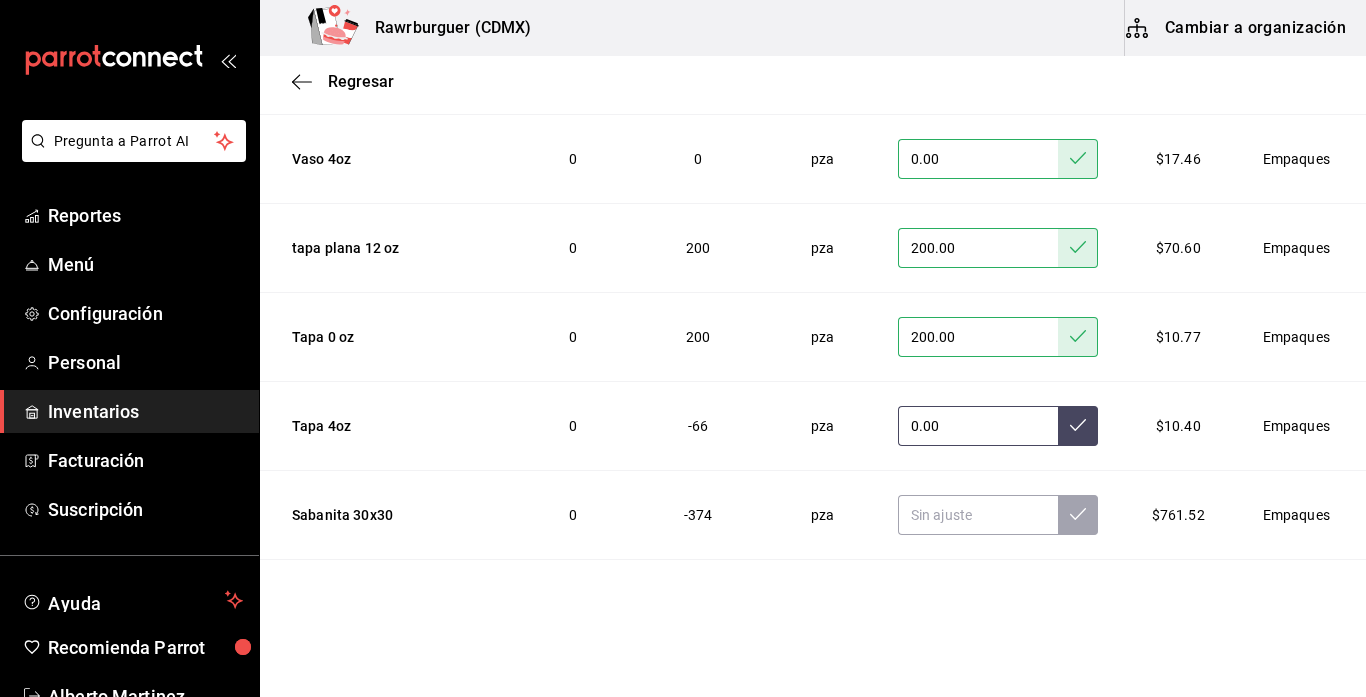 type on "0.00" 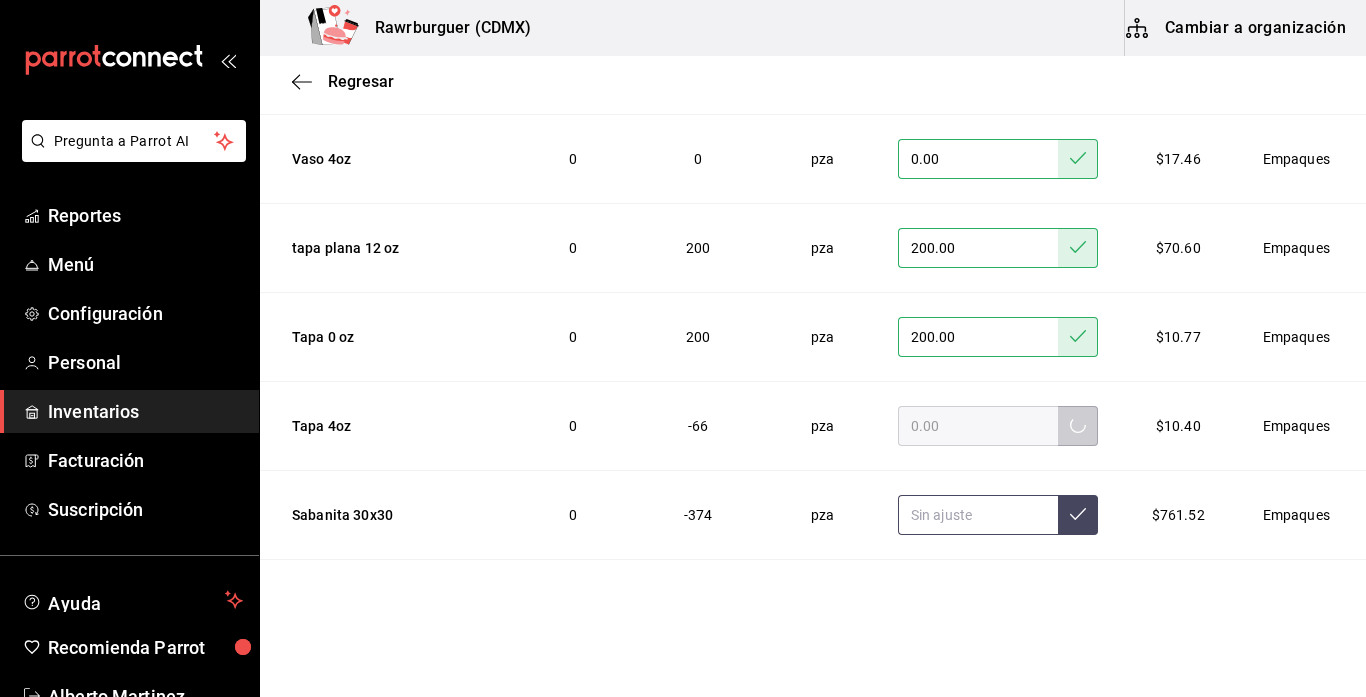 click at bounding box center [978, 515] 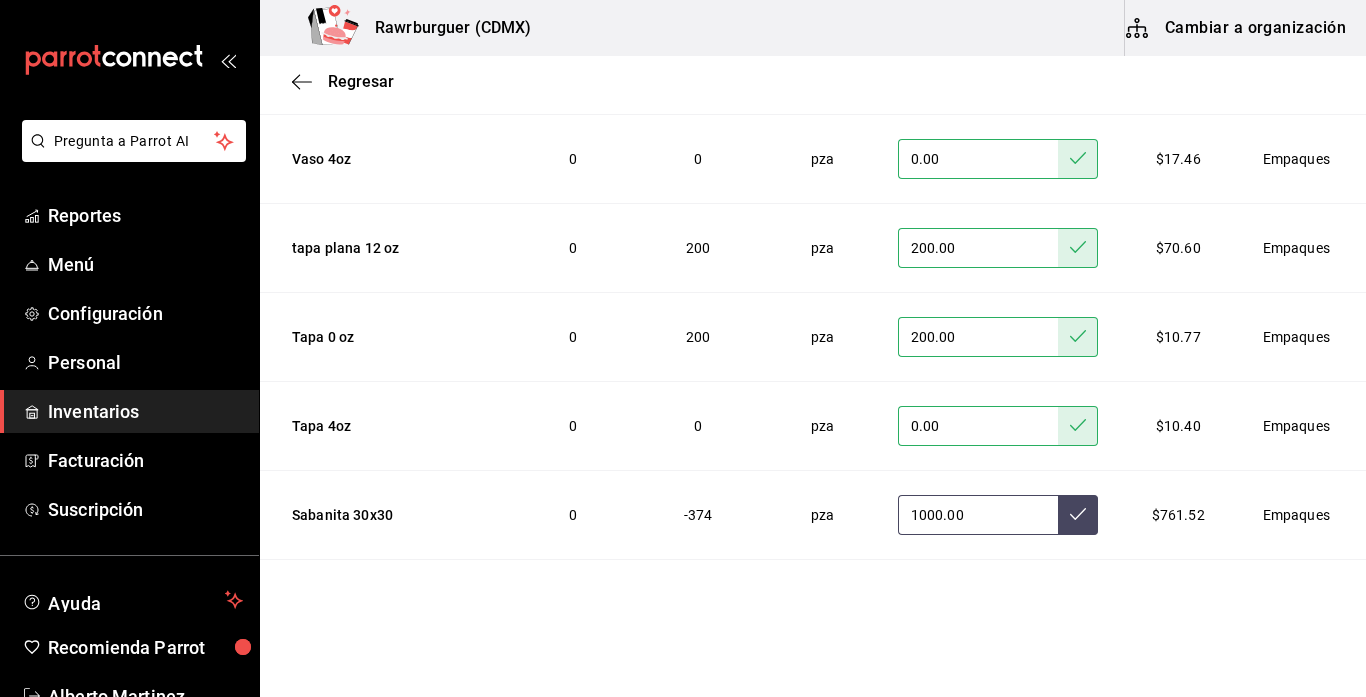type on "1000.00" 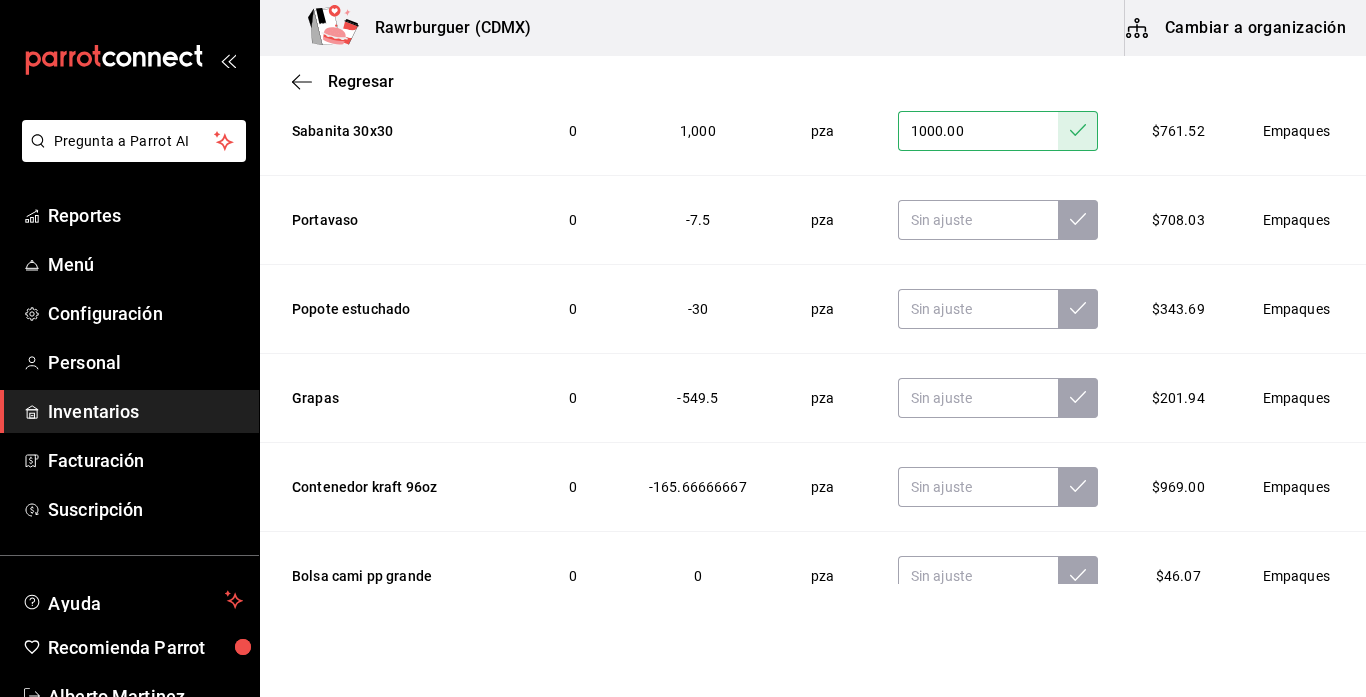 scroll, scrollTop: 3498, scrollLeft: 0, axis: vertical 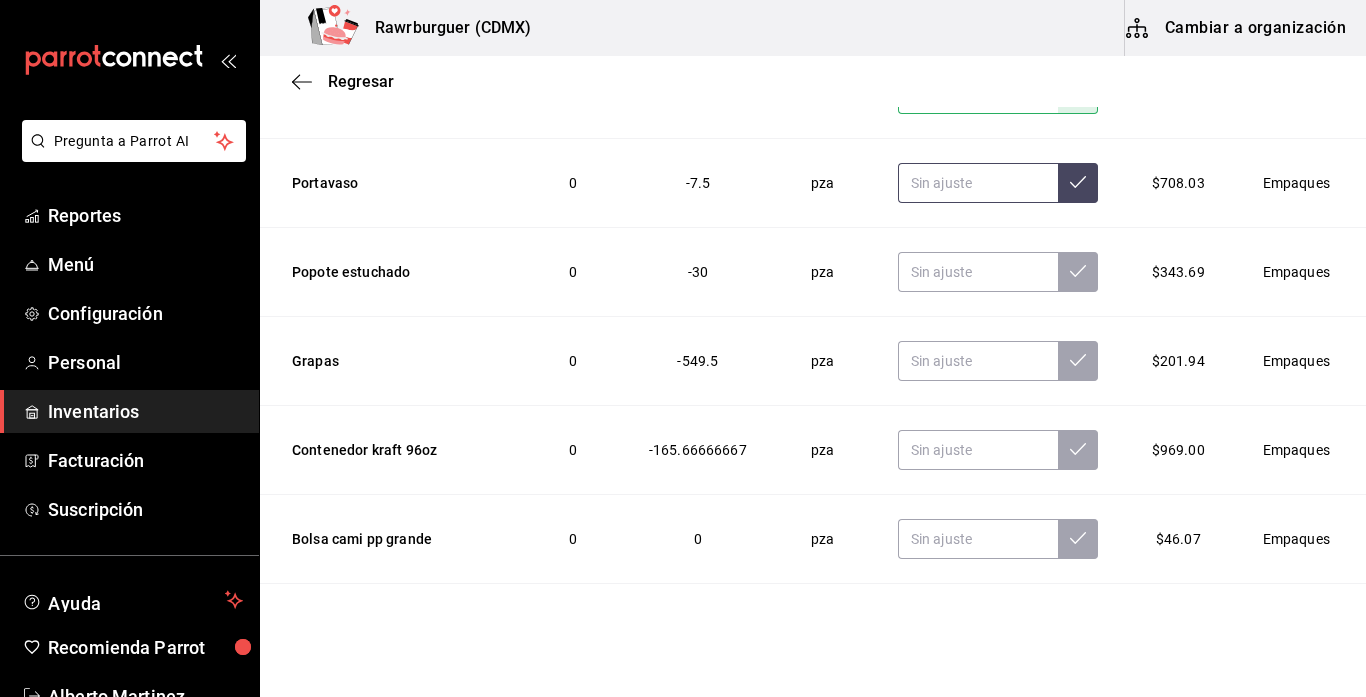 click at bounding box center (978, 183) 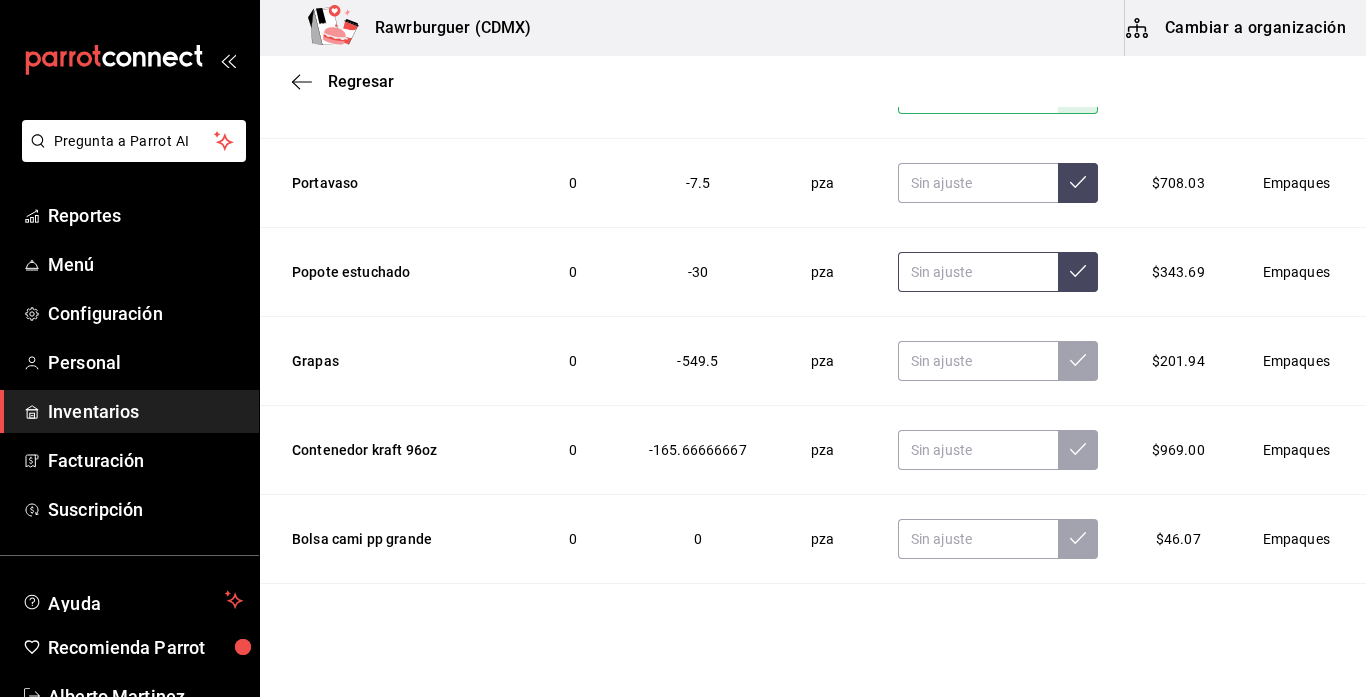 click at bounding box center [978, 272] 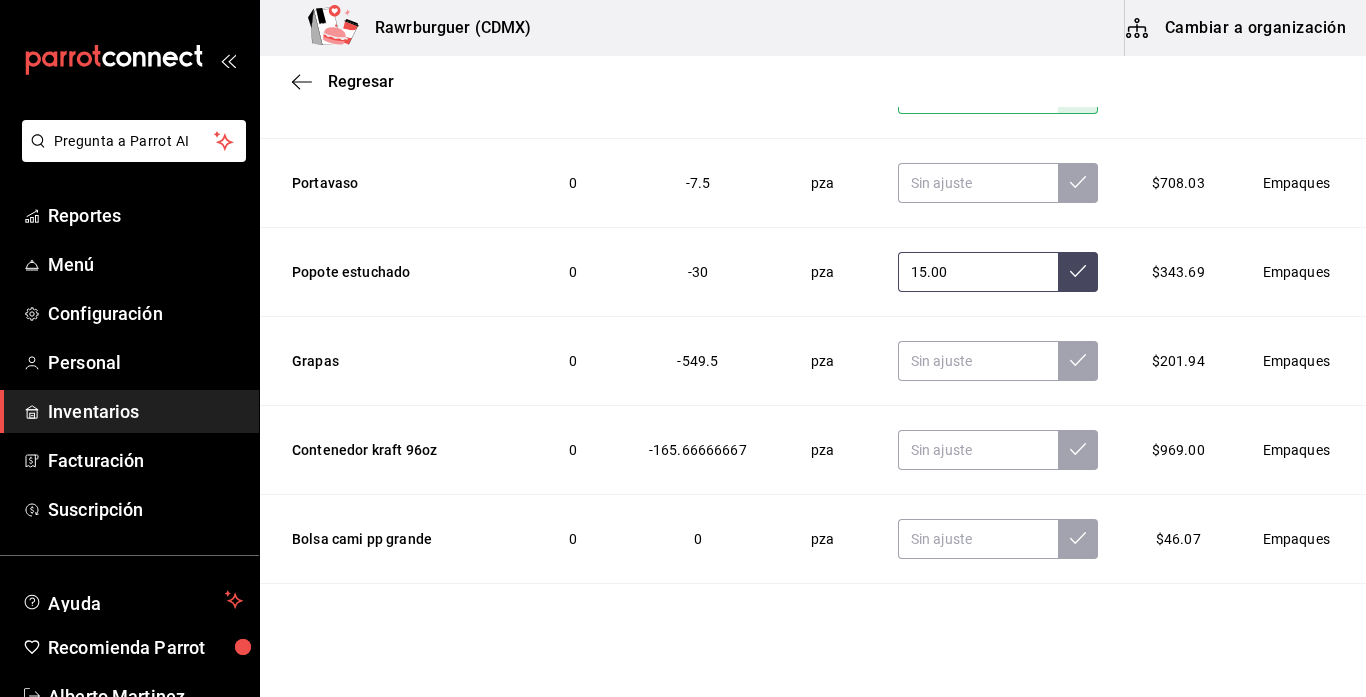 type on "15.00" 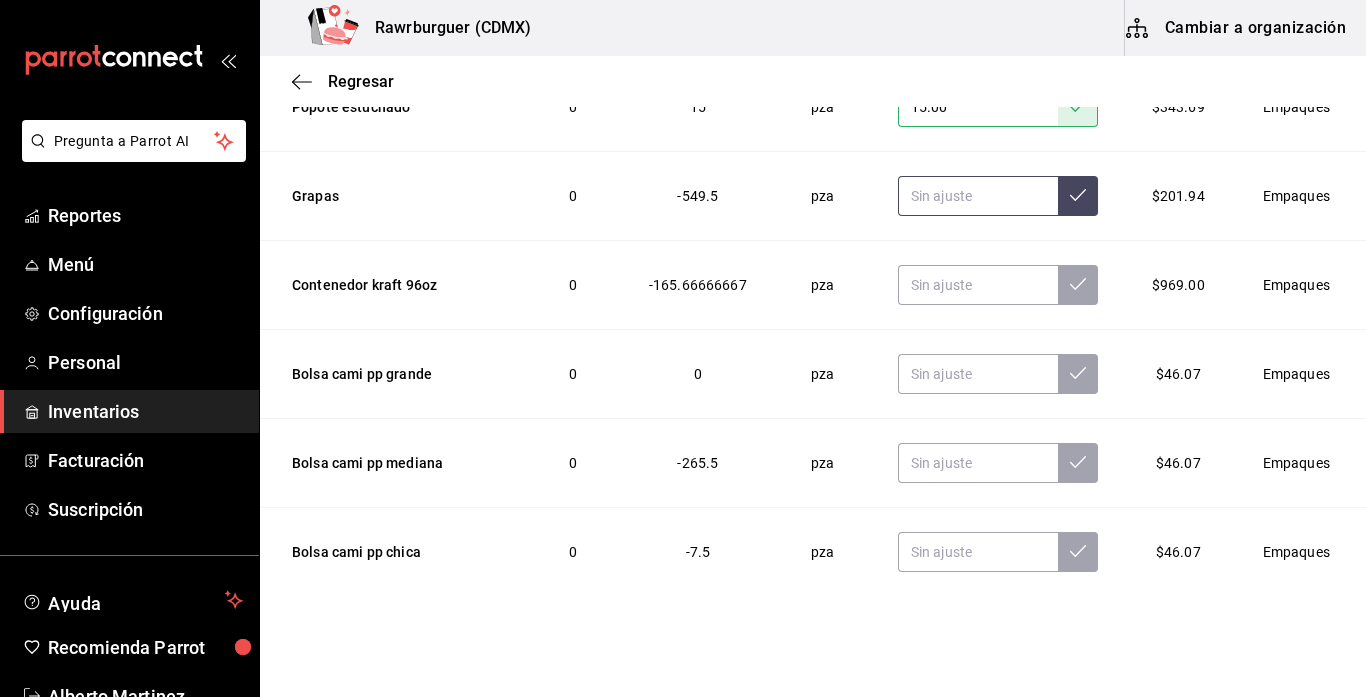scroll, scrollTop: 3665, scrollLeft: 0, axis: vertical 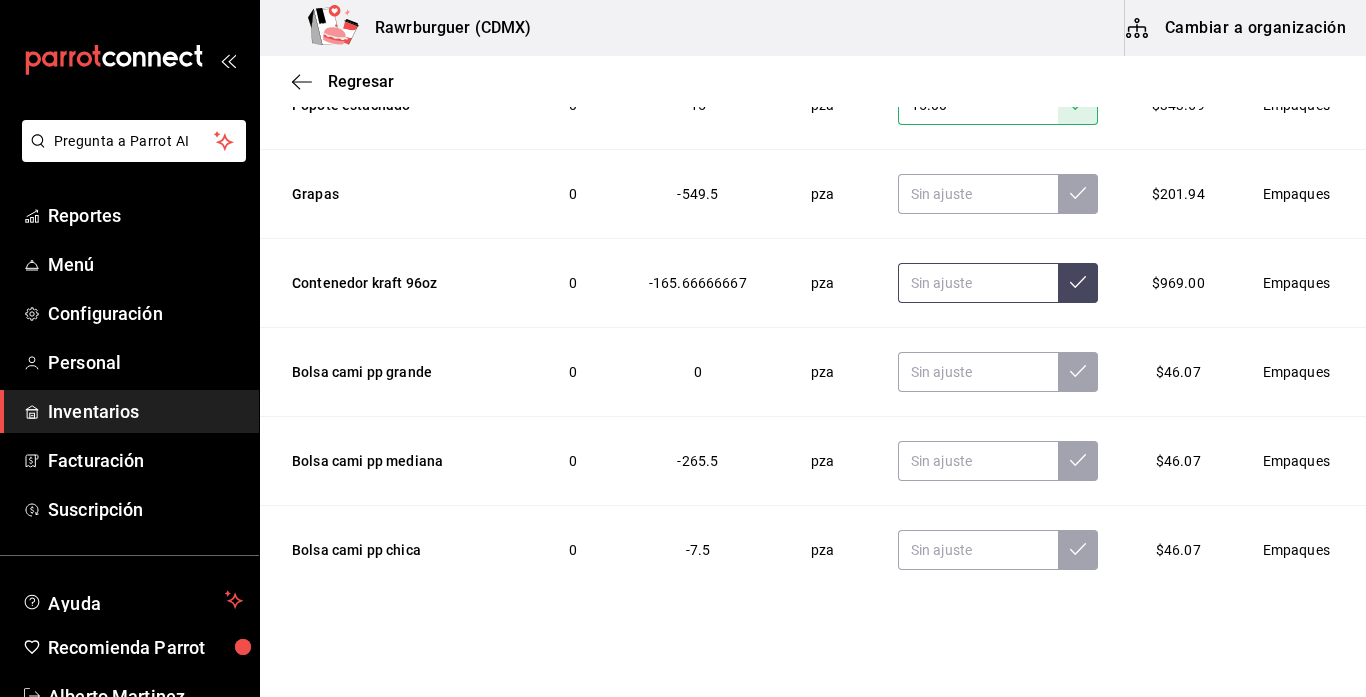 click at bounding box center (978, 283) 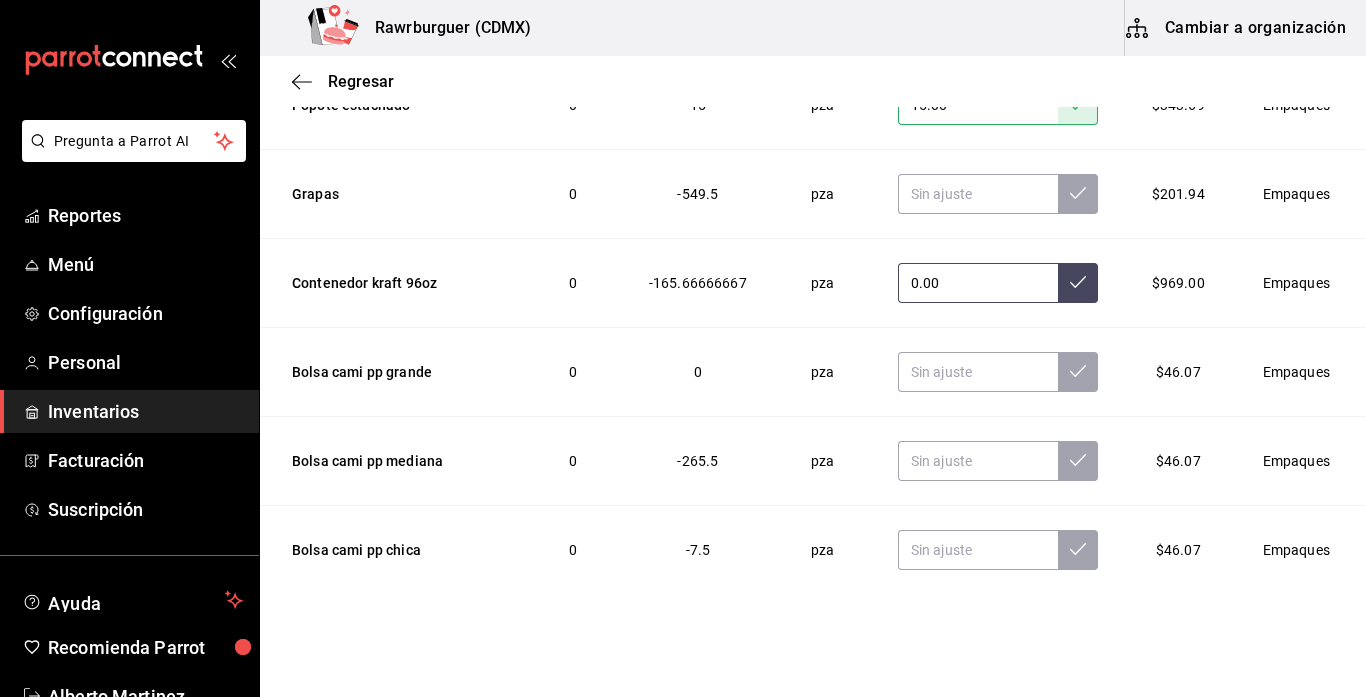 type on "0.00" 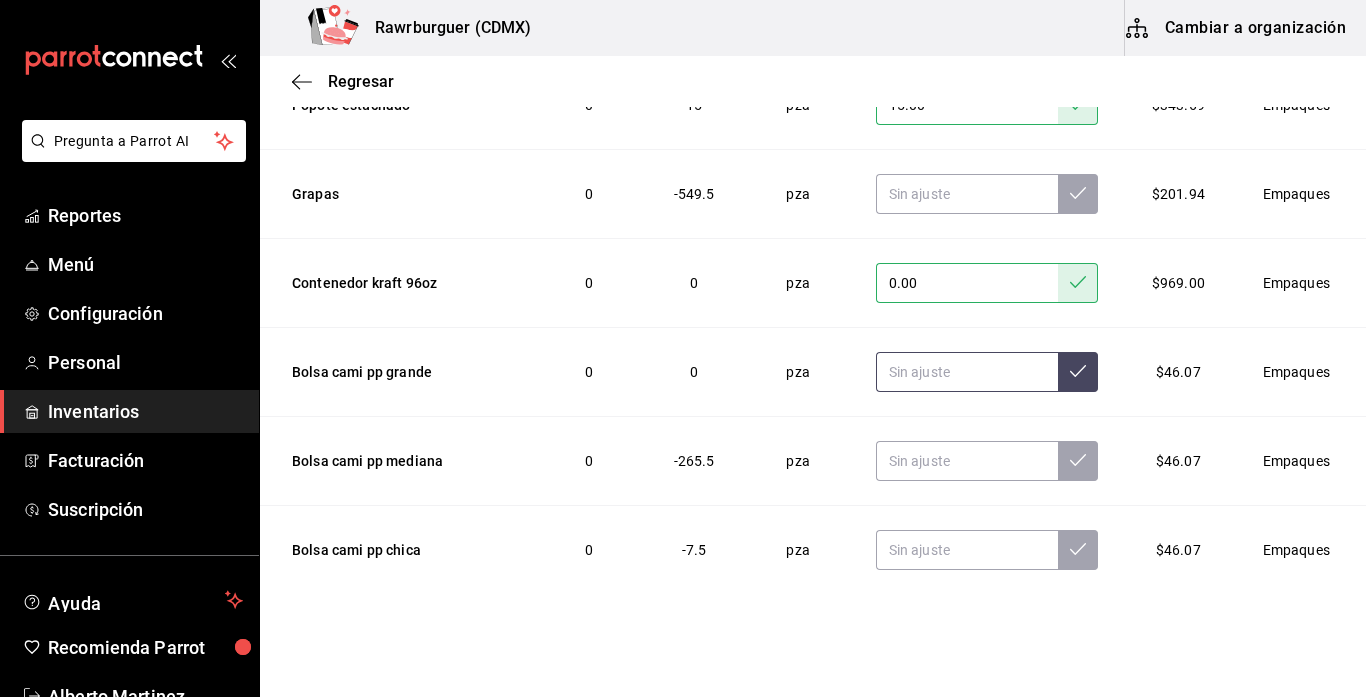 click at bounding box center (967, 372) 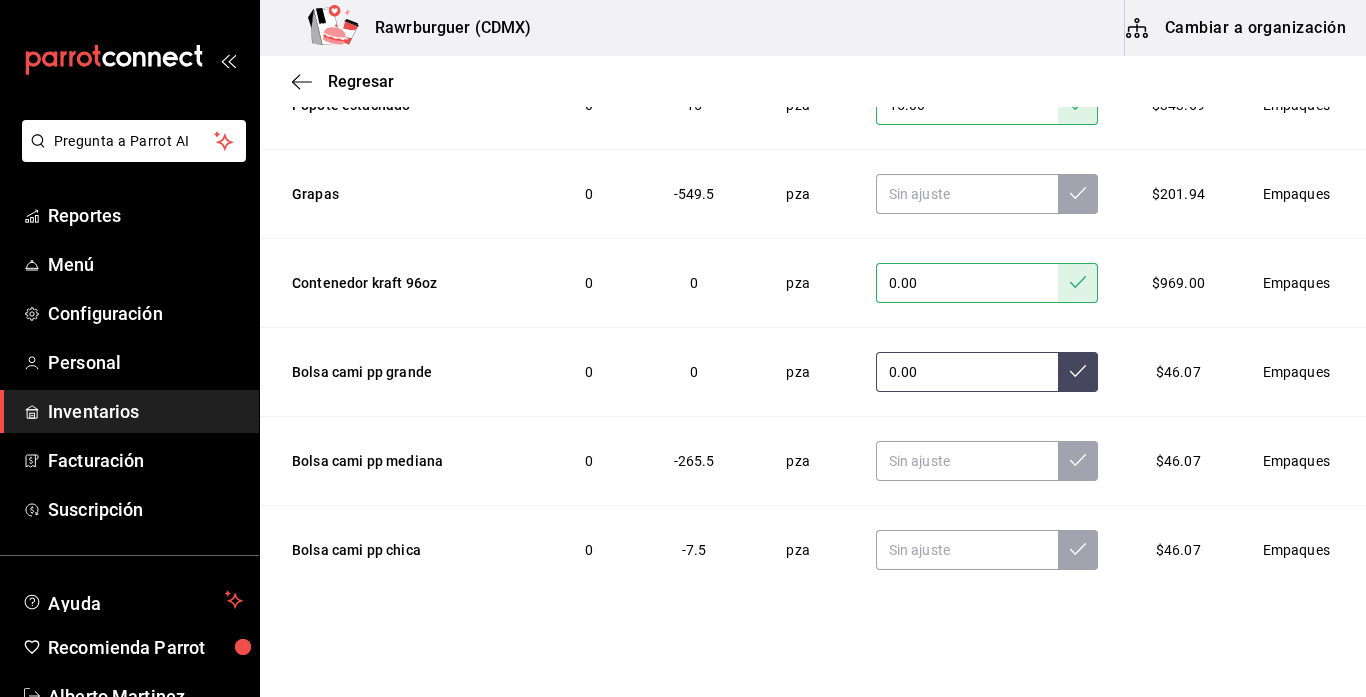 type on "0.00" 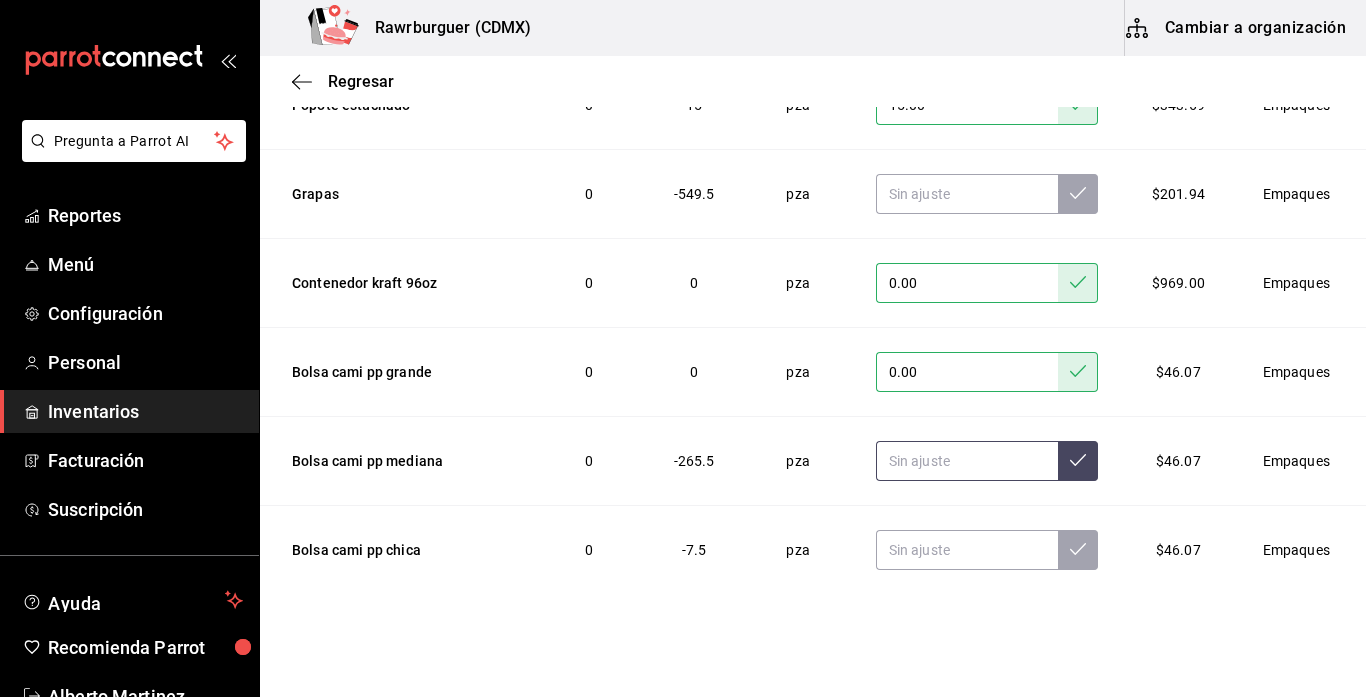 click at bounding box center (967, 461) 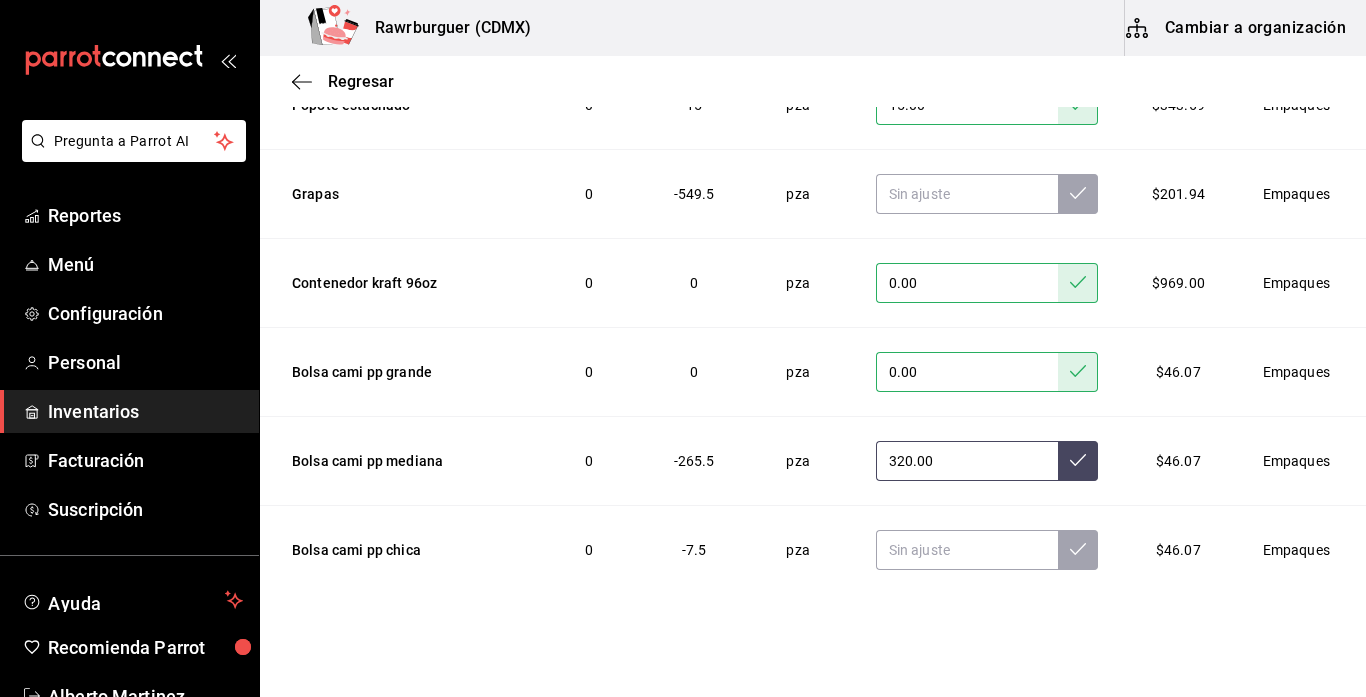 type on "320.00" 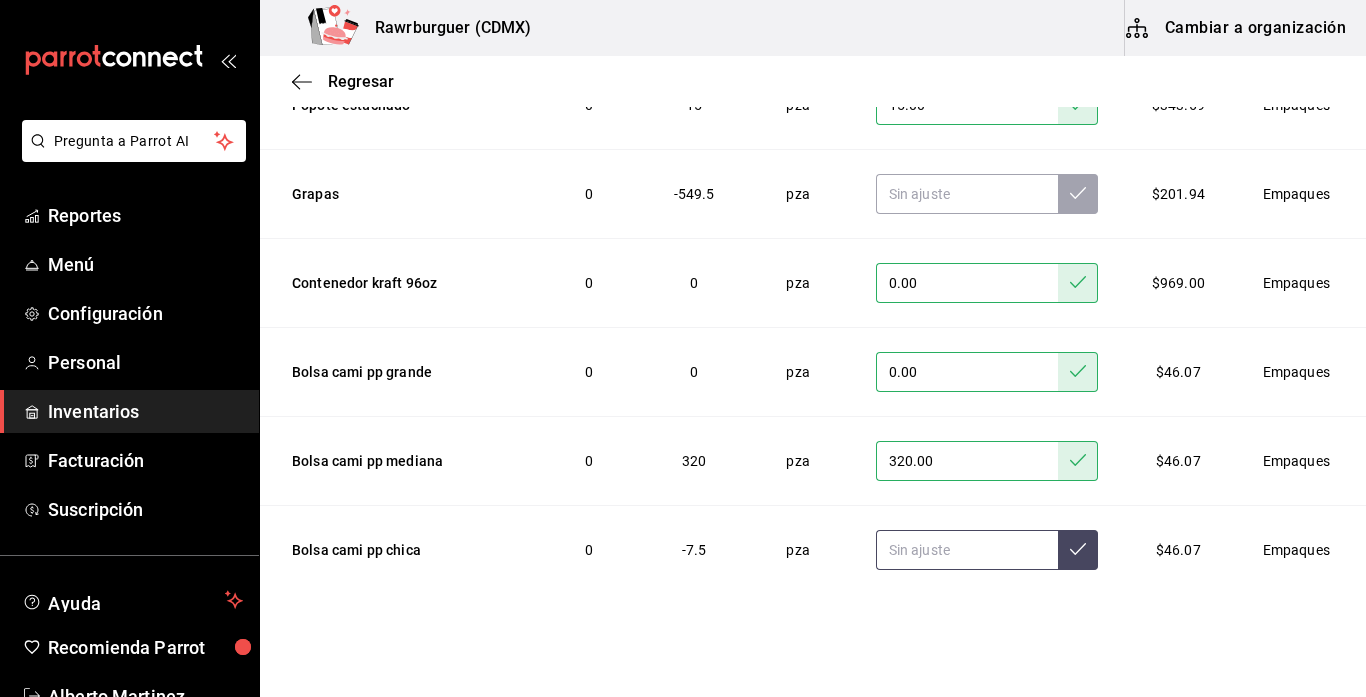 click at bounding box center (967, 550) 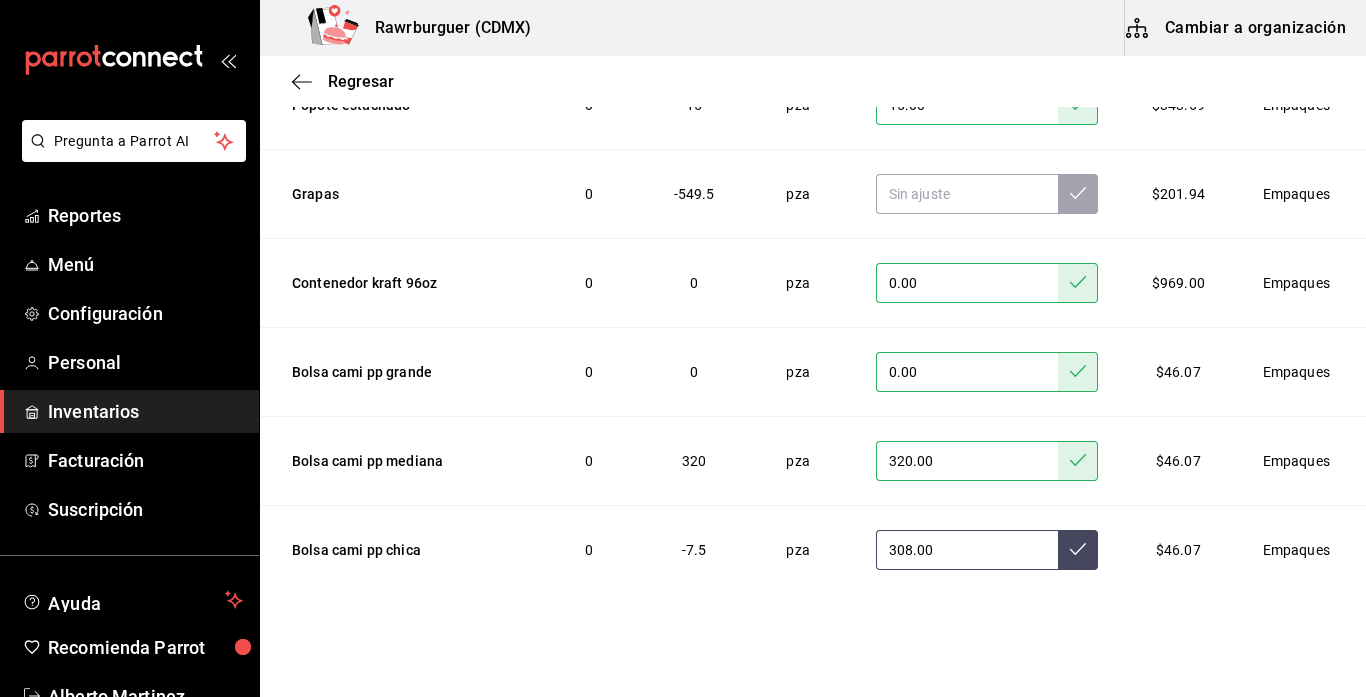 type on "308.00" 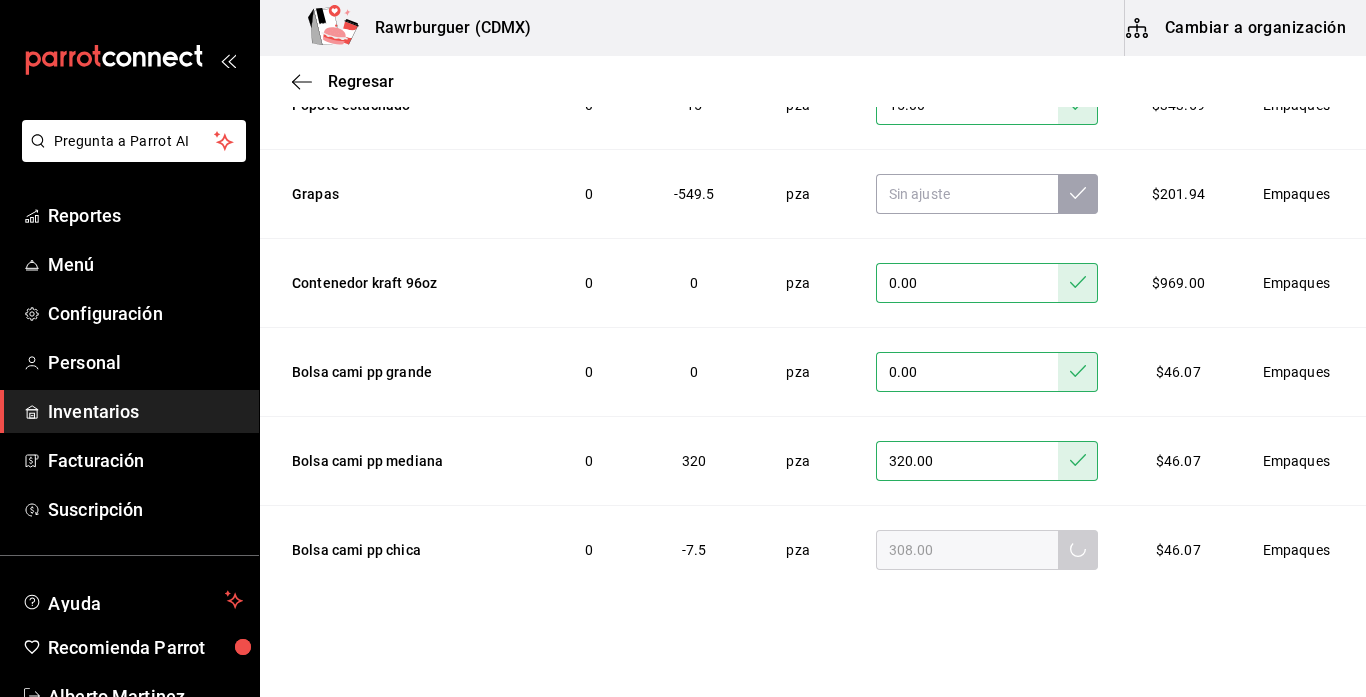 click at bounding box center [1078, 550] 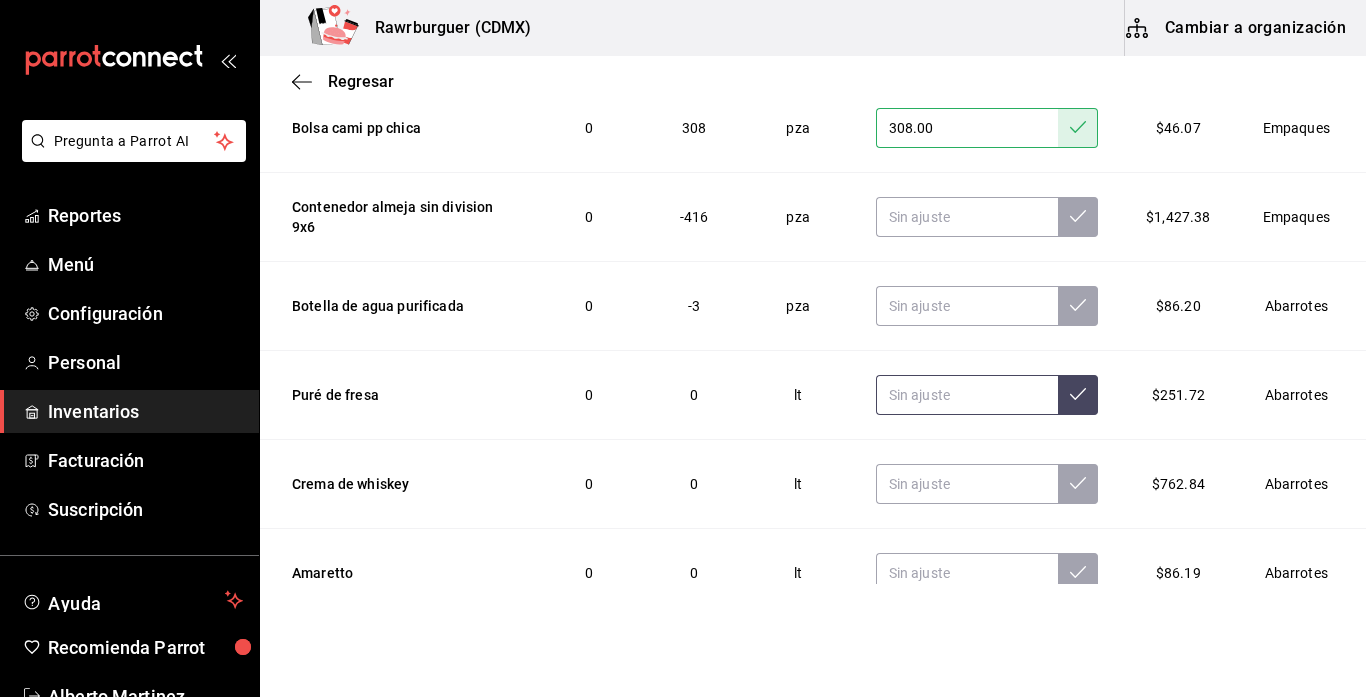 scroll, scrollTop: 4090, scrollLeft: 0, axis: vertical 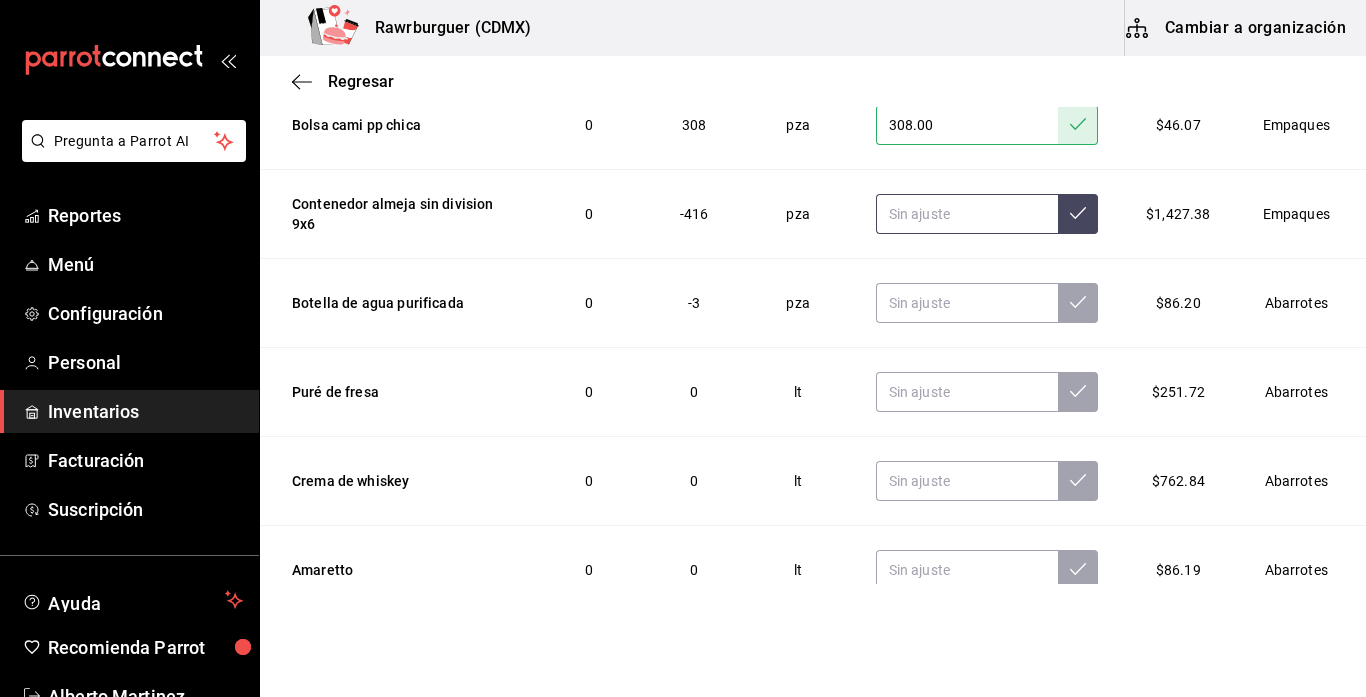 click at bounding box center (967, 214) 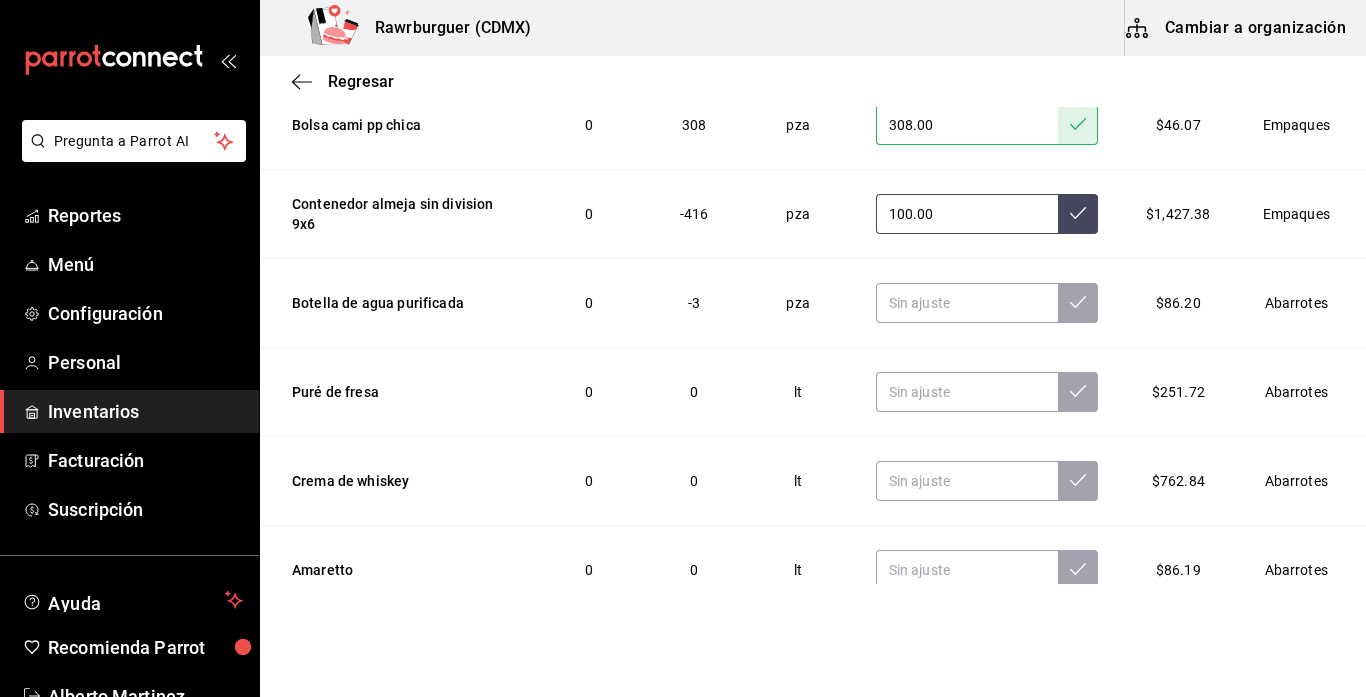 type on "100.00" 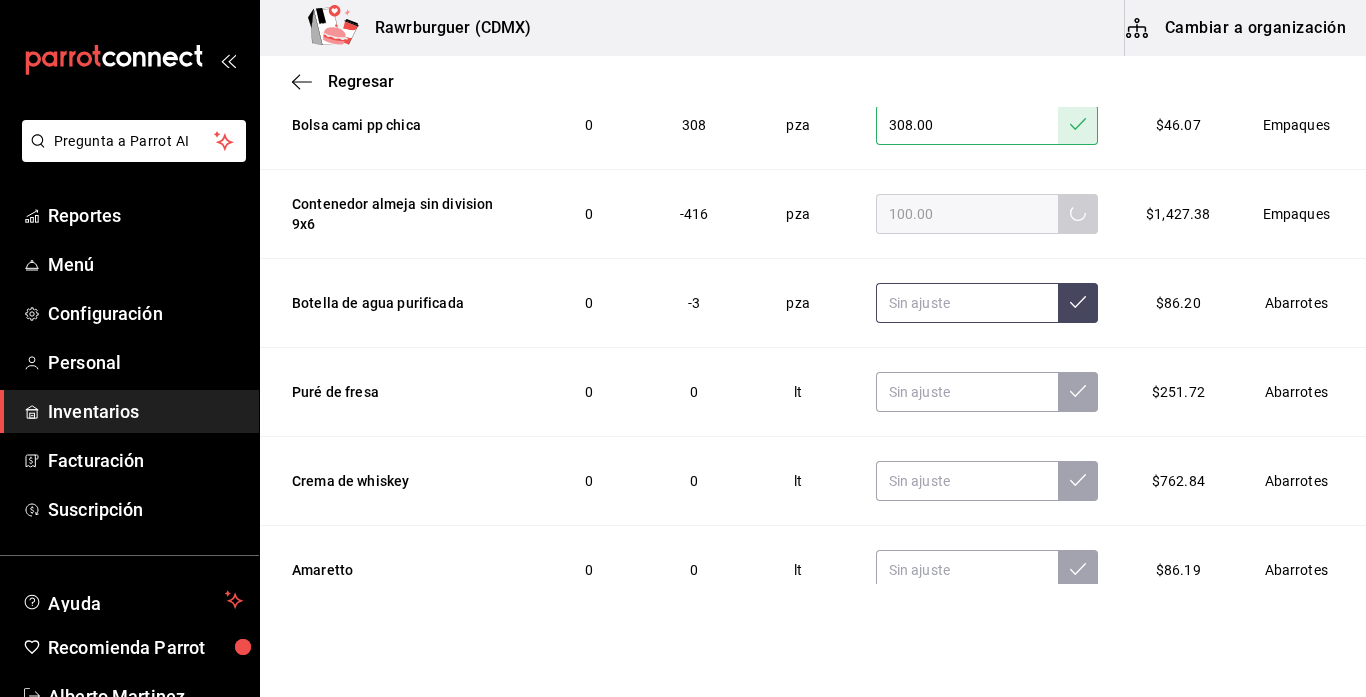 click at bounding box center [967, 303] 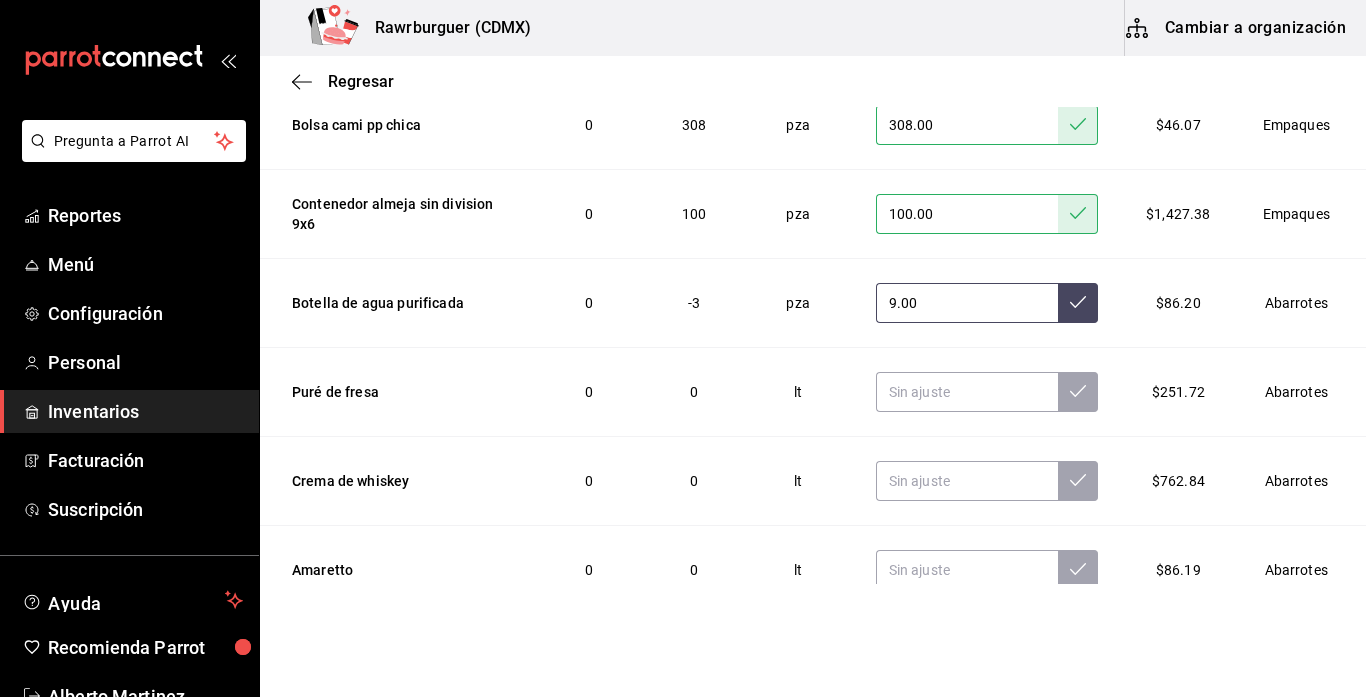 type on "9.00" 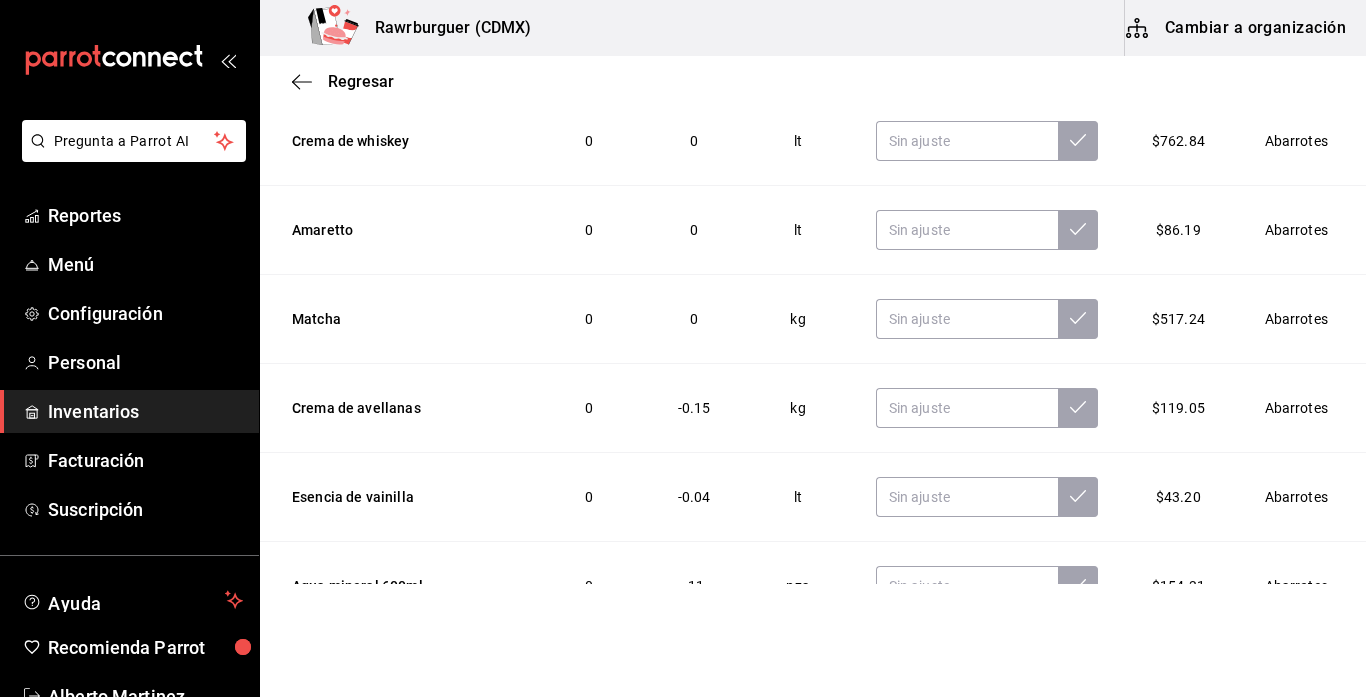 scroll, scrollTop: 4500, scrollLeft: 0, axis: vertical 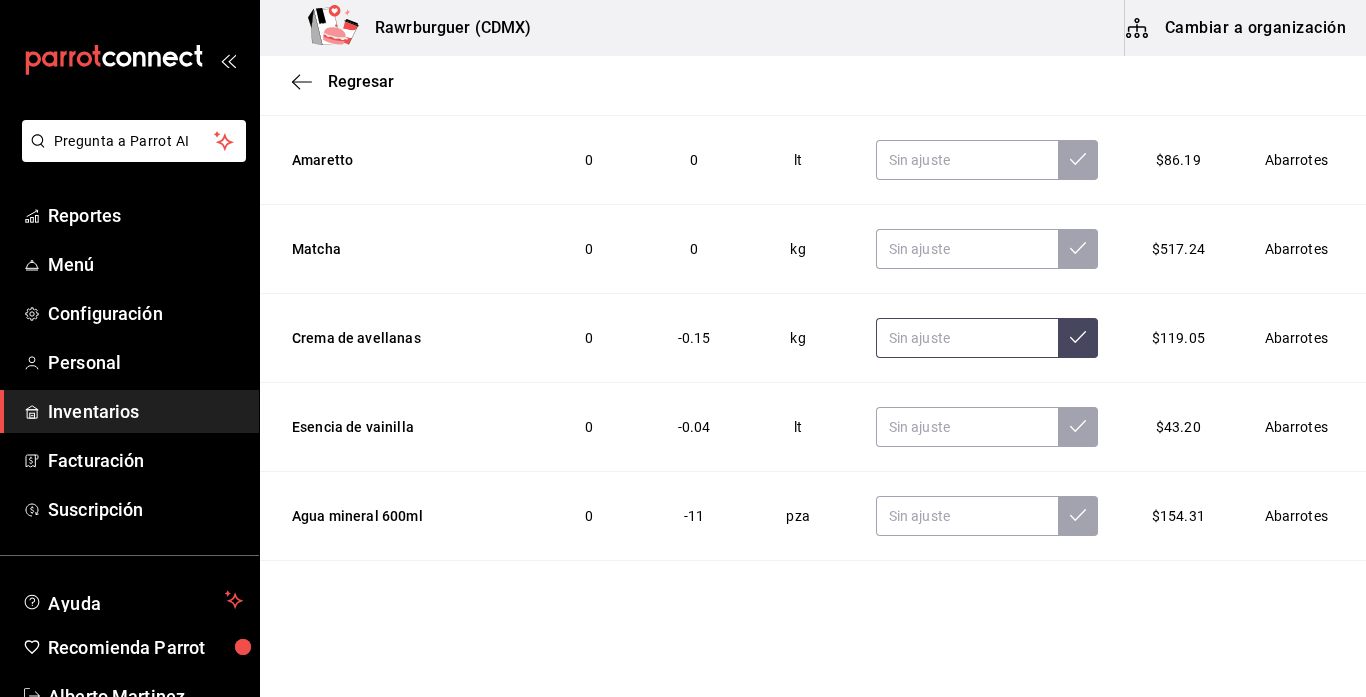 click at bounding box center (967, 338) 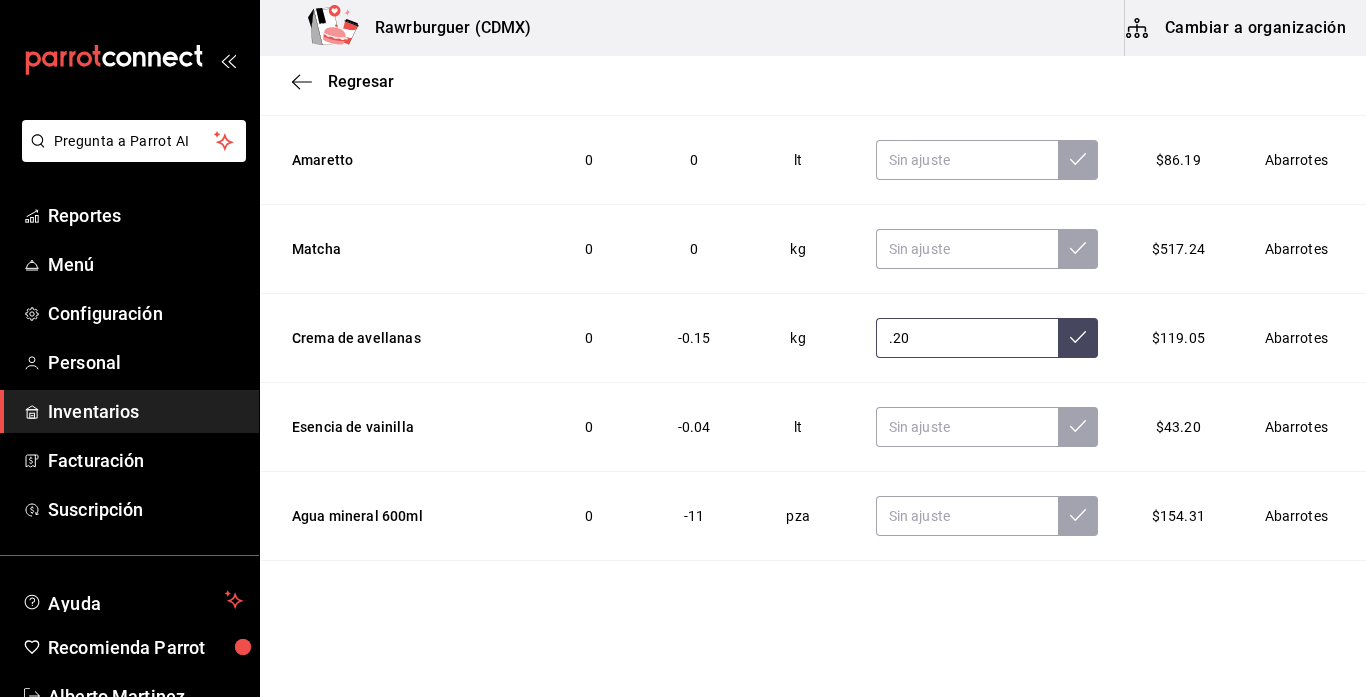 click at bounding box center (1078, 338) 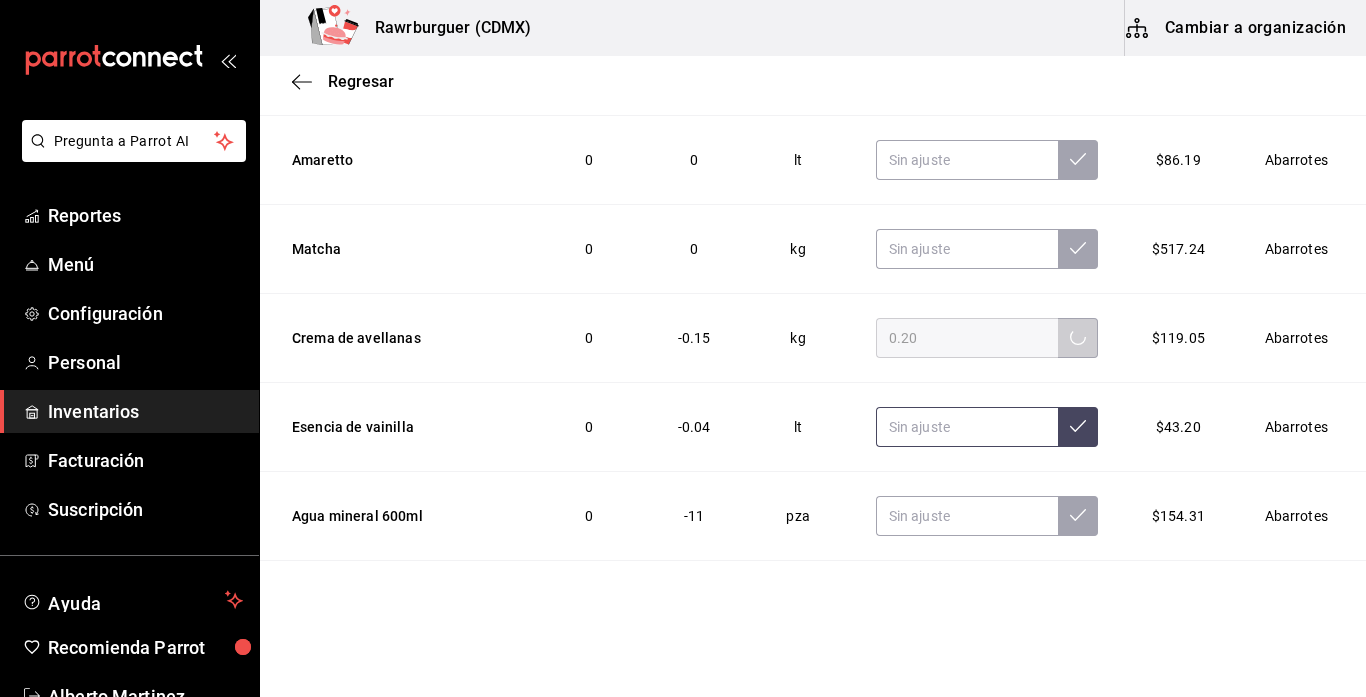 click at bounding box center (967, 427) 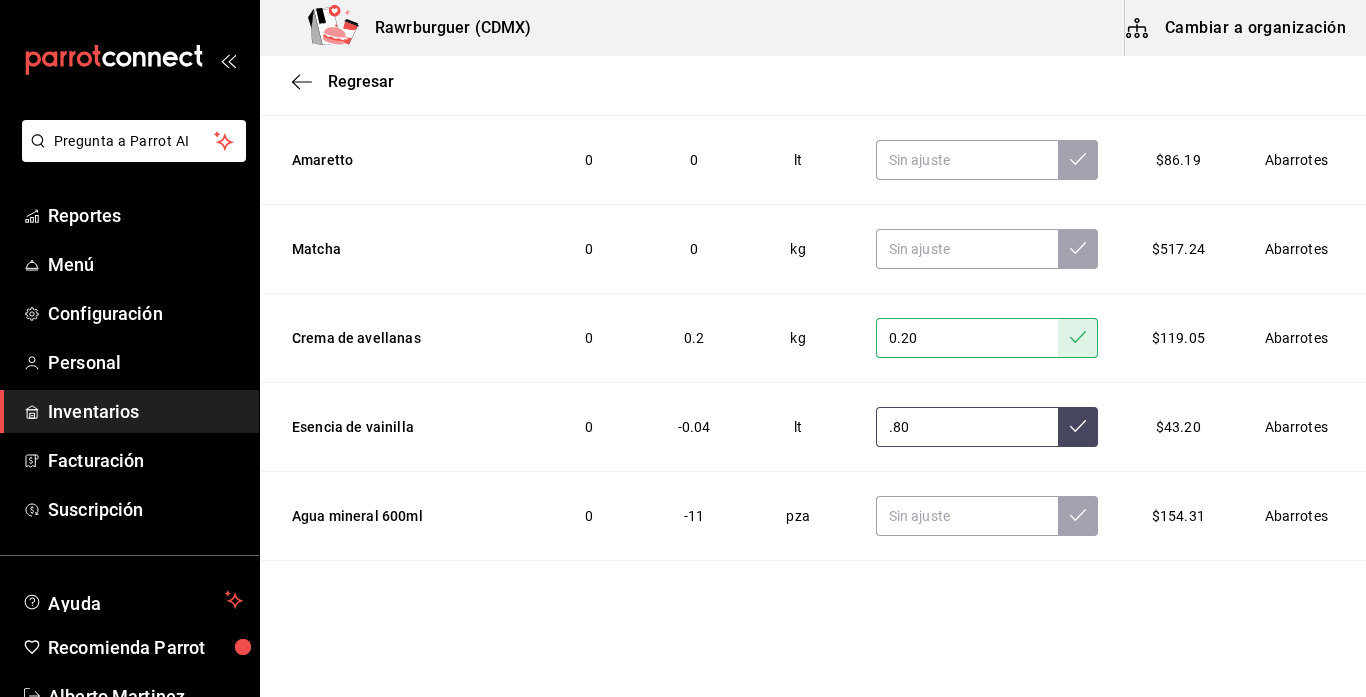 click 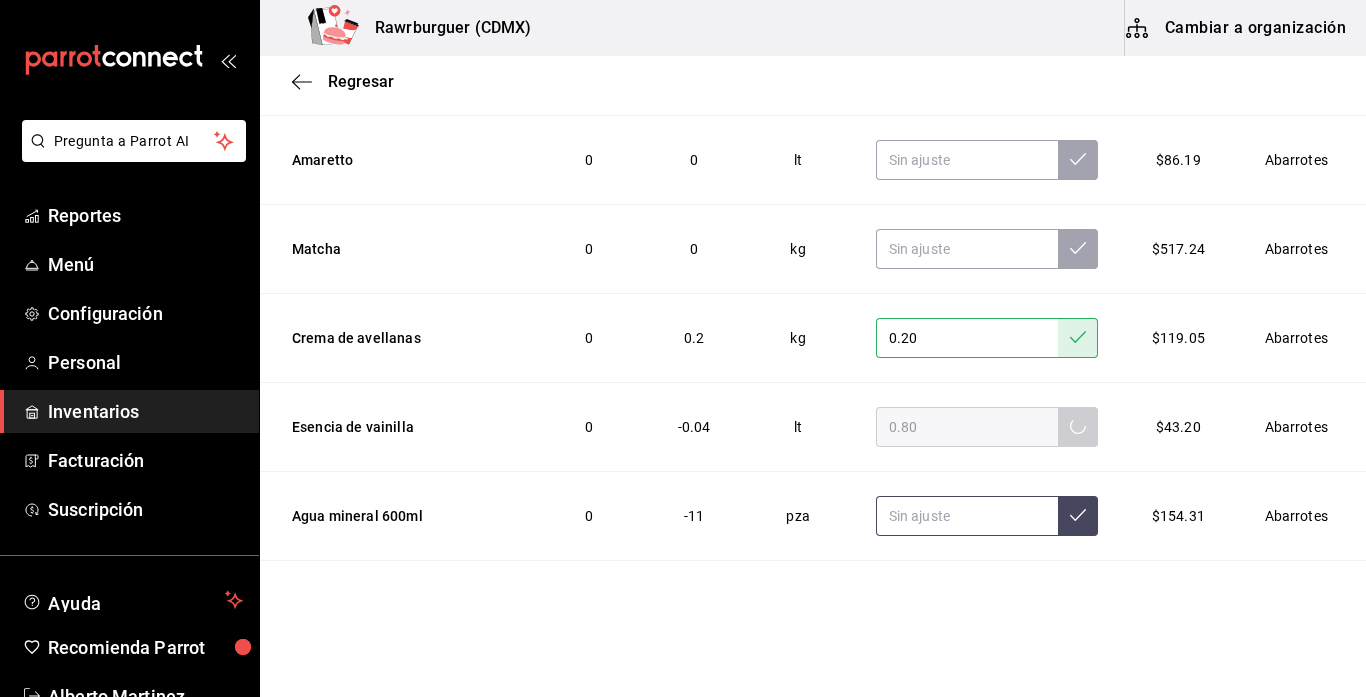 click at bounding box center (967, 516) 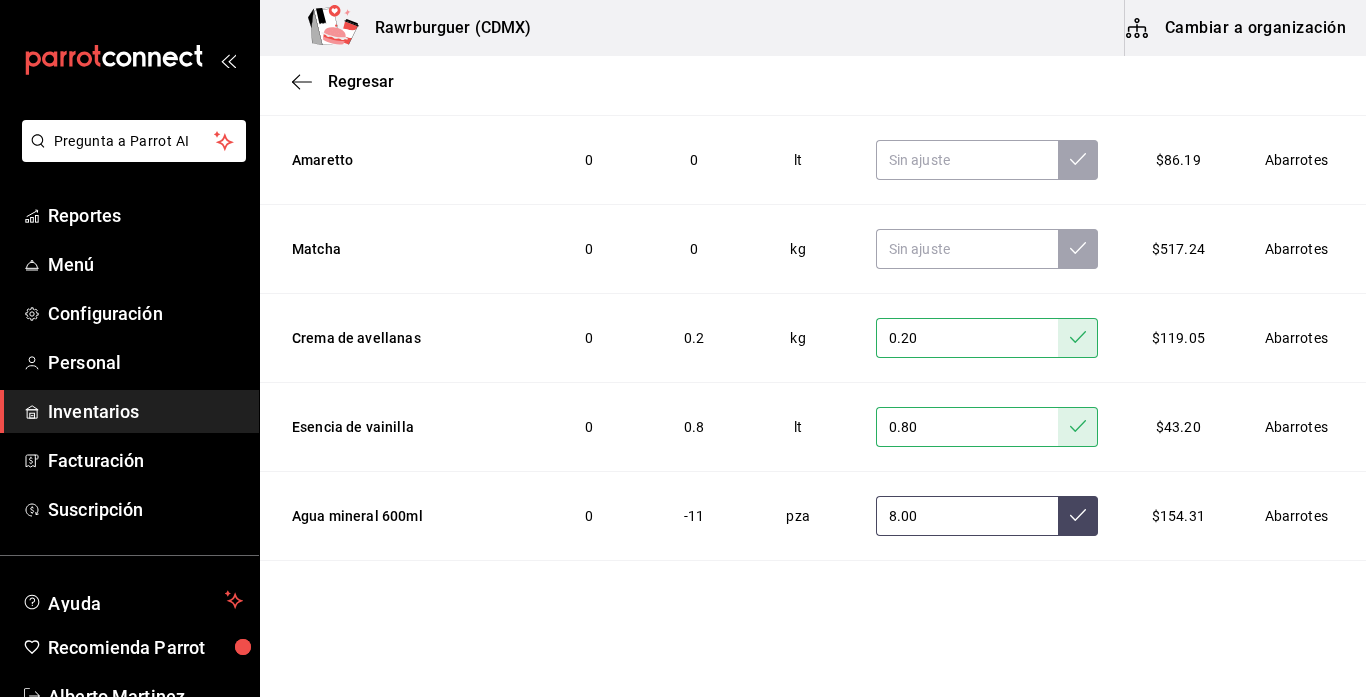 type on "8.00" 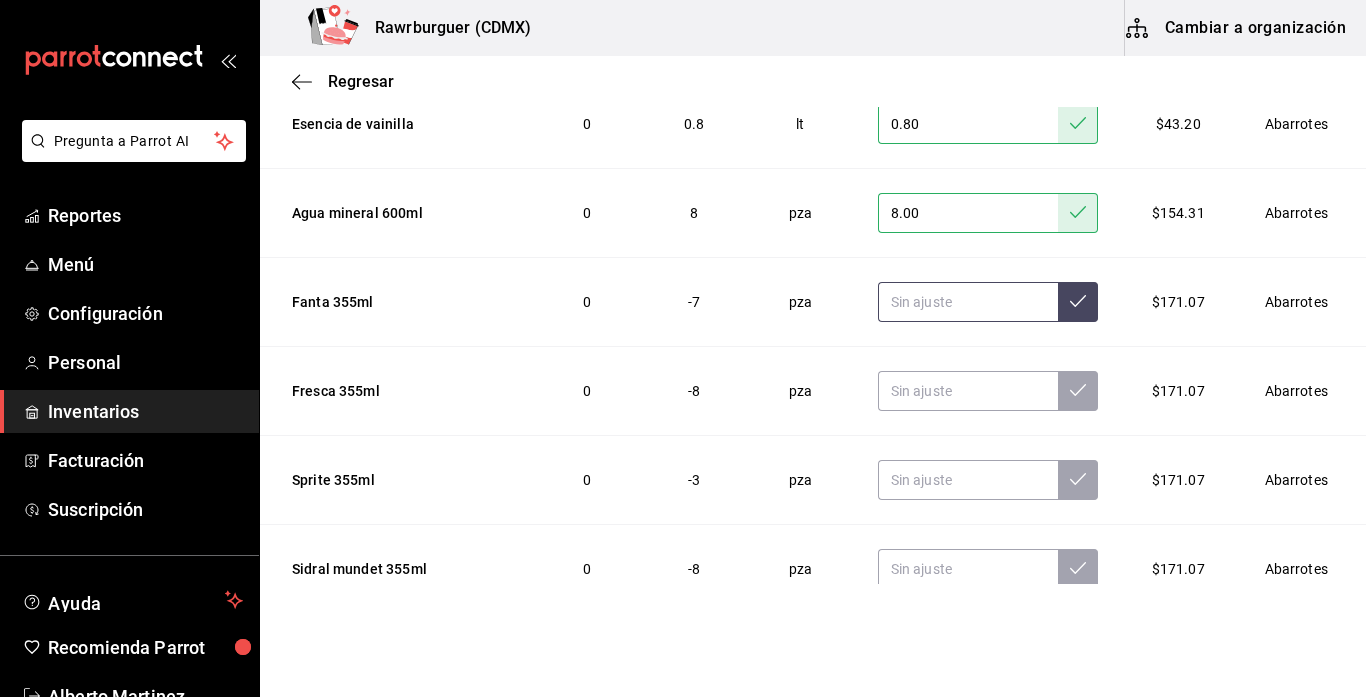 scroll, scrollTop: 4870, scrollLeft: 0, axis: vertical 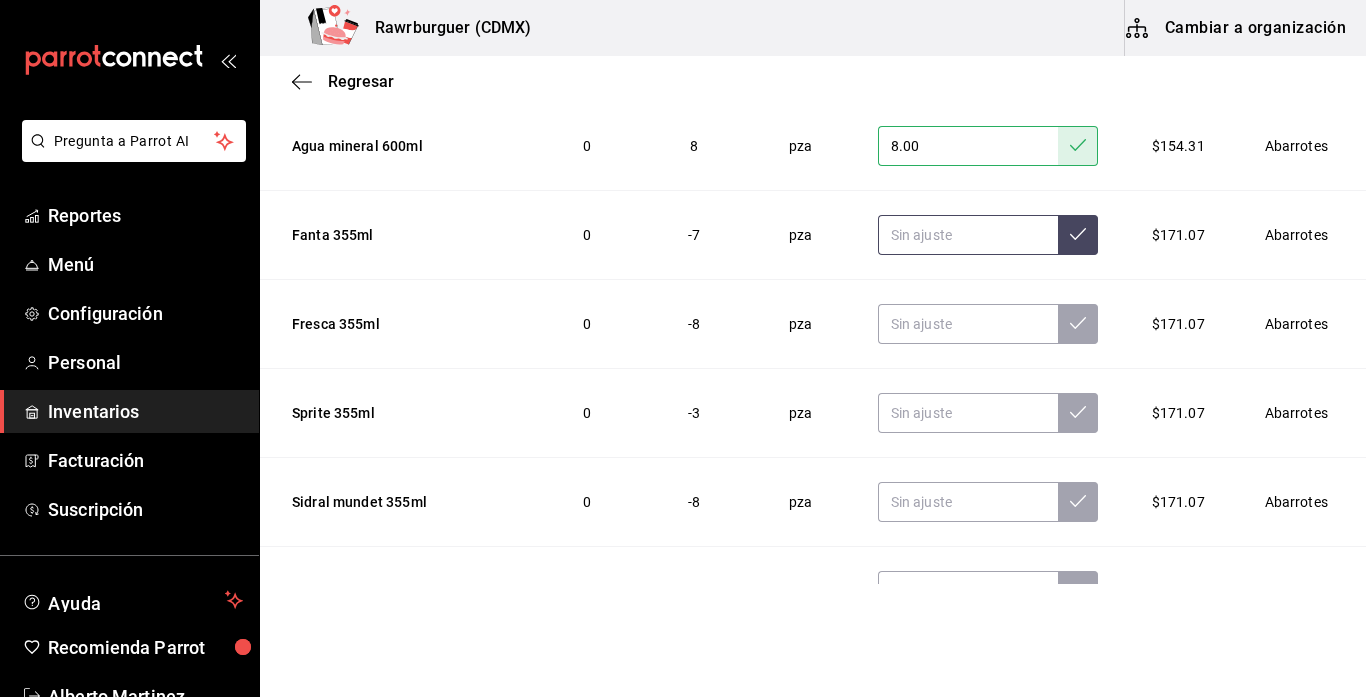 click at bounding box center [968, 235] 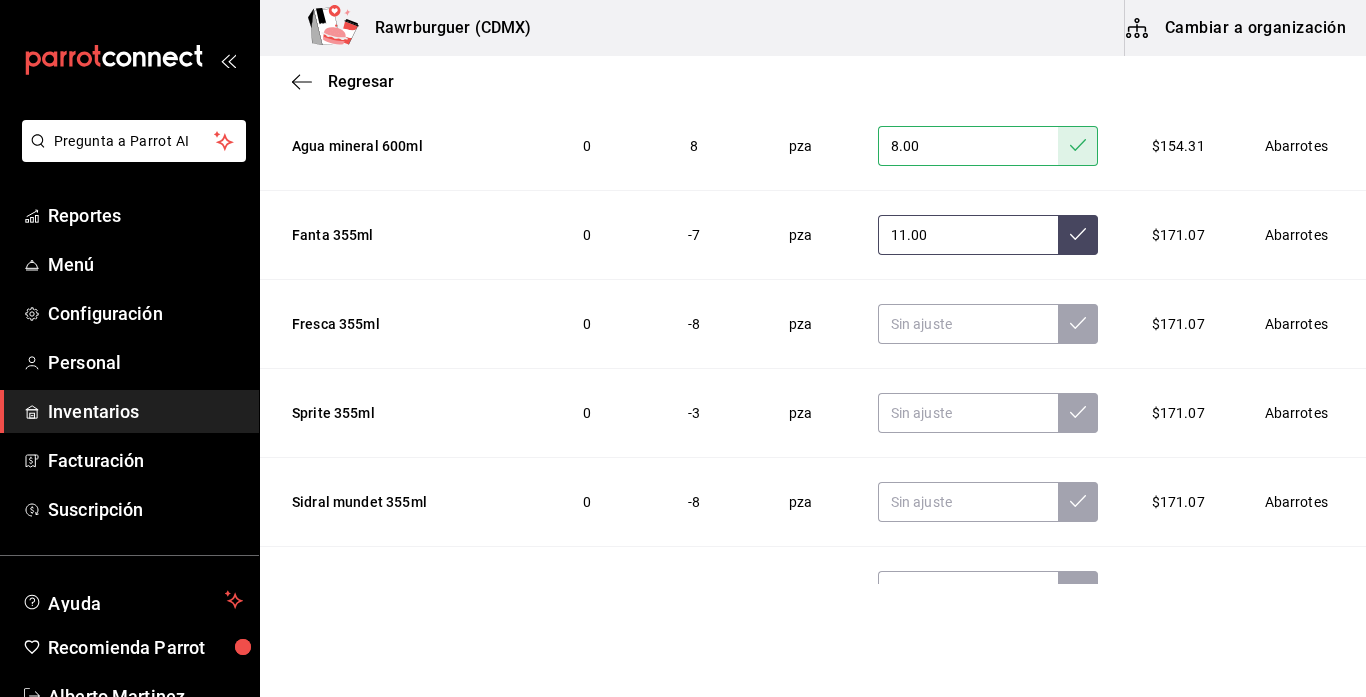 type on "11.00" 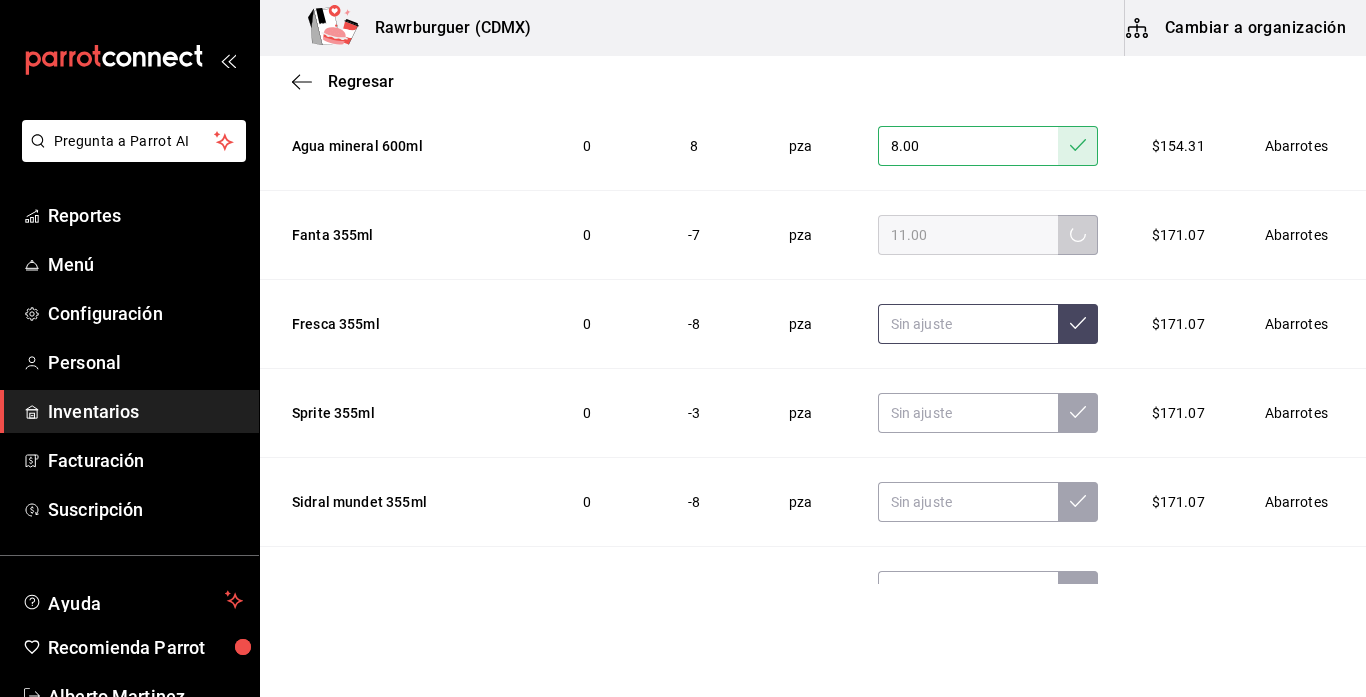 click at bounding box center [968, 324] 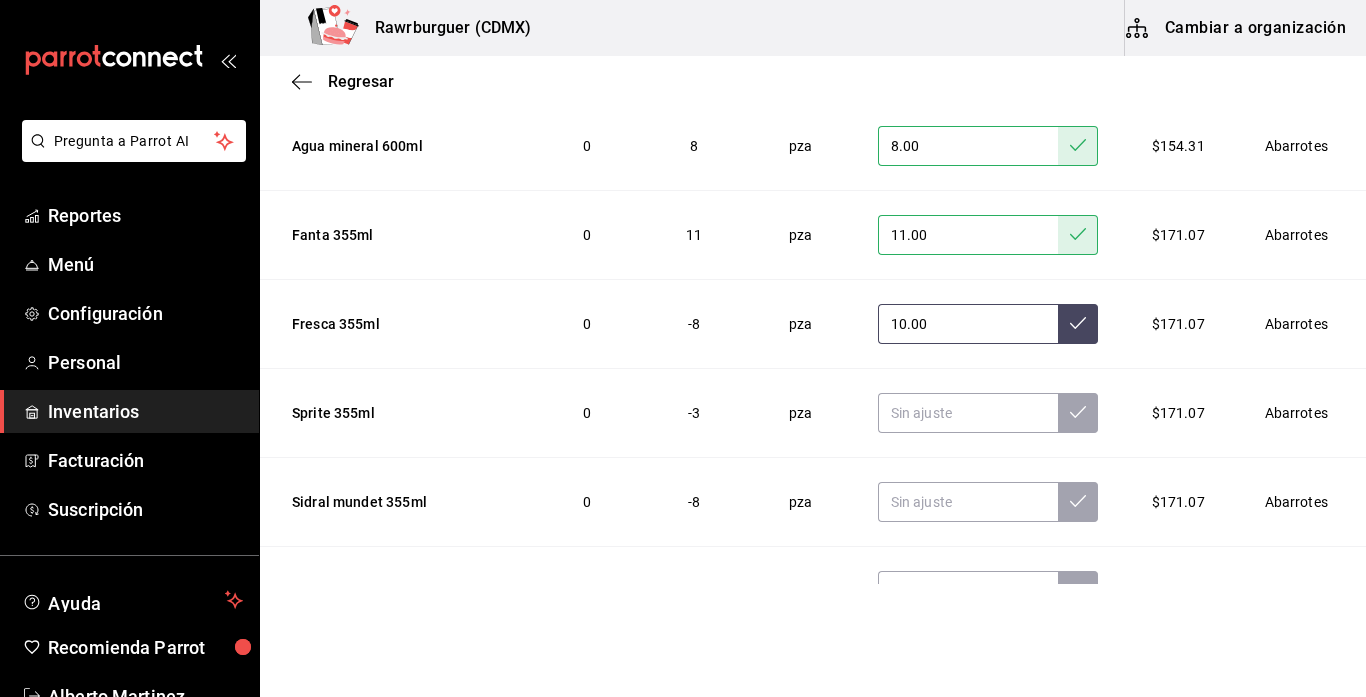 type on "10.00" 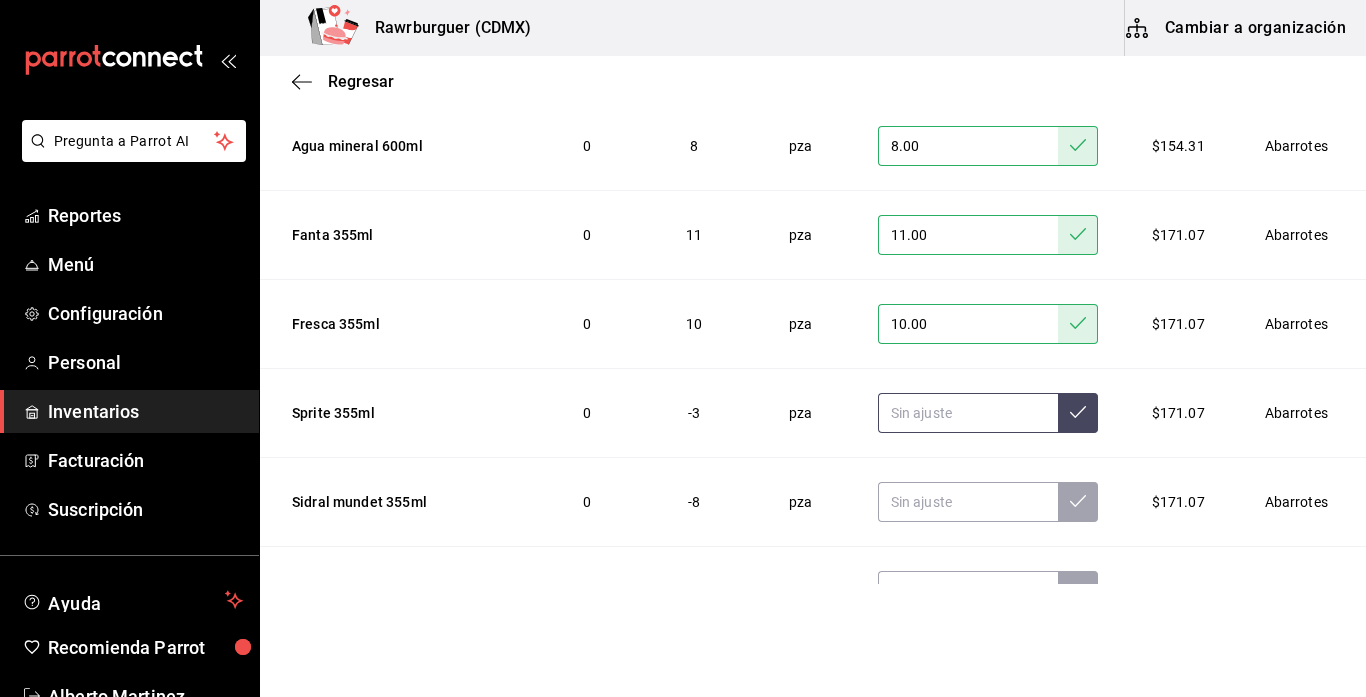 click at bounding box center (968, 413) 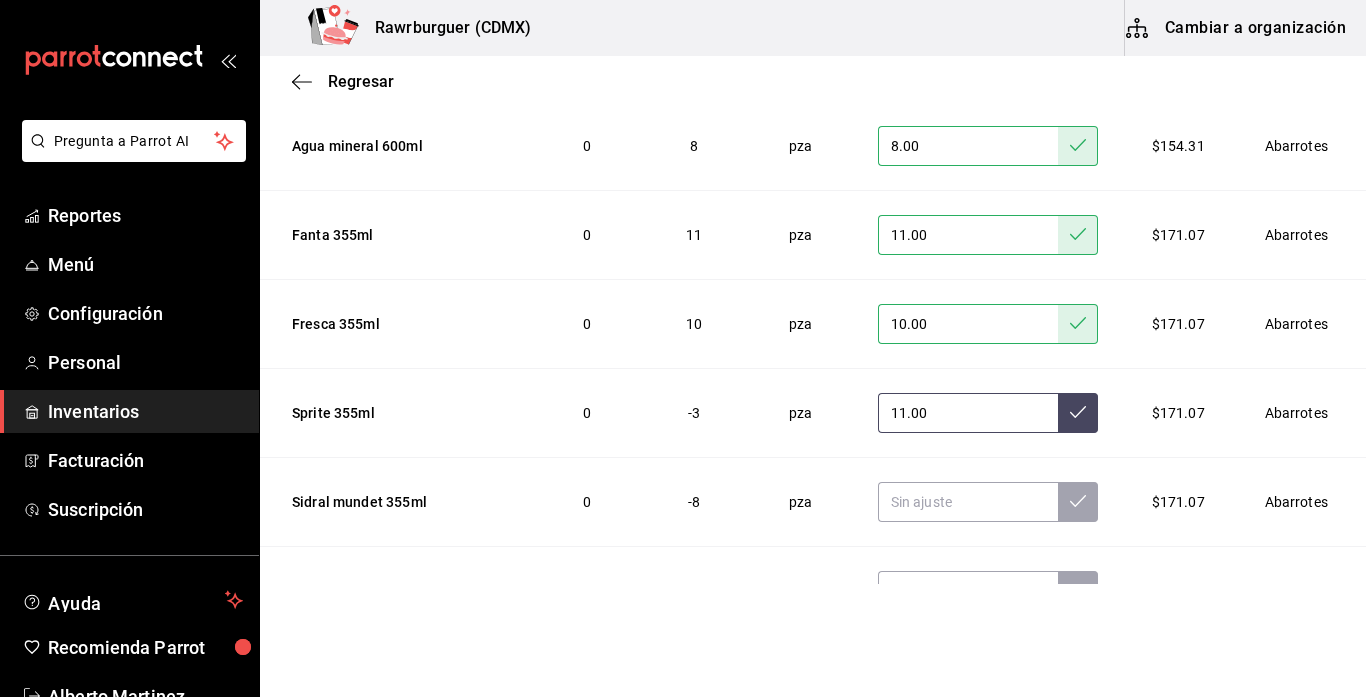 type on "11.00" 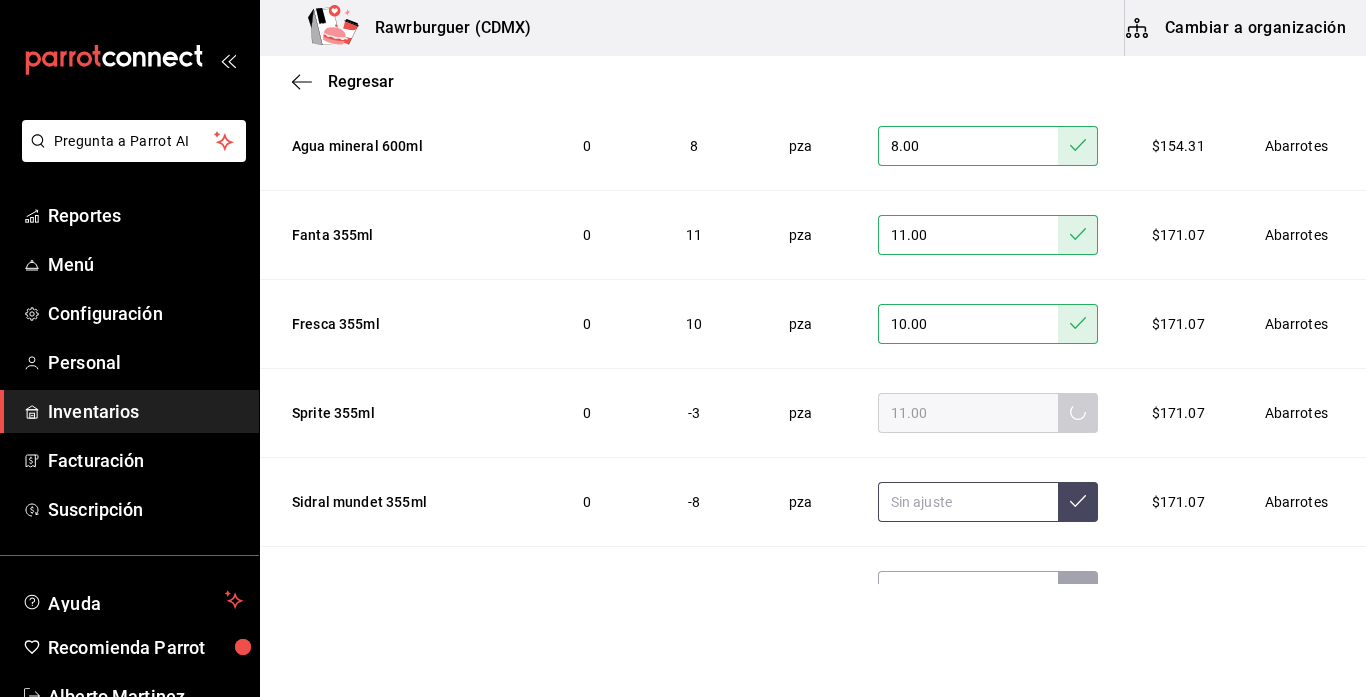 click at bounding box center (968, 502) 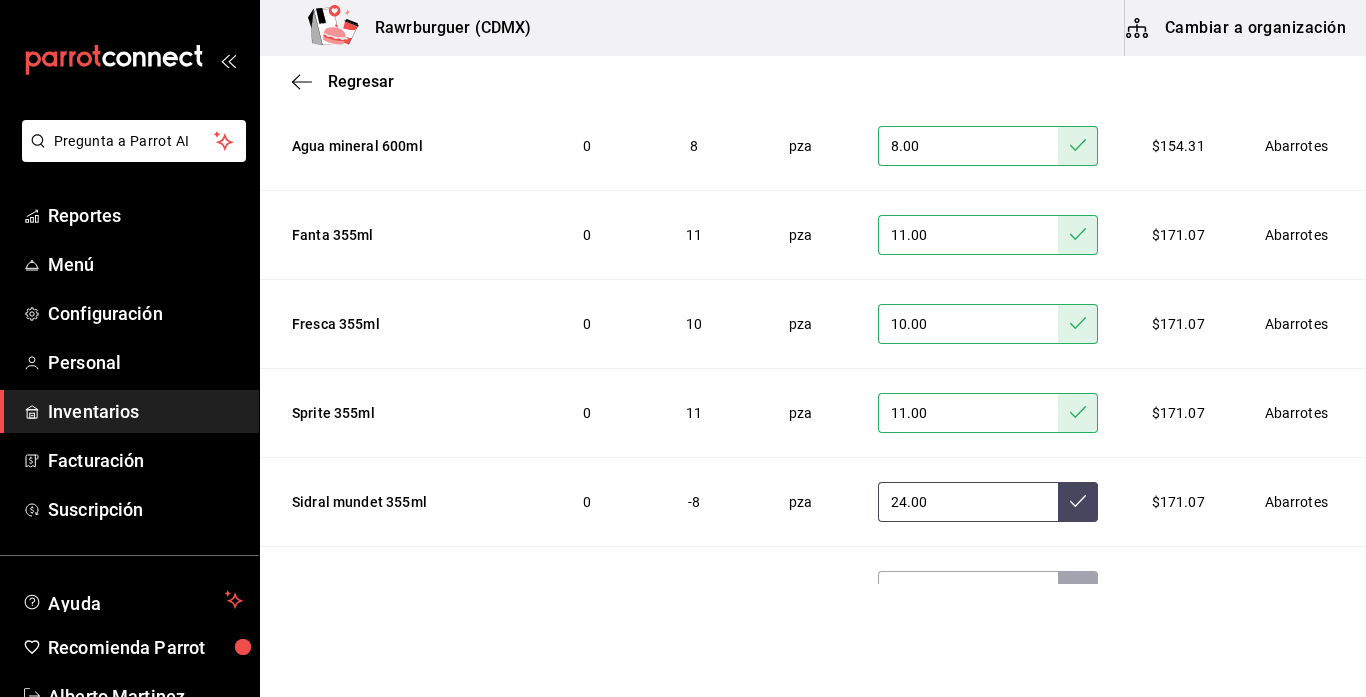 type on "24.00" 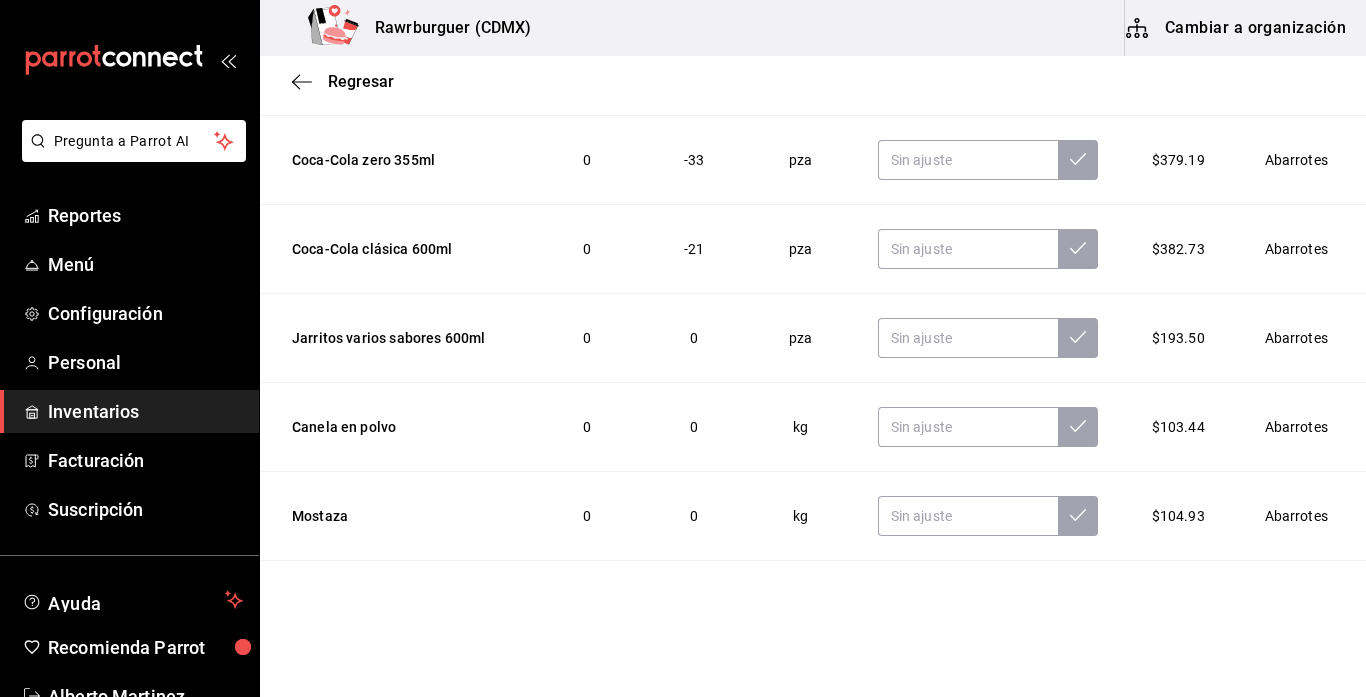 scroll, scrollTop: 5304, scrollLeft: 0, axis: vertical 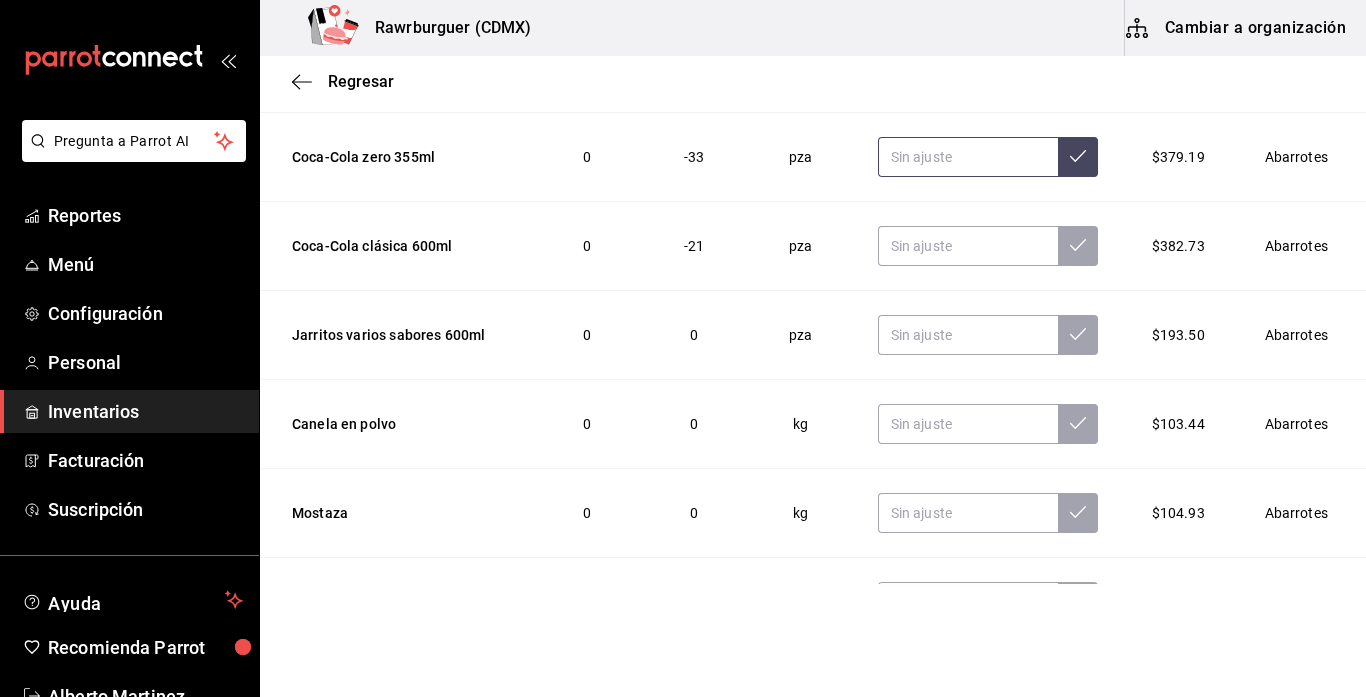 click at bounding box center [968, 157] 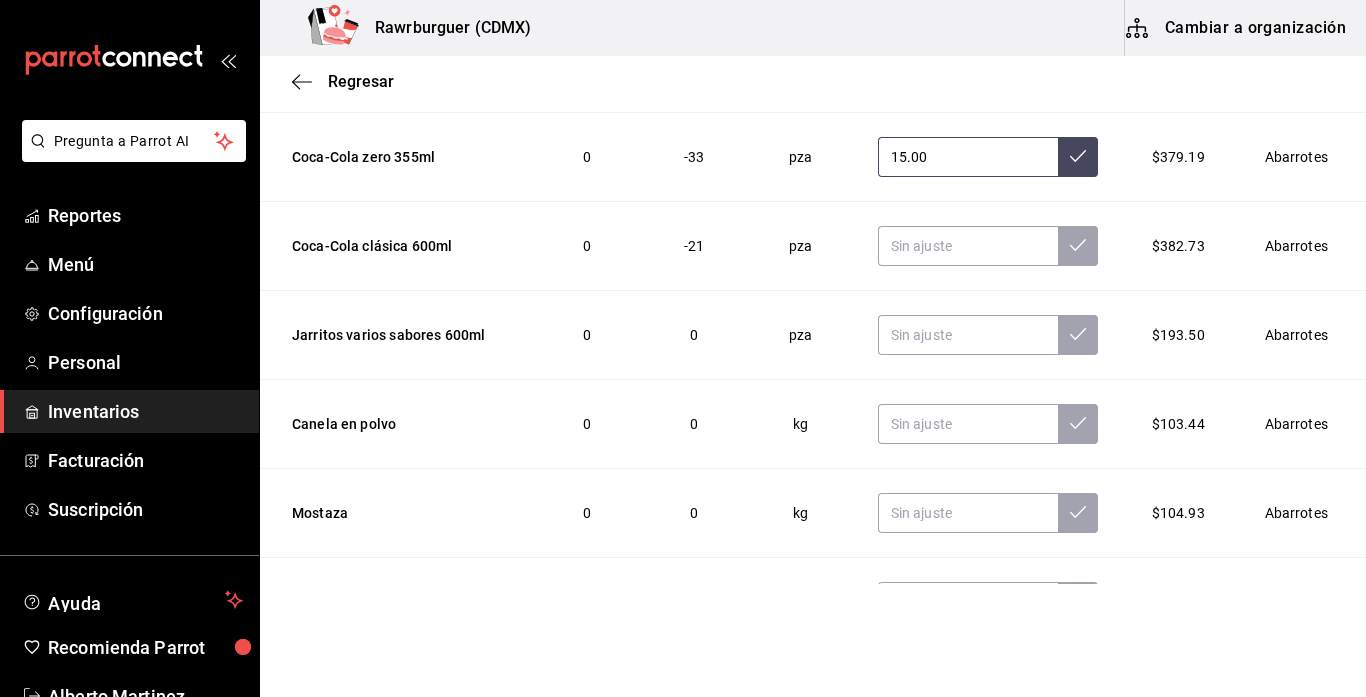 type on "15.00" 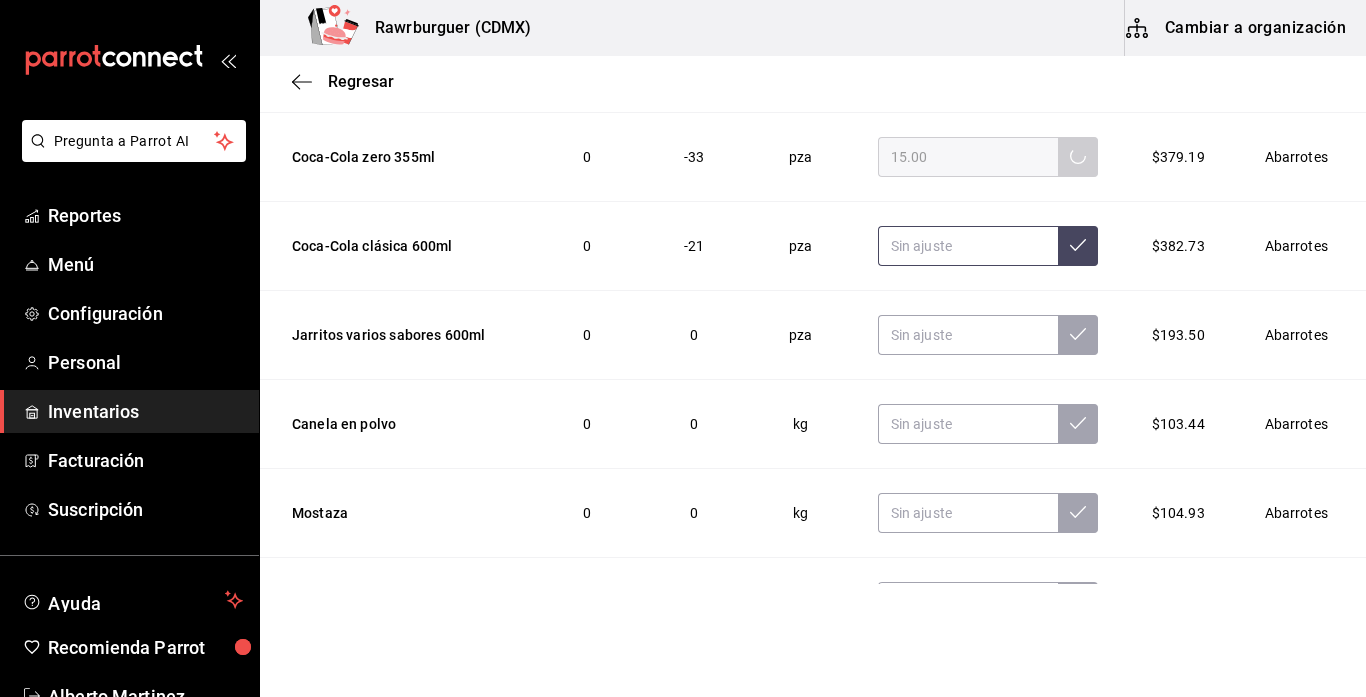click at bounding box center (968, 246) 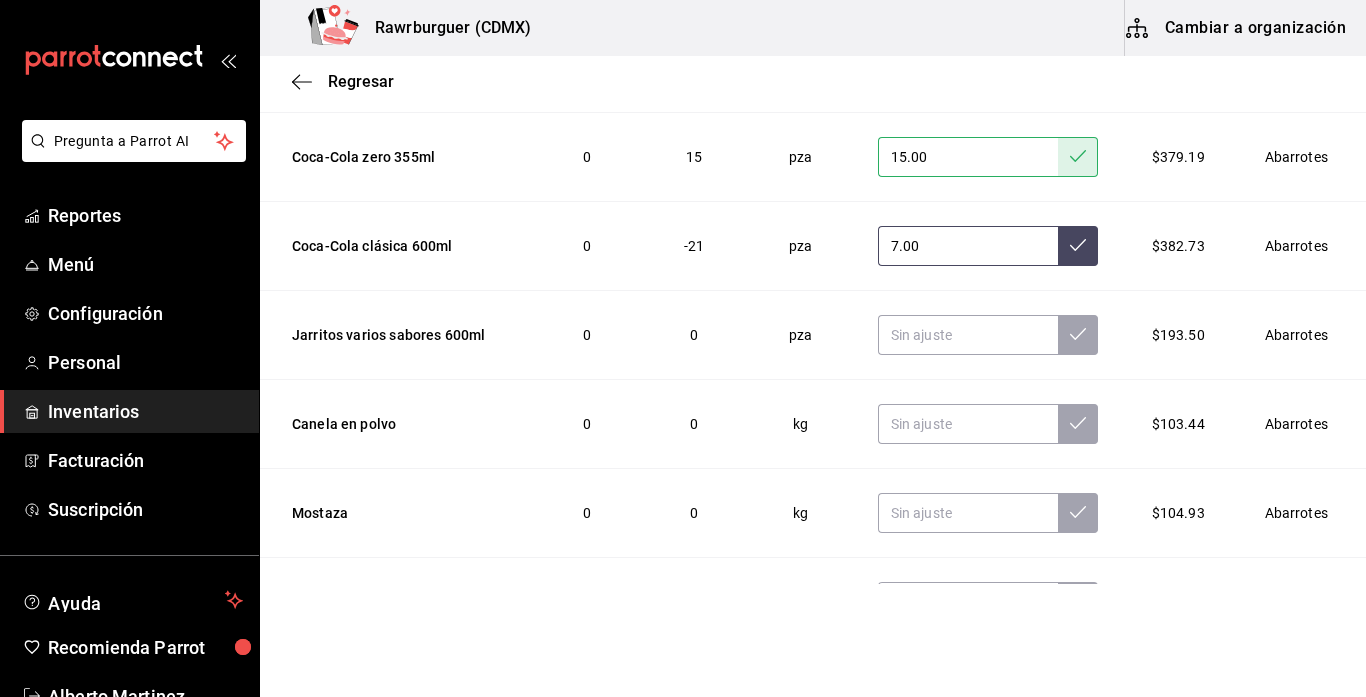 type on "7.00" 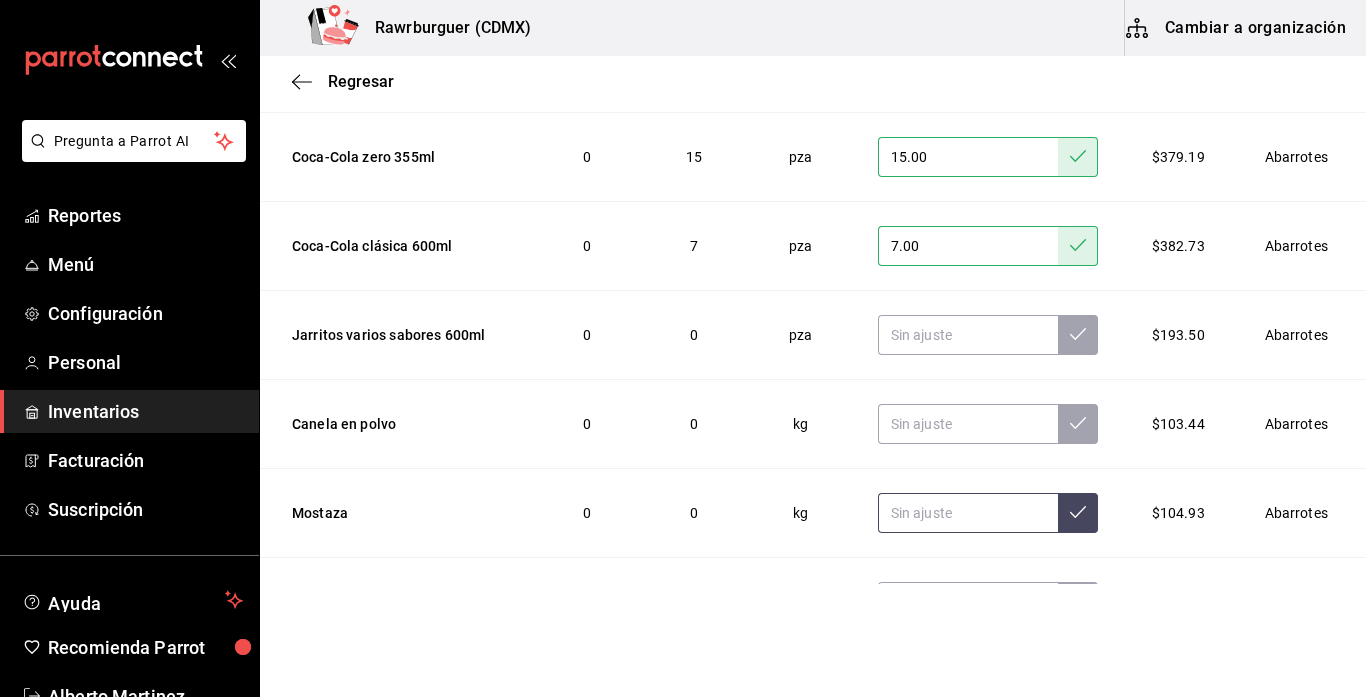 scroll, scrollTop: 5459, scrollLeft: 0, axis: vertical 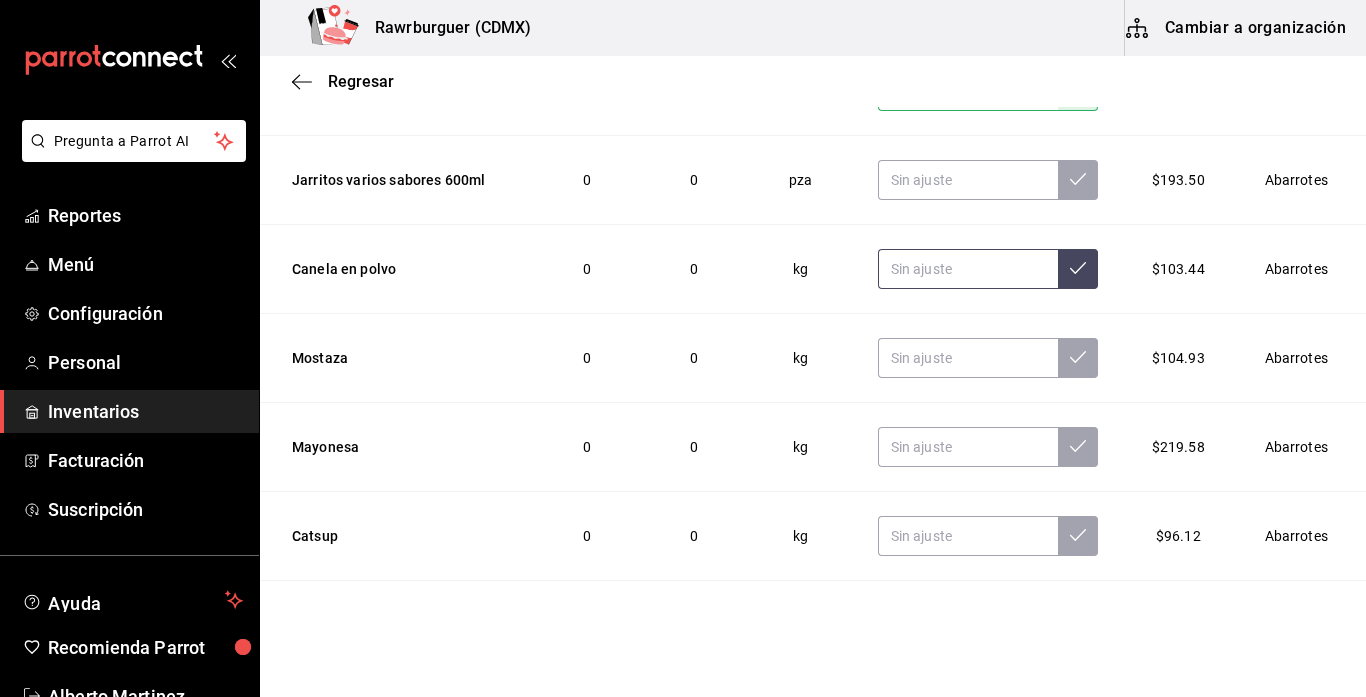 click at bounding box center [968, 269] 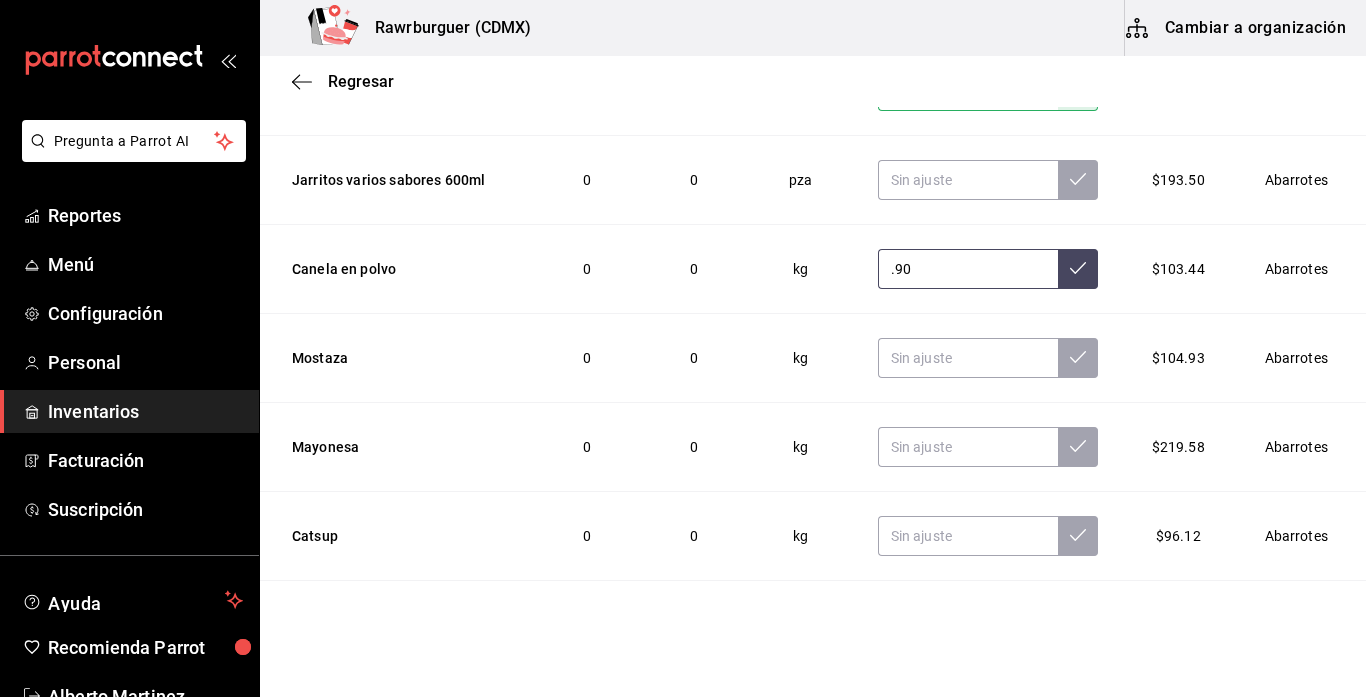 click 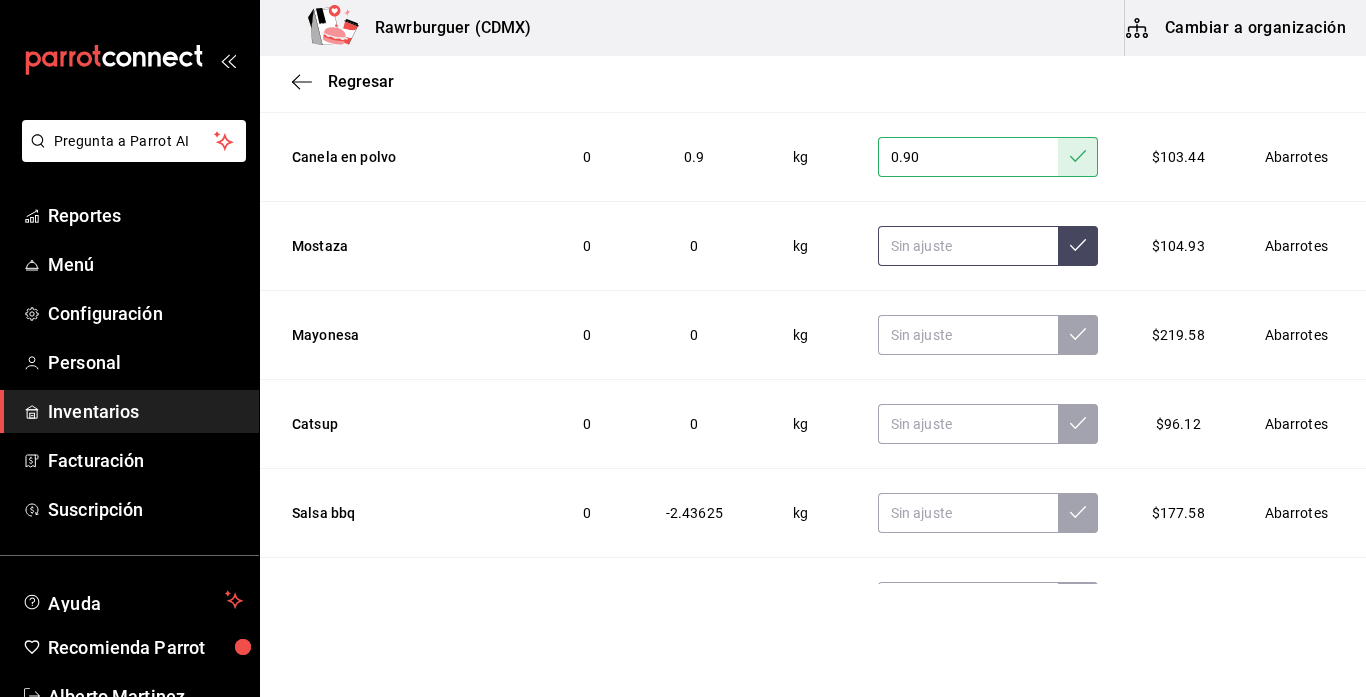 scroll, scrollTop: 5687, scrollLeft: 0, axis: vertical 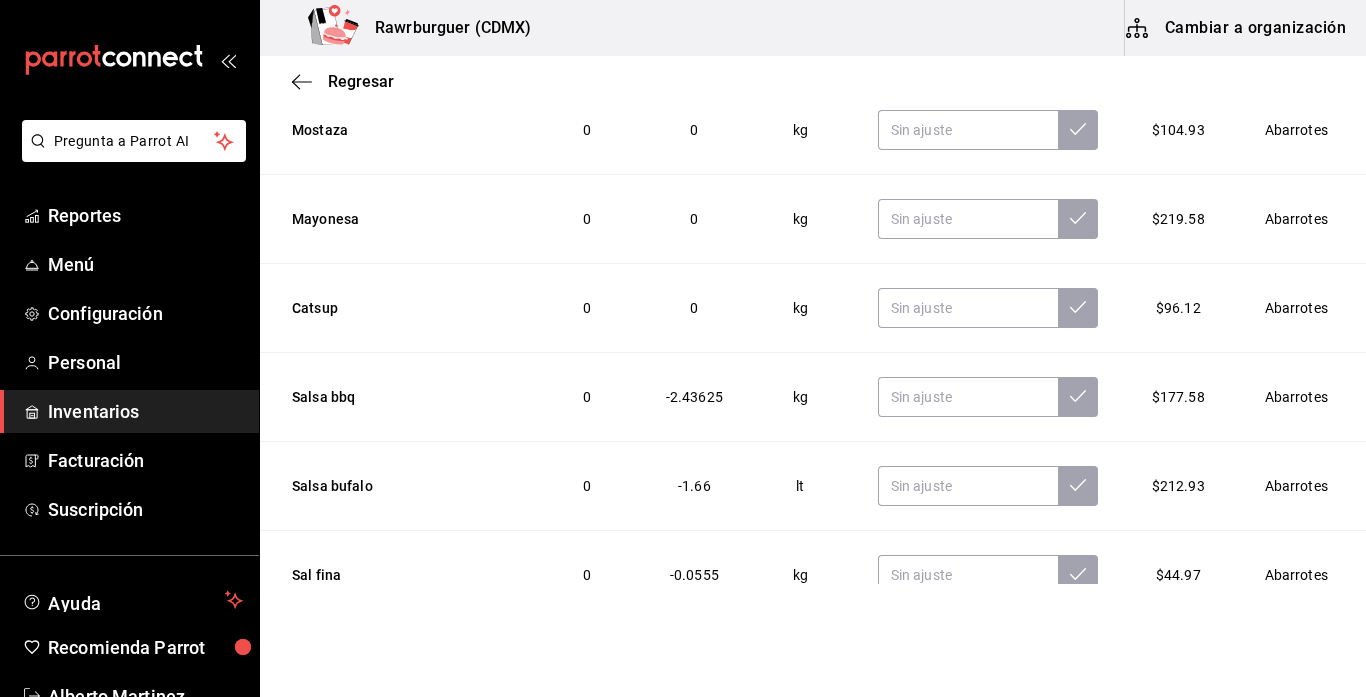 click at bounding box center [988, 397] 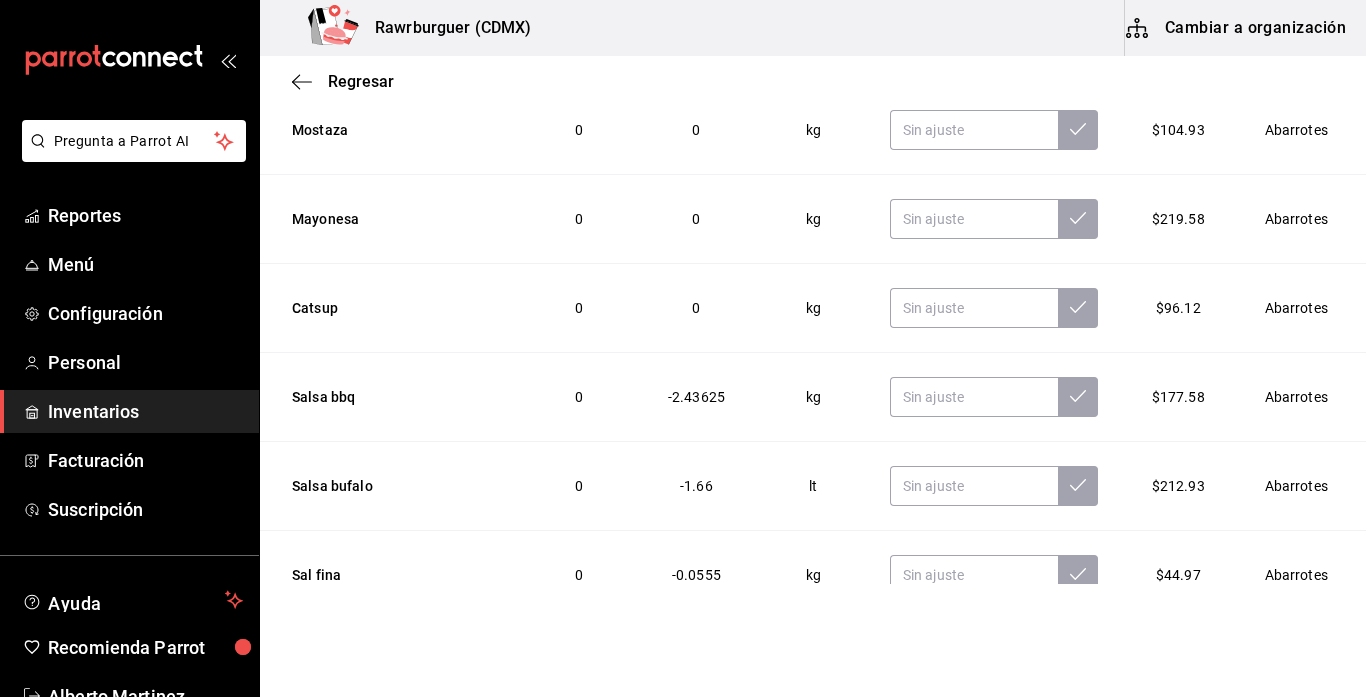 scroll, scrollTop: 5750, scrollLeft: 0, axis: vertical 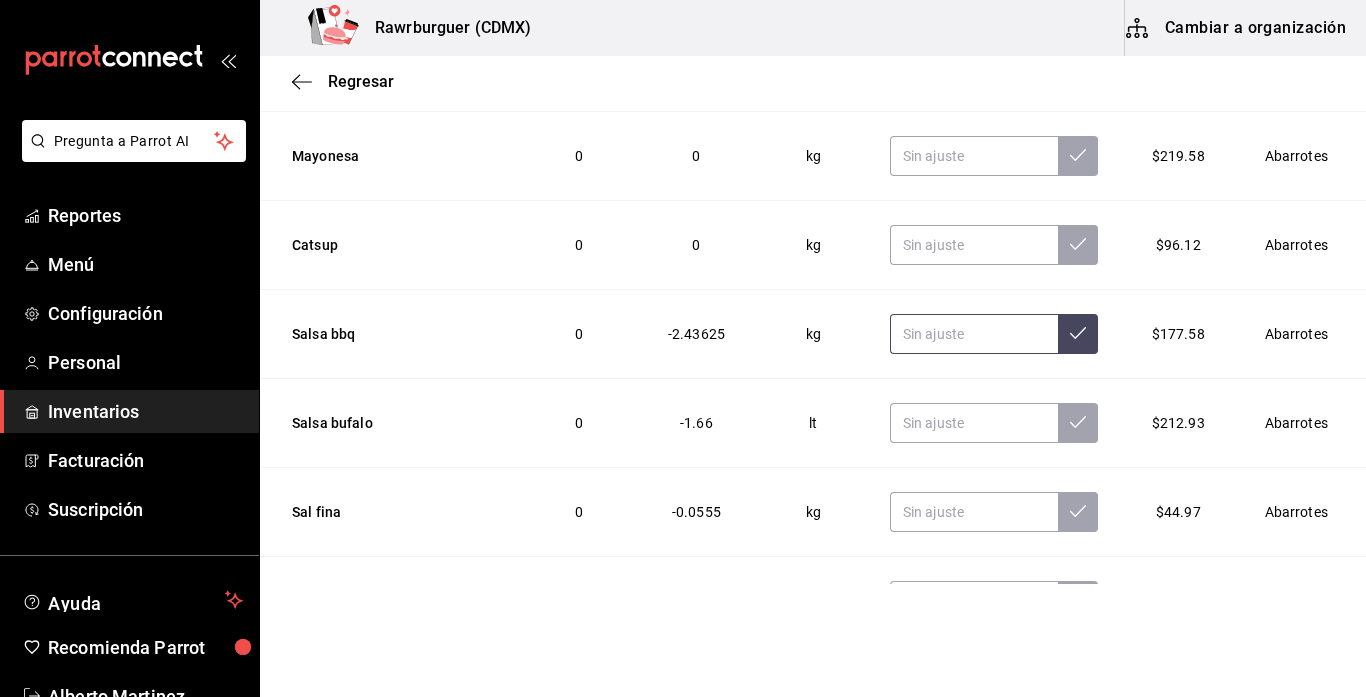 click at bounding box center [974, 334] 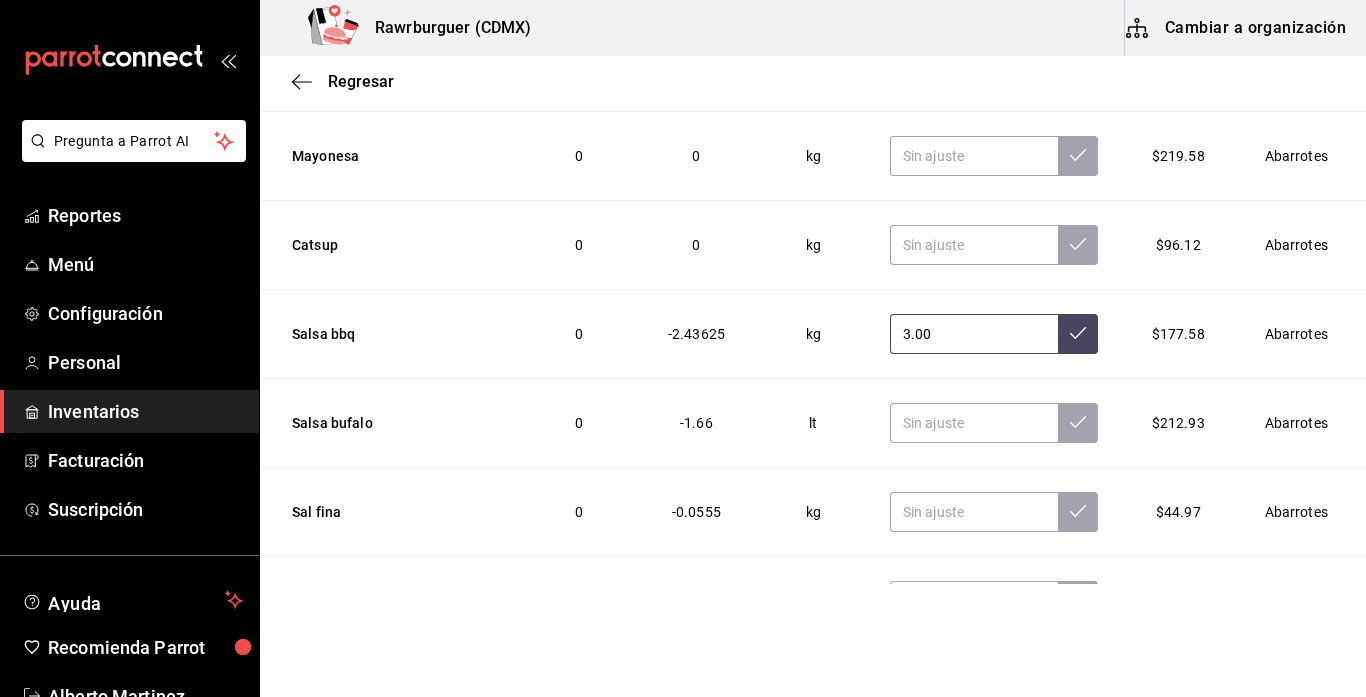 type on "3.00" 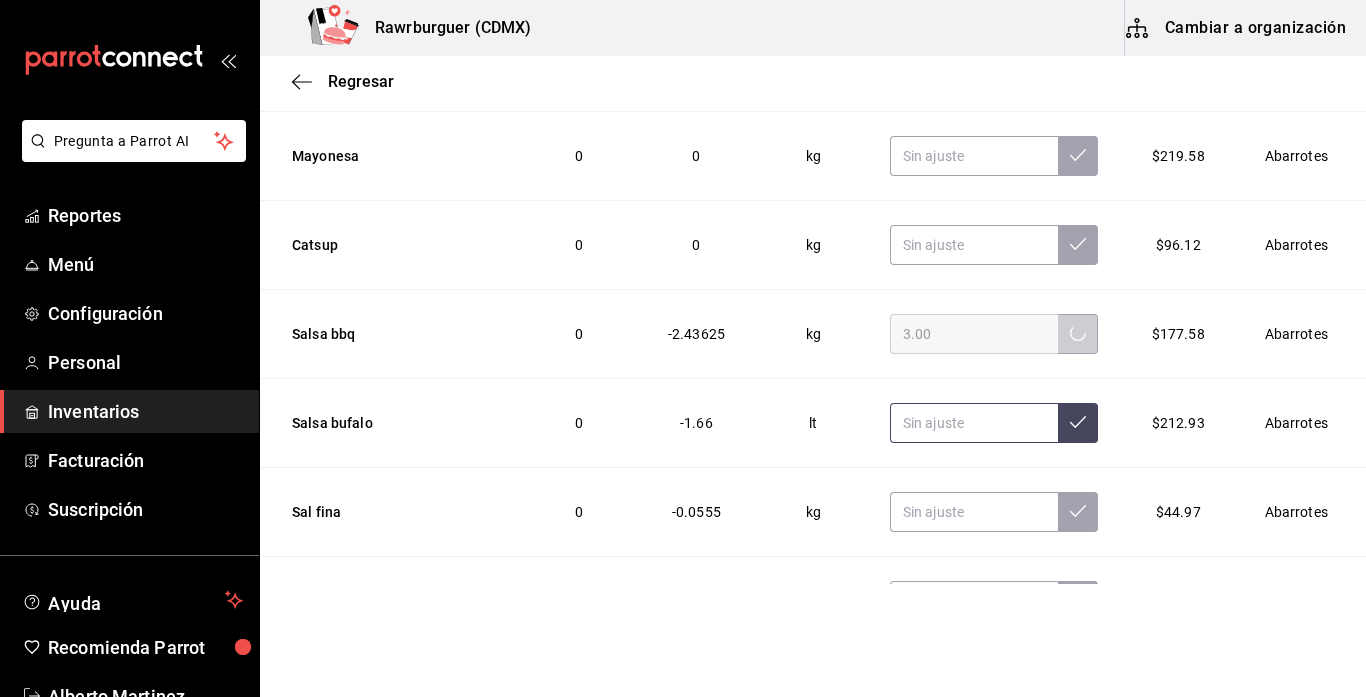click at bounding box center (974, 423) 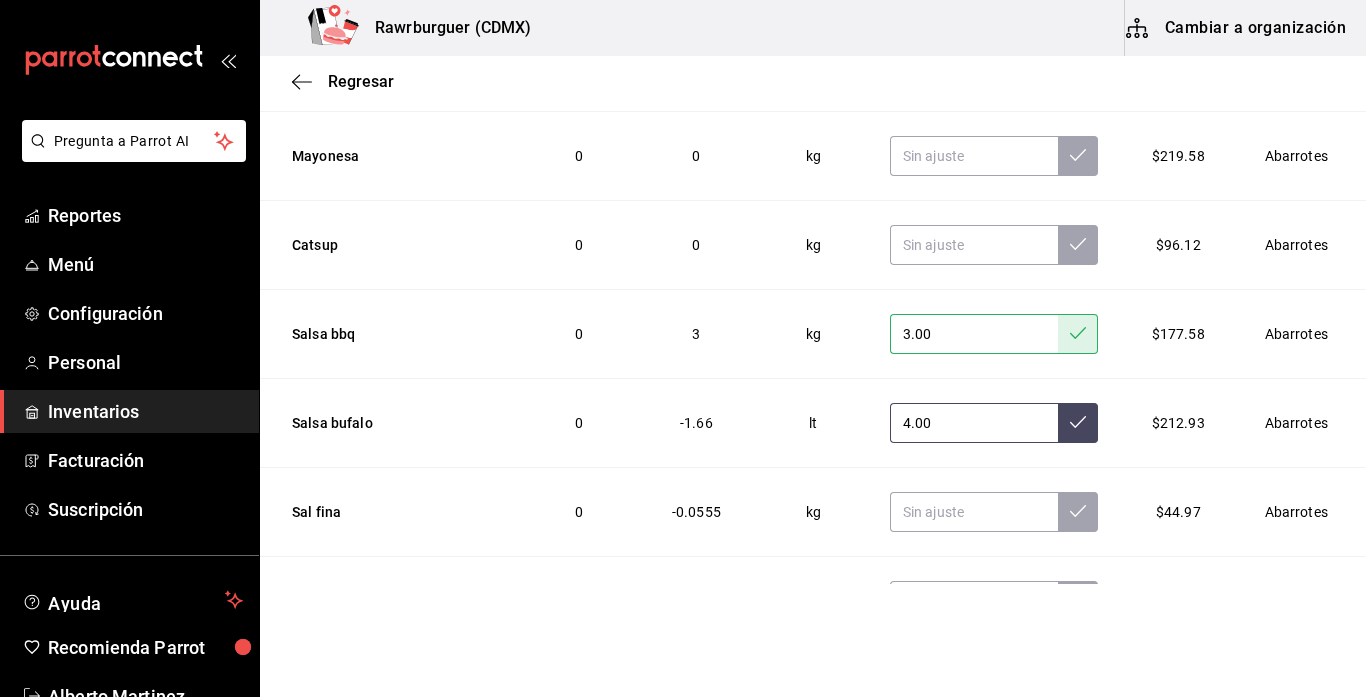 type on "4.00" 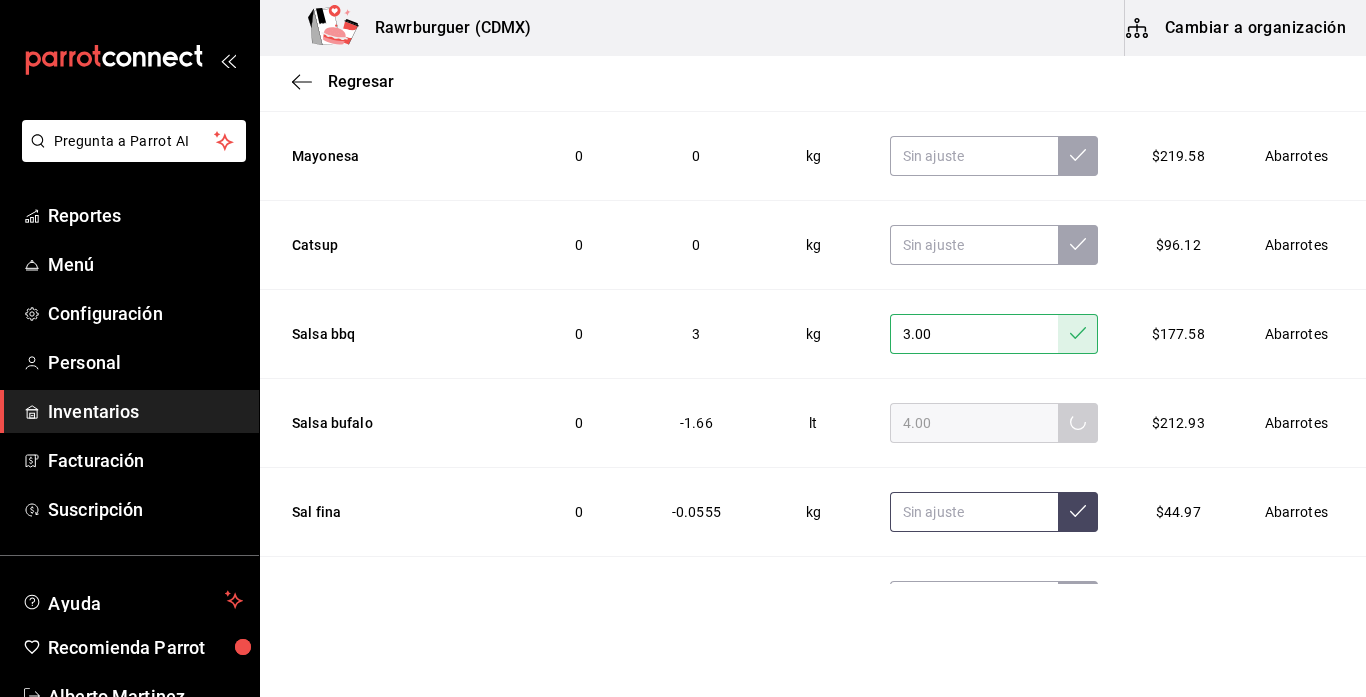 click at bounding box center (974, 512) 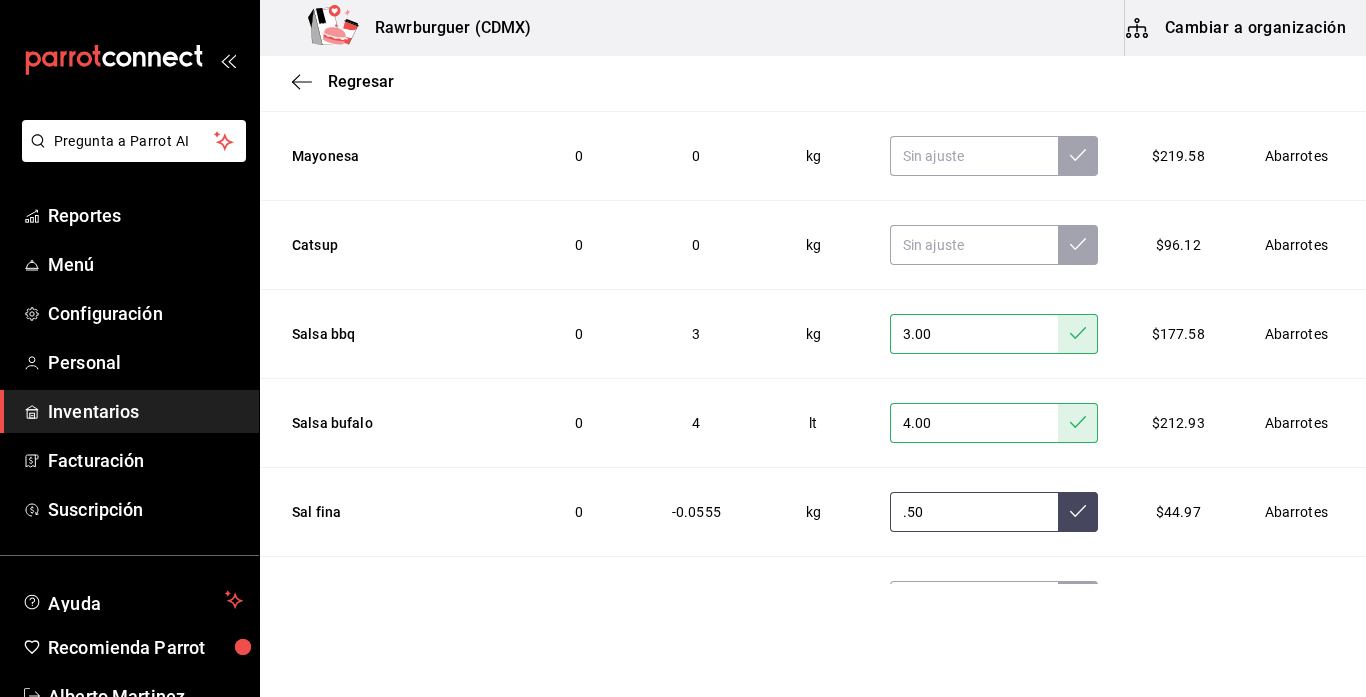 click 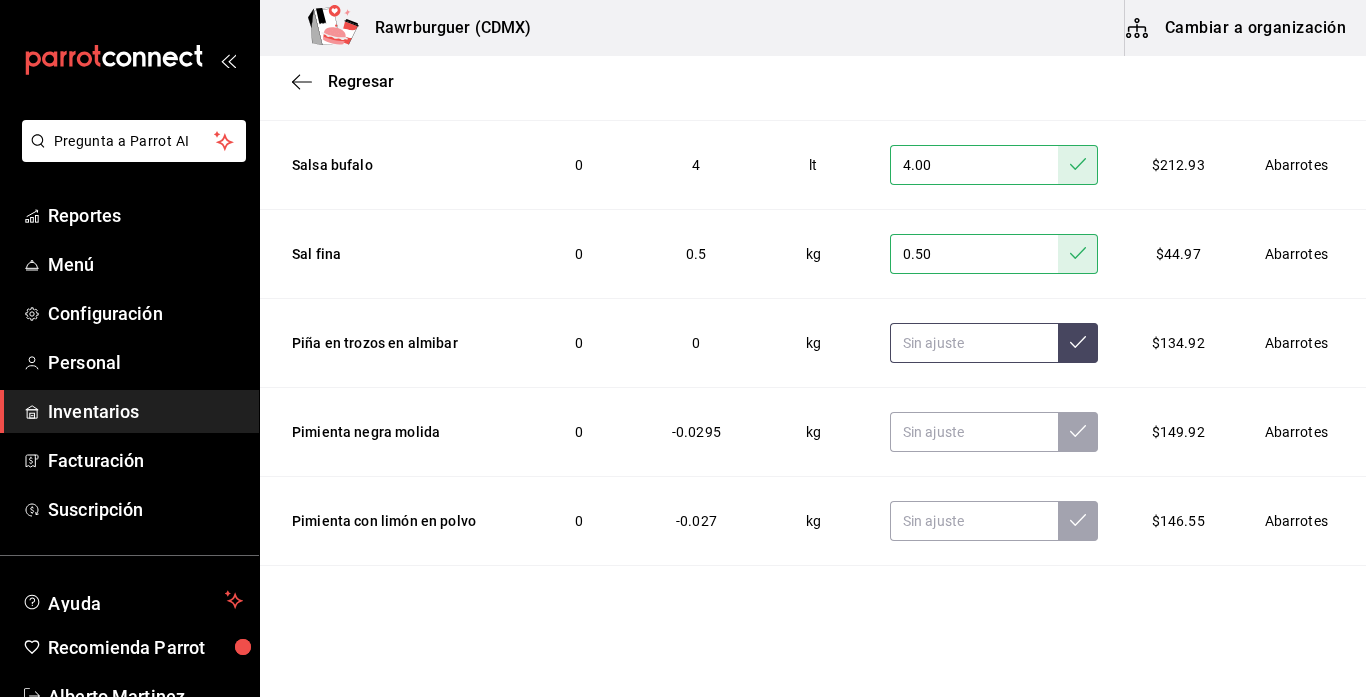 scroll, scrollTop: 6010, scrollLeft: 0, axis: vertical 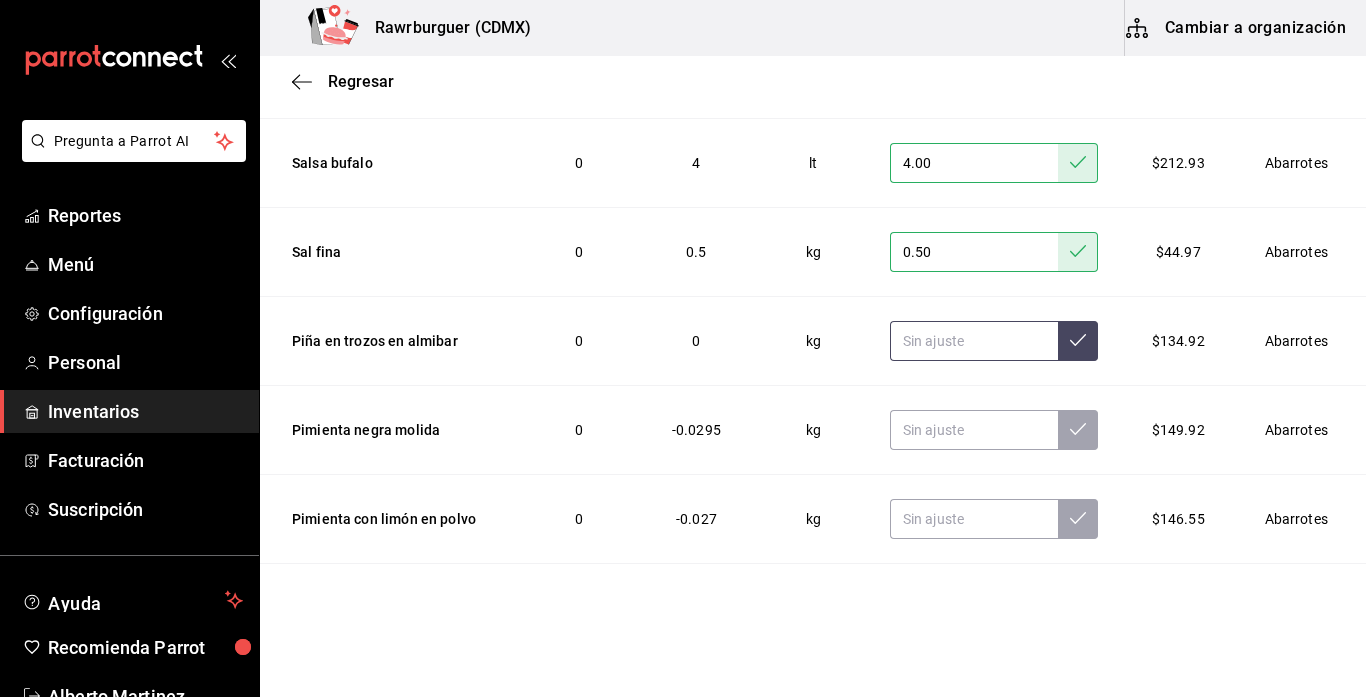 click at bounding box center [974, 341] 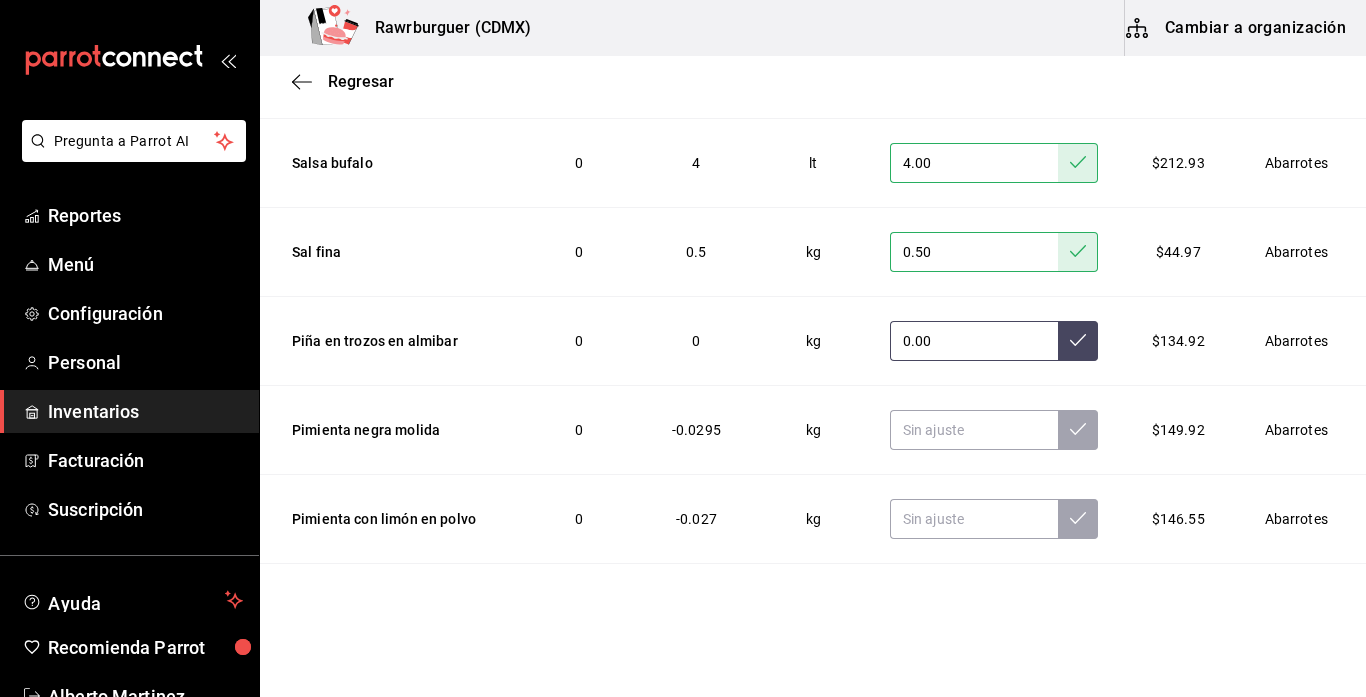 type on "0.00" 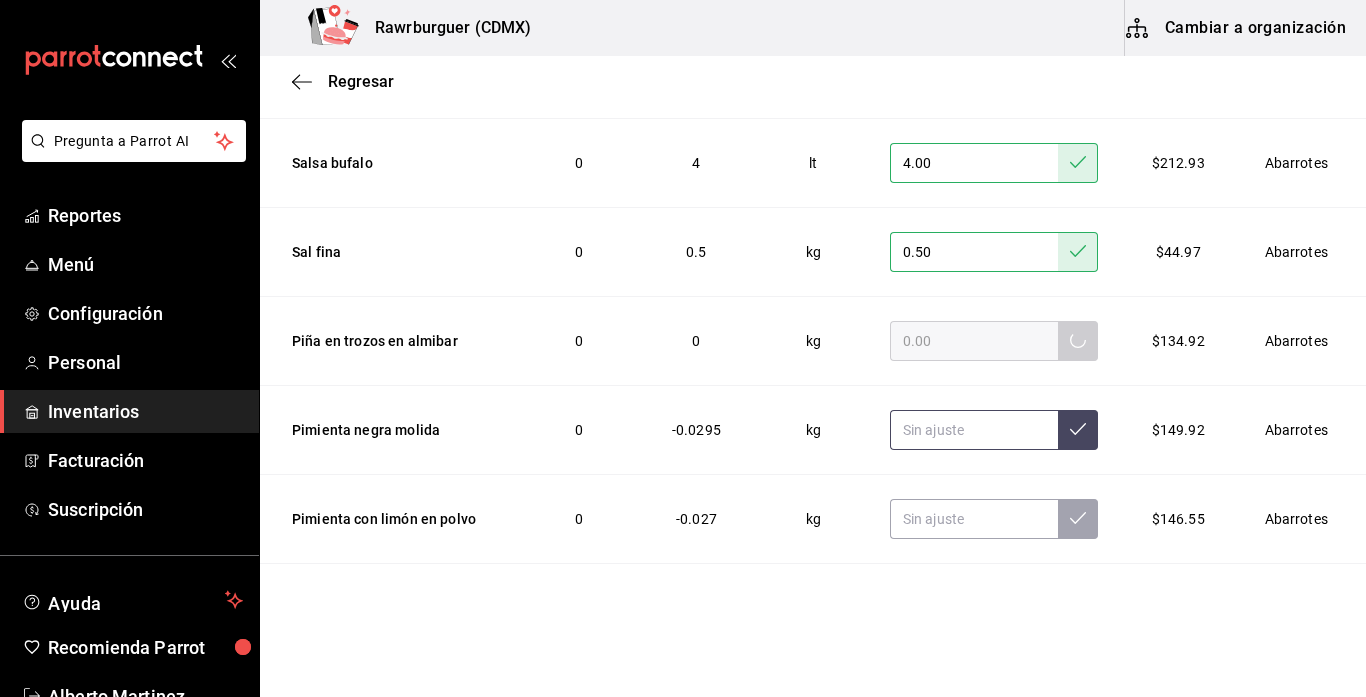 click at bounding box center [974, 430] 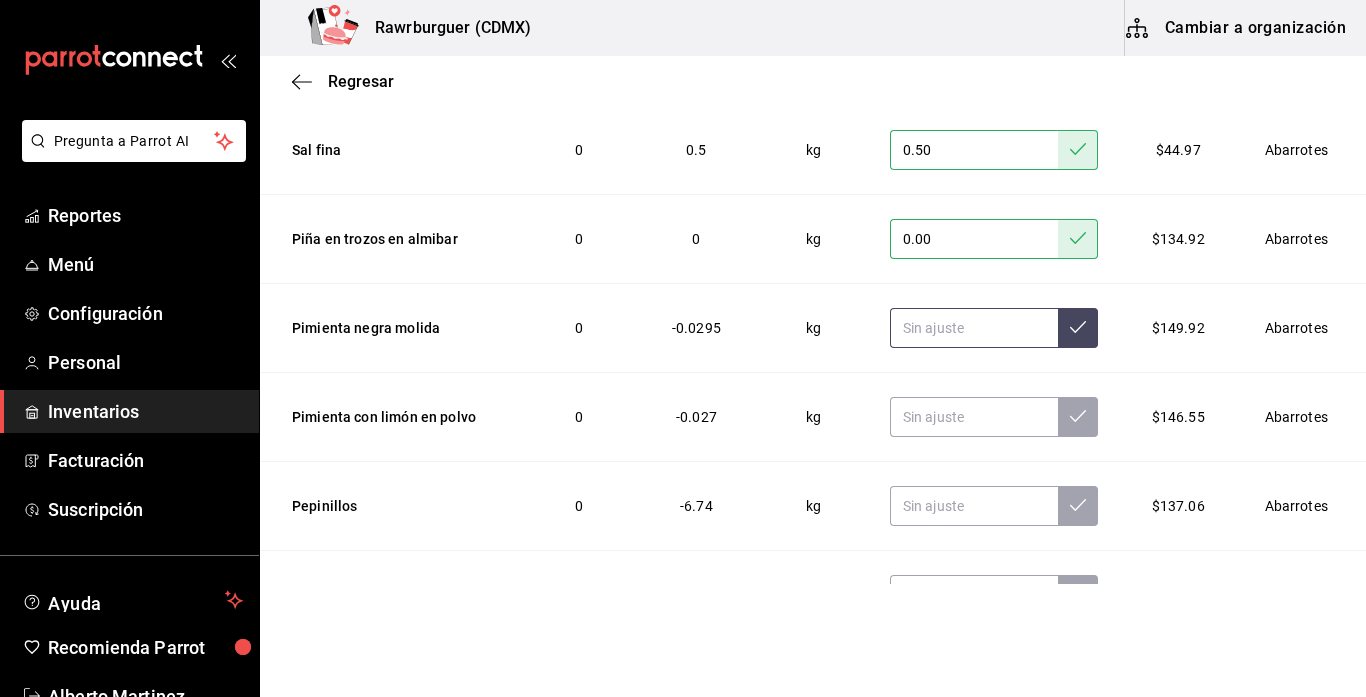 scroll, scrollTop: 6129, scrollLeft: 0, axis: vertical 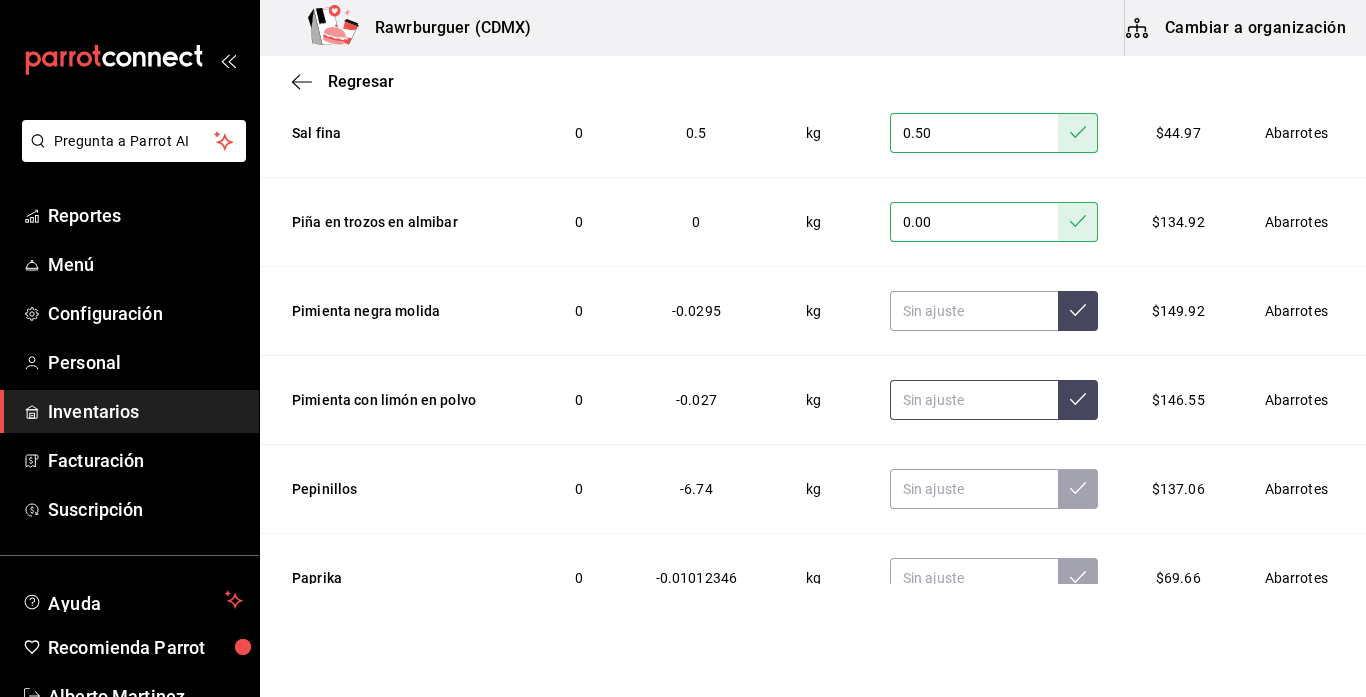 click at bounding box center (974, 400) 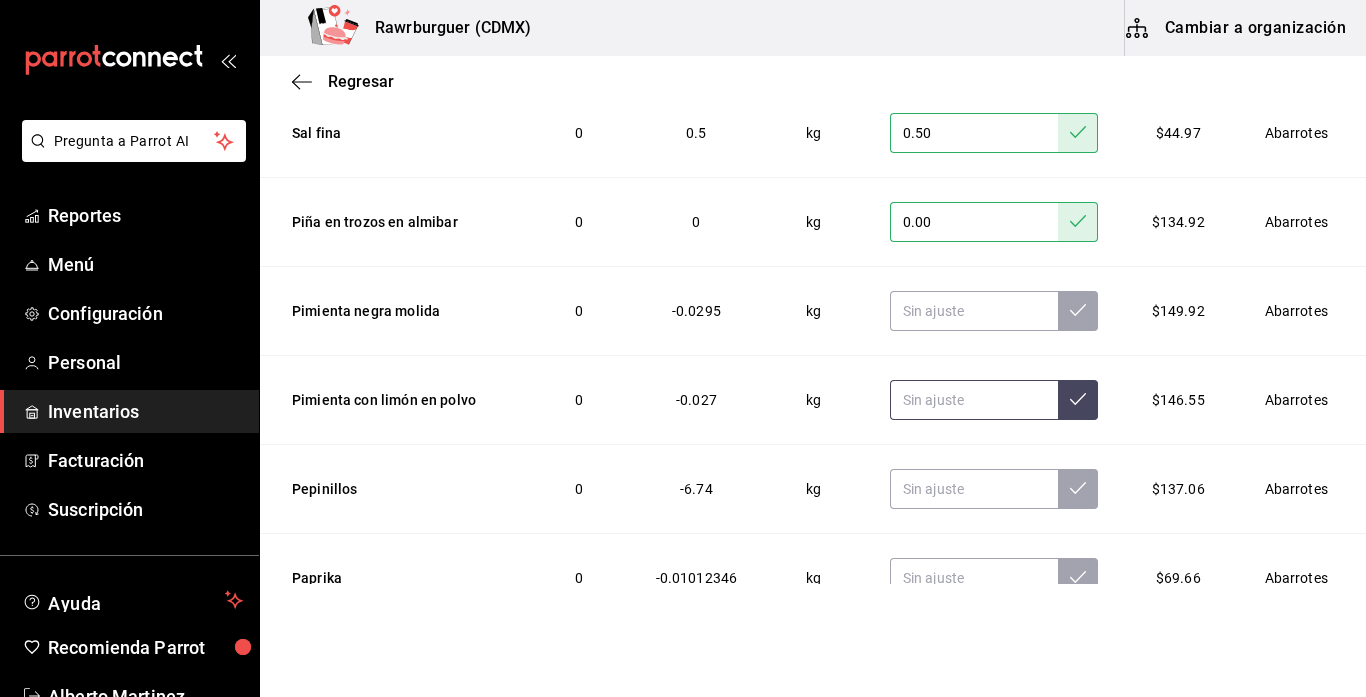 type on "1.00" 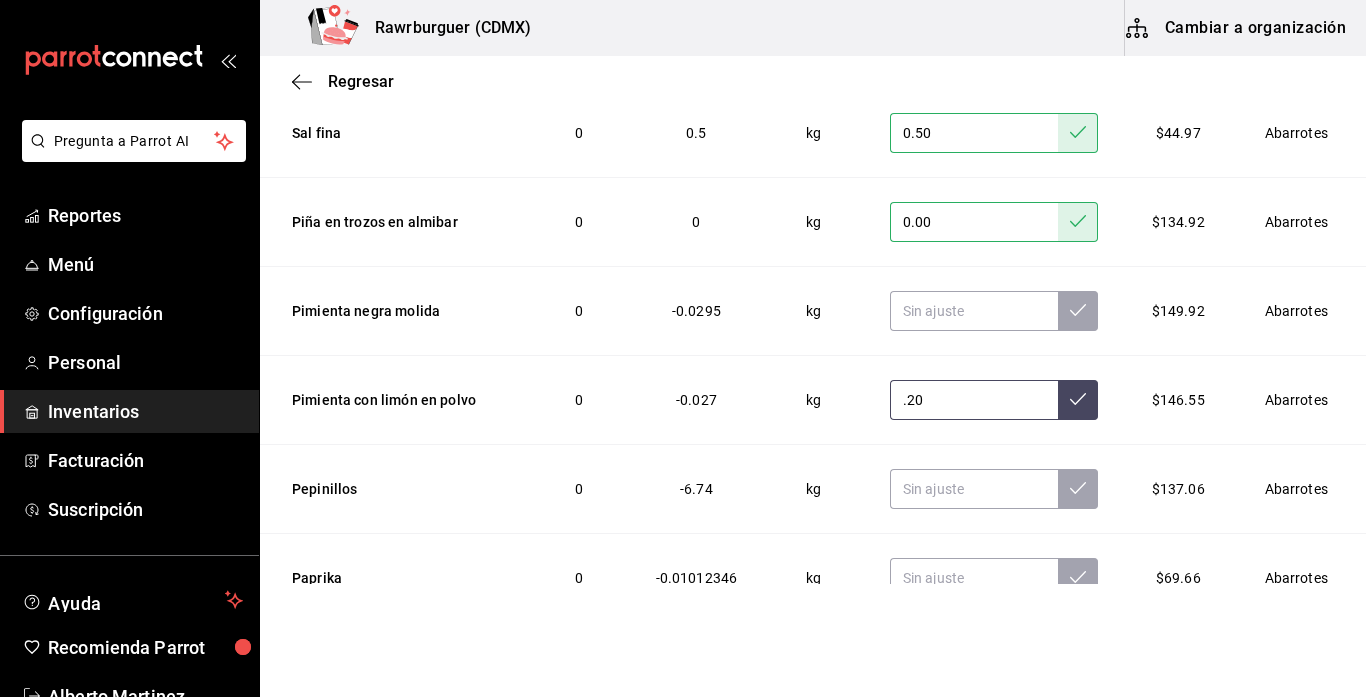 click at bounding box center [1078, 400] 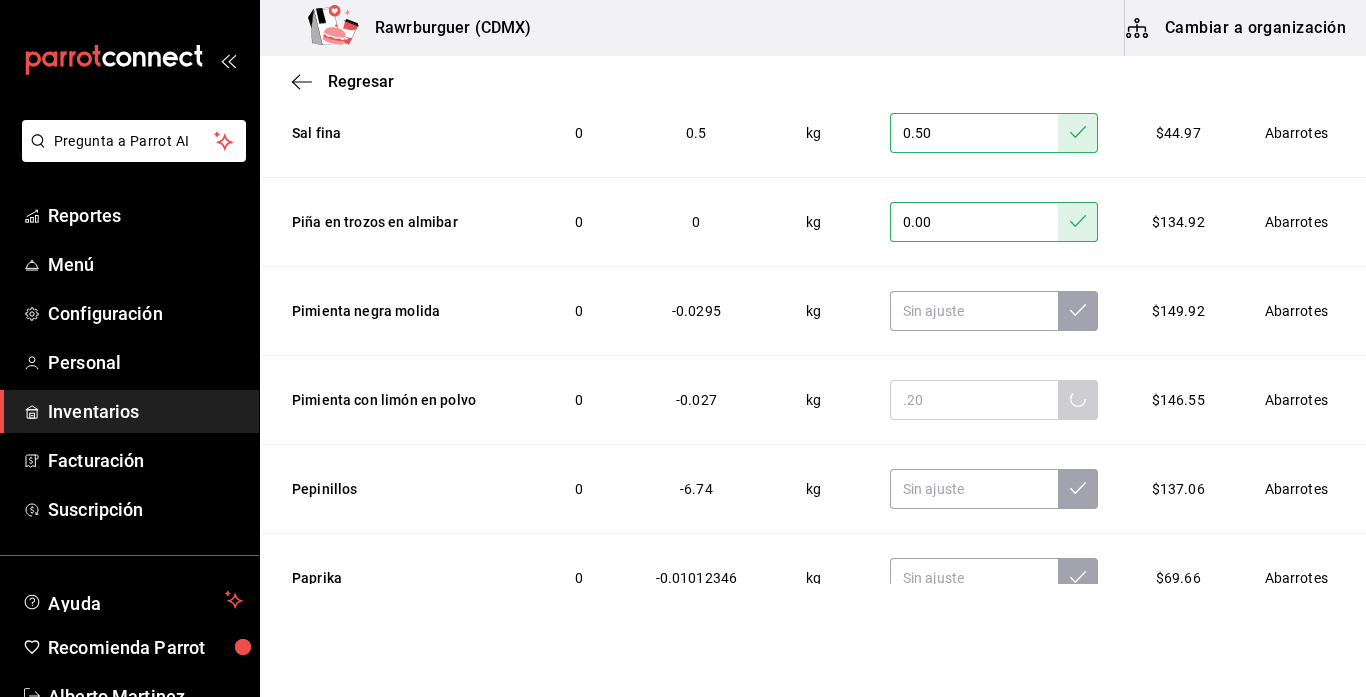 type on "0.20" 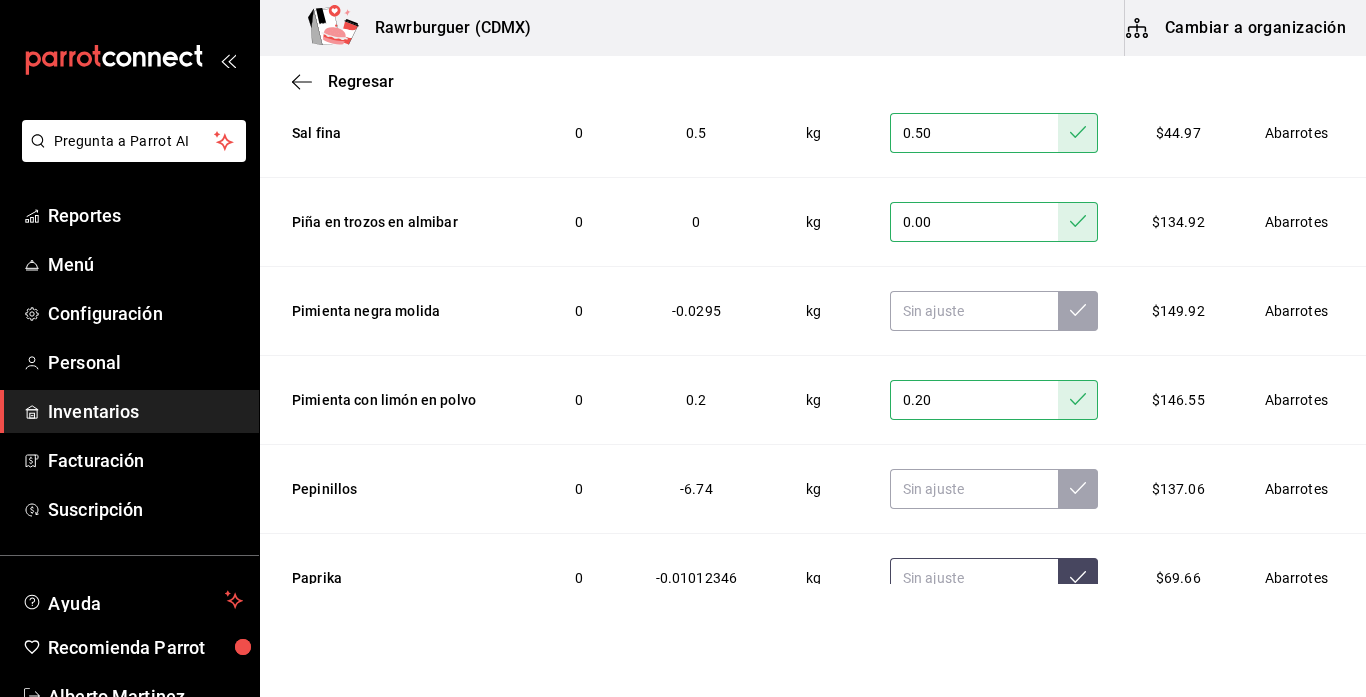 scroll, scrollTop: 6225, scrollLeft: 0, axis: vertical 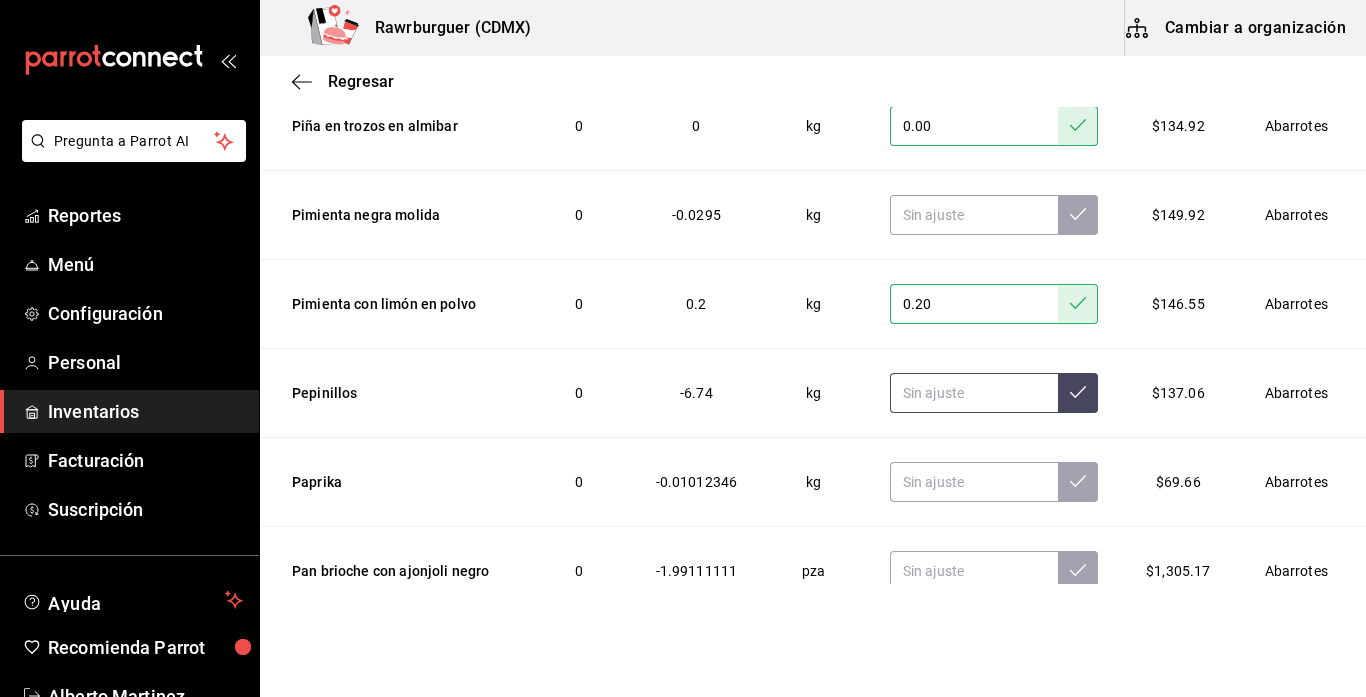 click at bounding box center [974, 393] 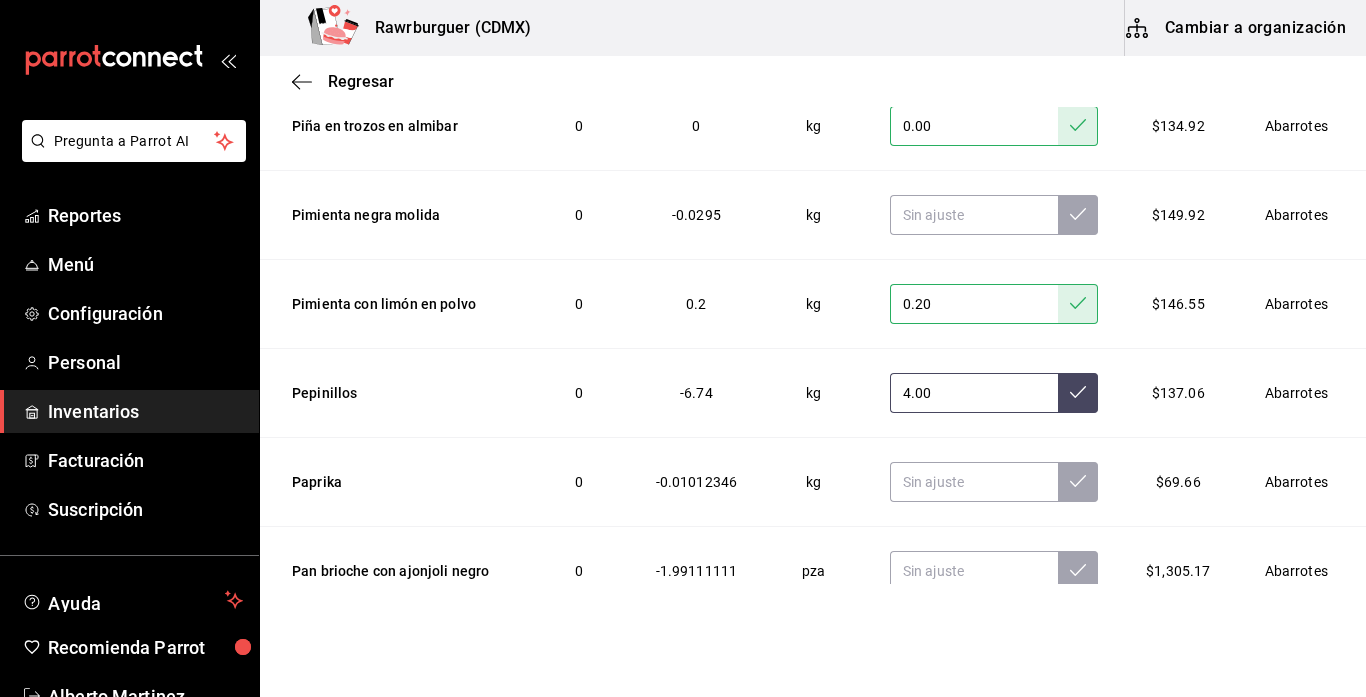 type on "4.00" 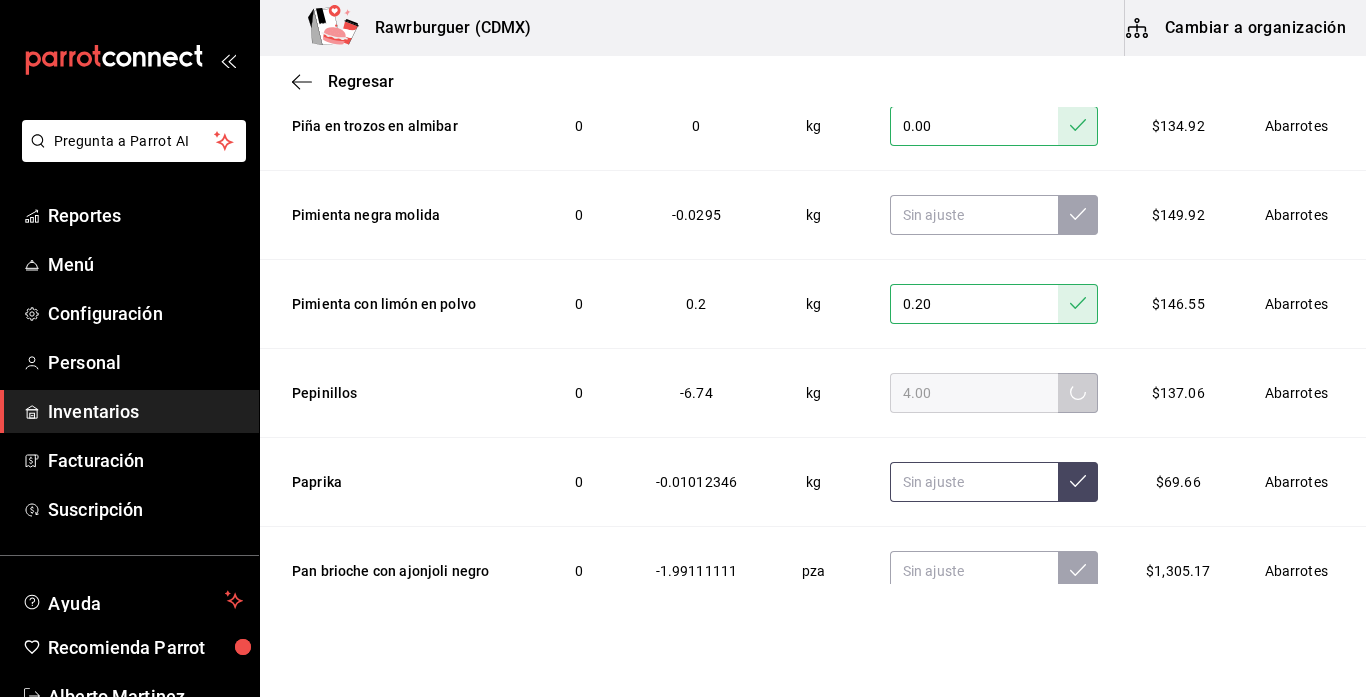 click at bounding box center [974, 482] 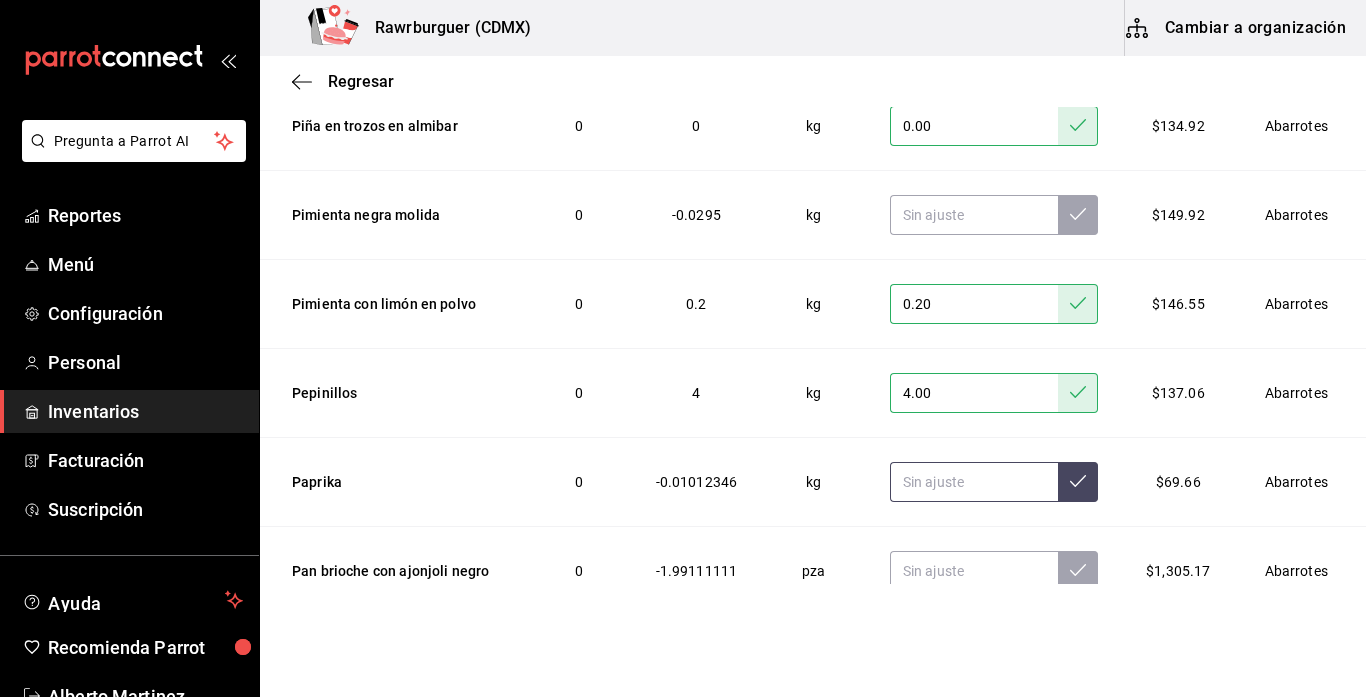 click at bounding box center [974, 482] 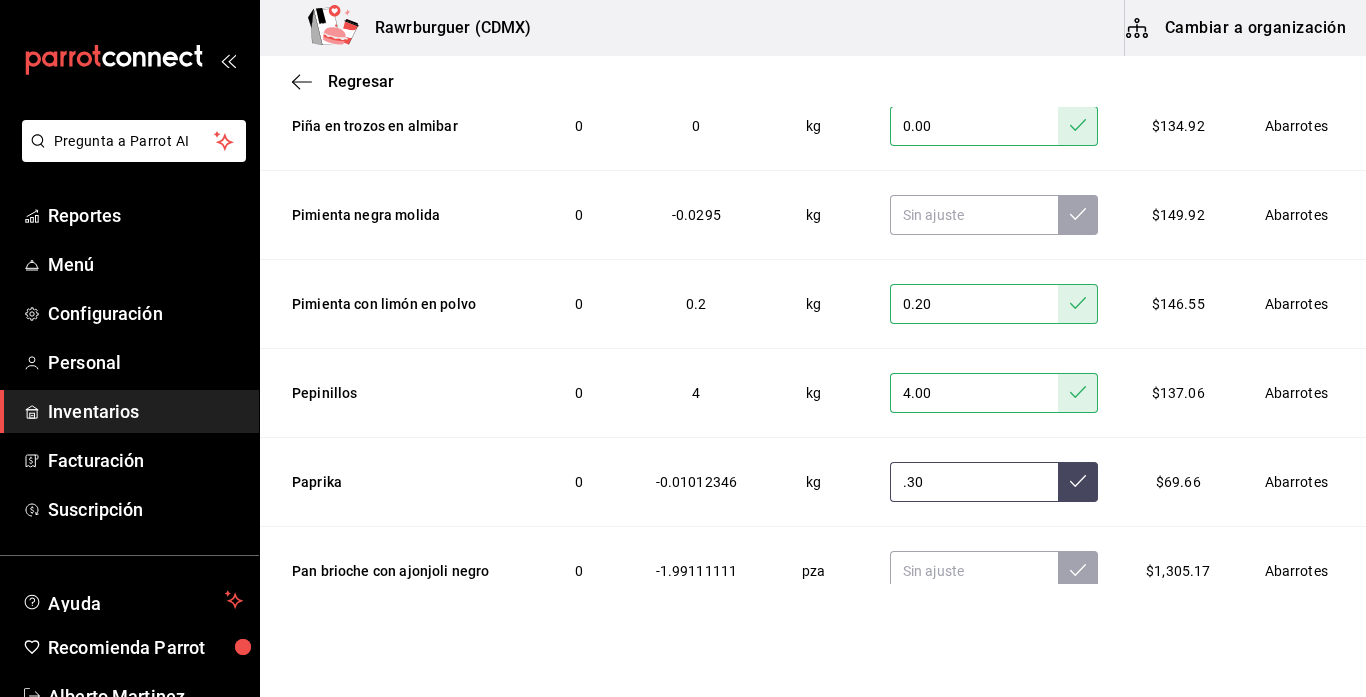 click 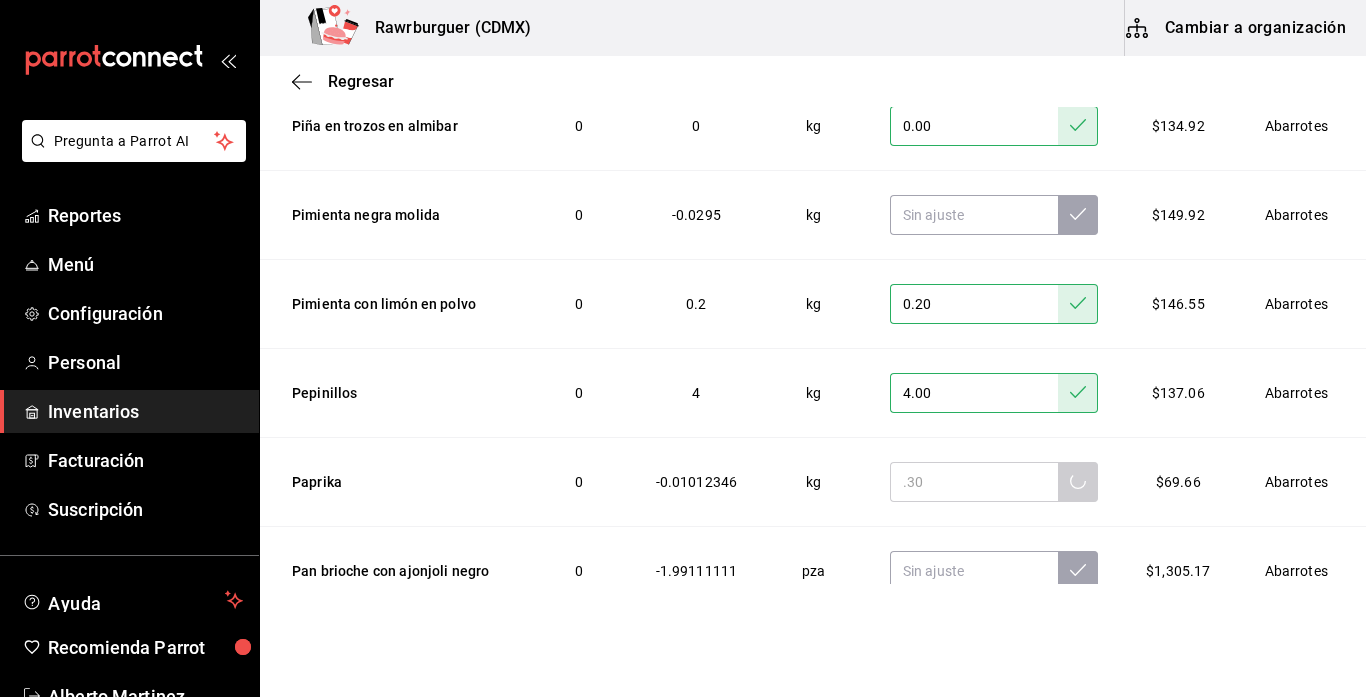 type on "0.30" 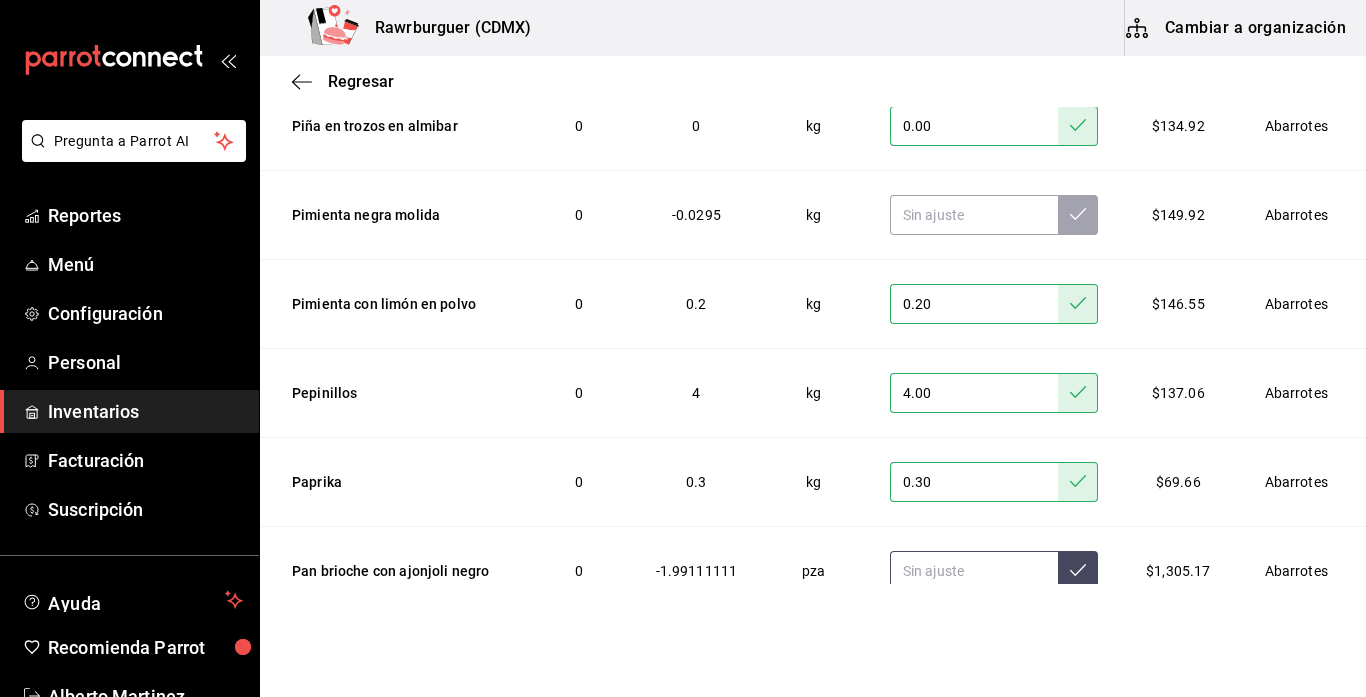 click at bounding box center (974, 571) 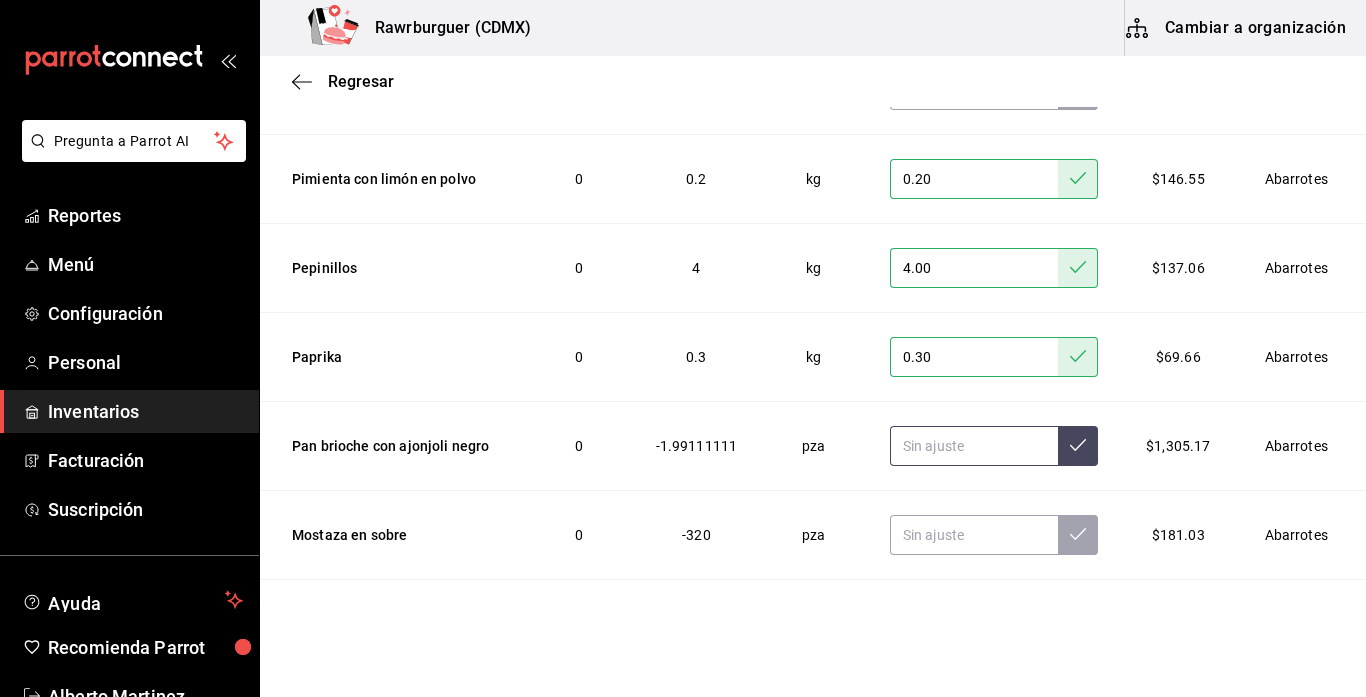scroll, scrollTop: 6352, scrollLeft: 0, axis: vertical 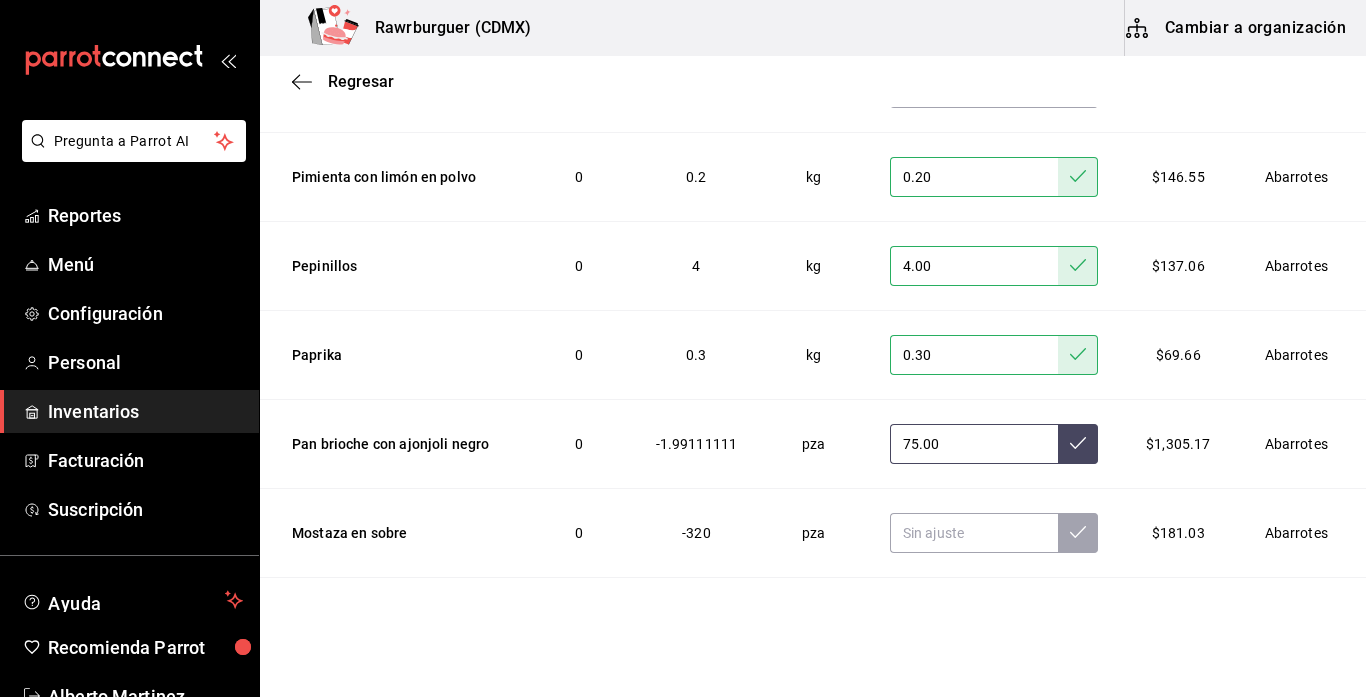type on "75.00" 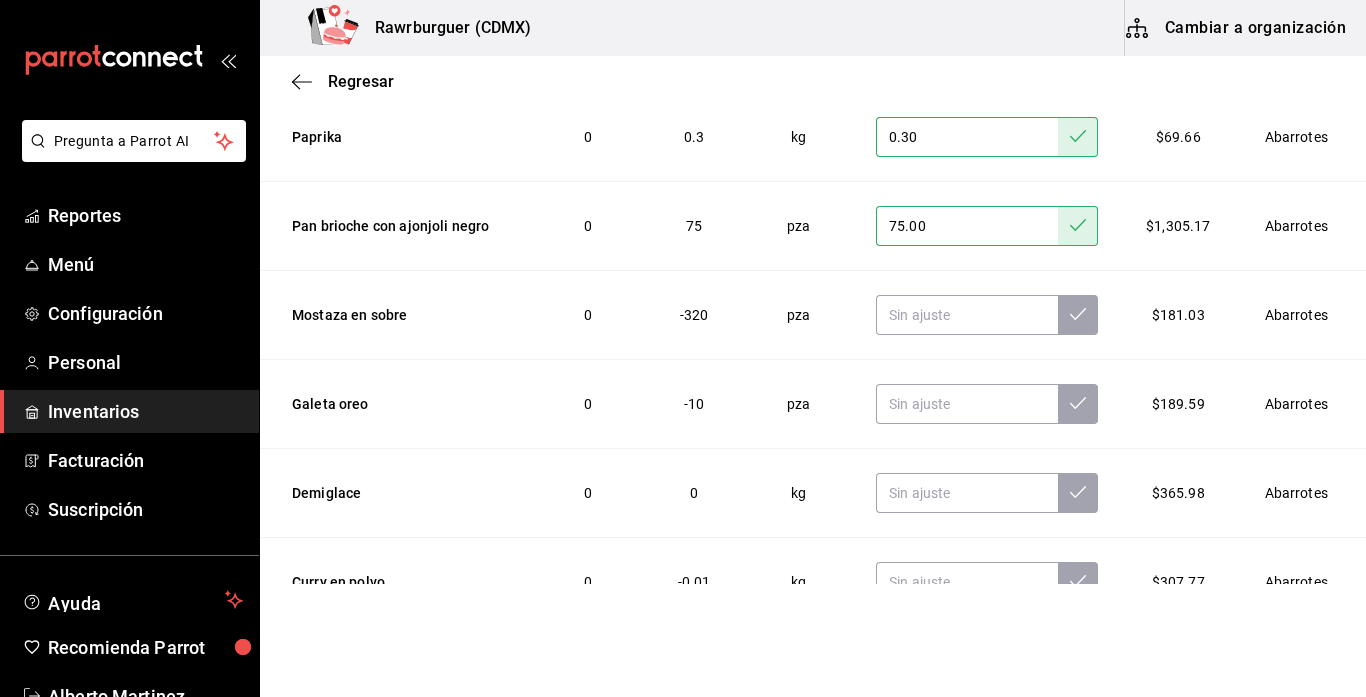 scroll, scrollTop: 6579, scrollLeft: 0, axis: vertical 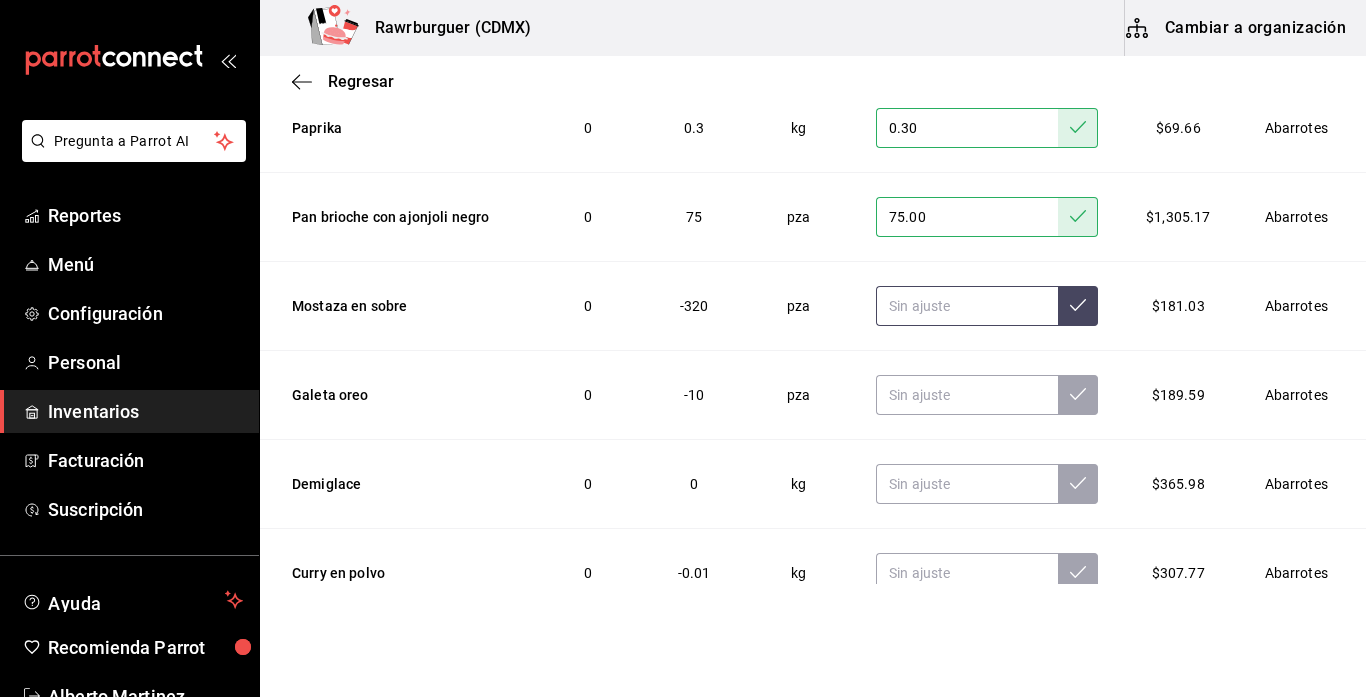 click at bounding box center (967, 306) 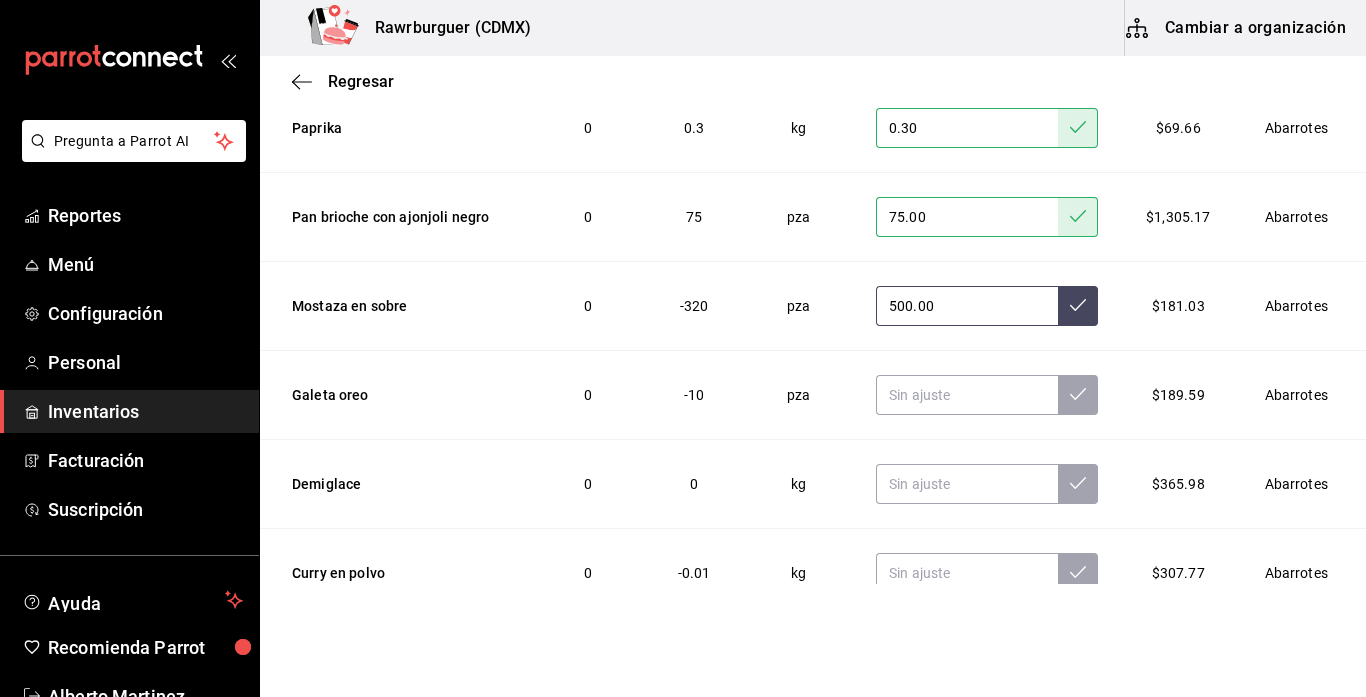 type on "500.00" 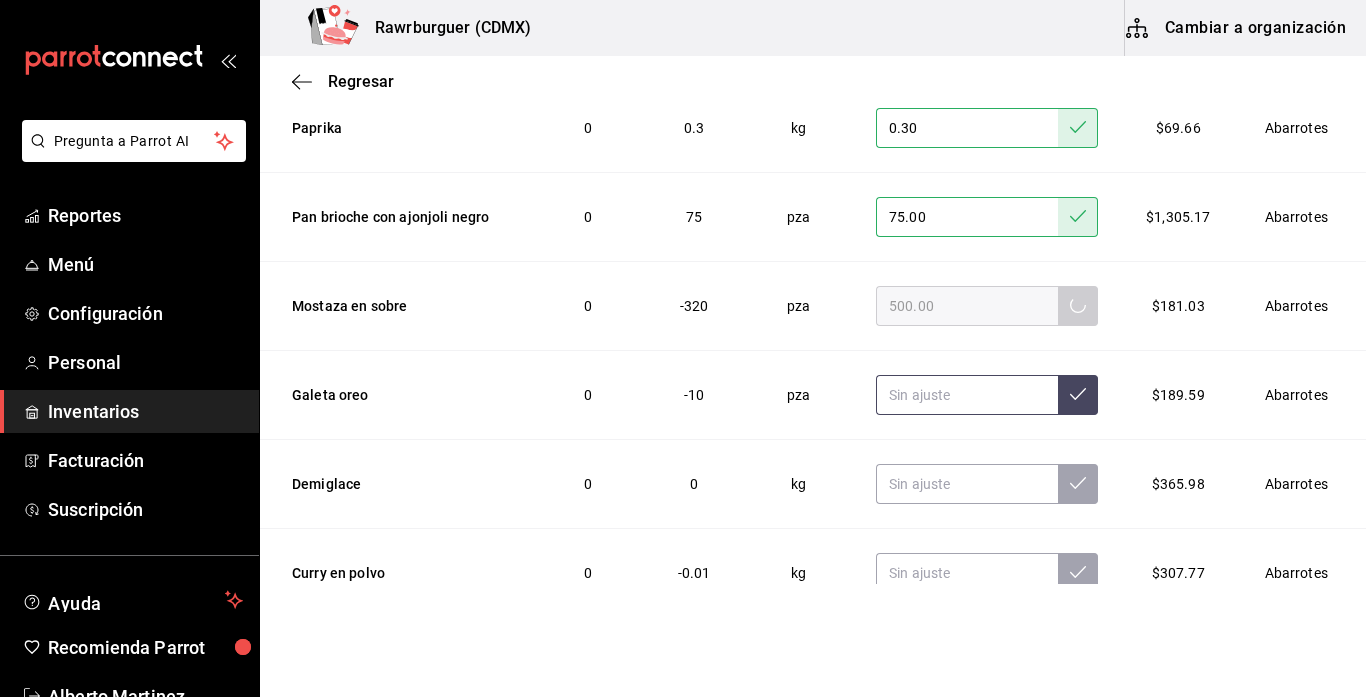 click at bounding box center [967, 395] 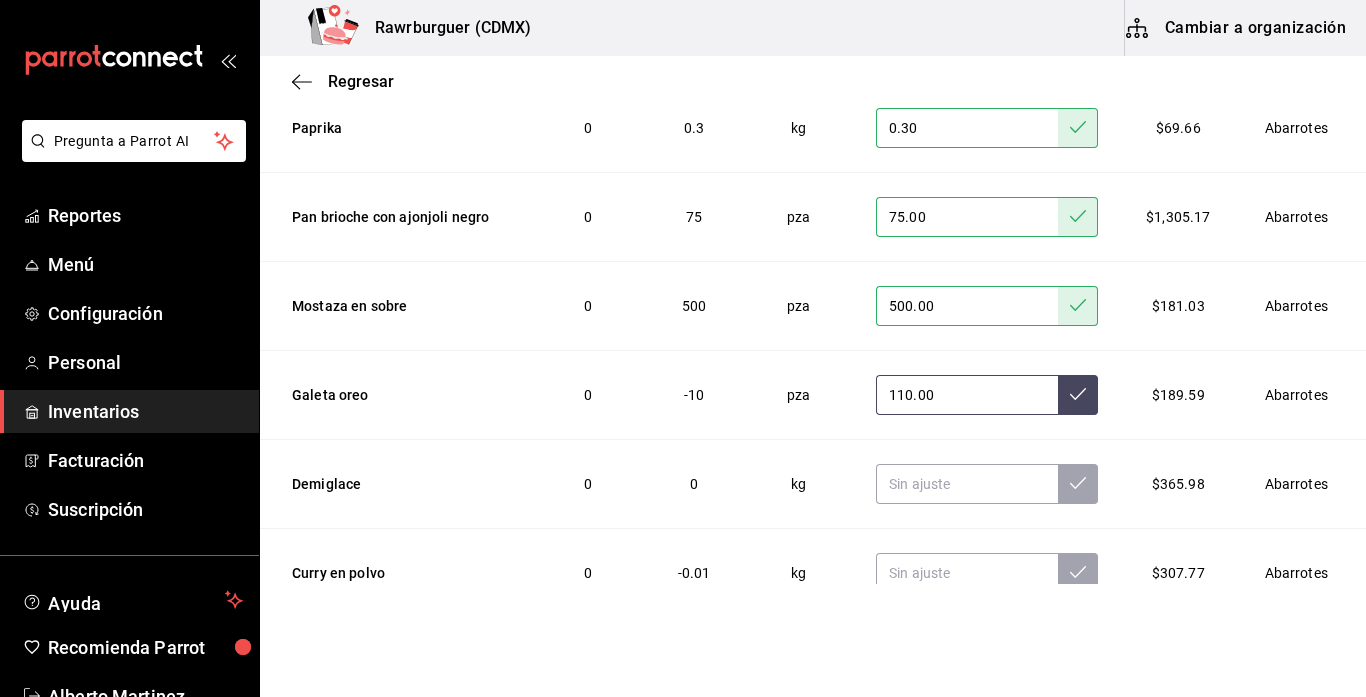 type on "110.00" 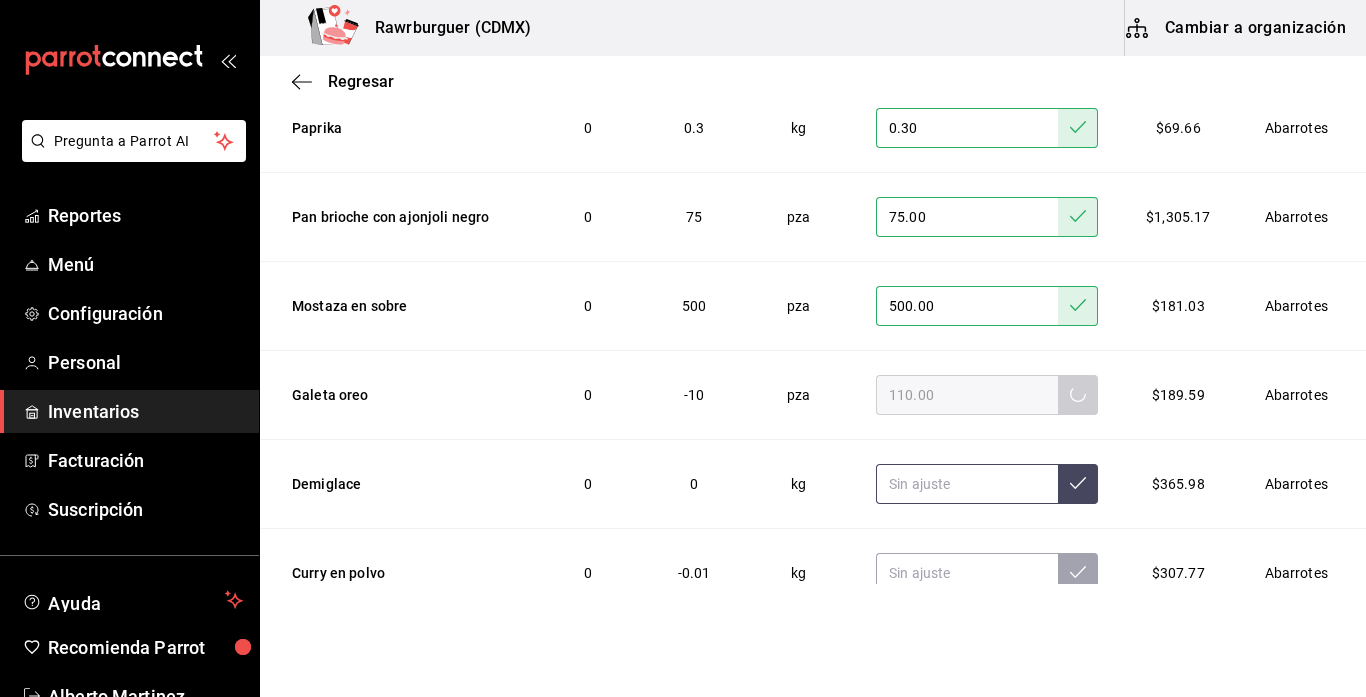 click at bounding box center (967, 484) 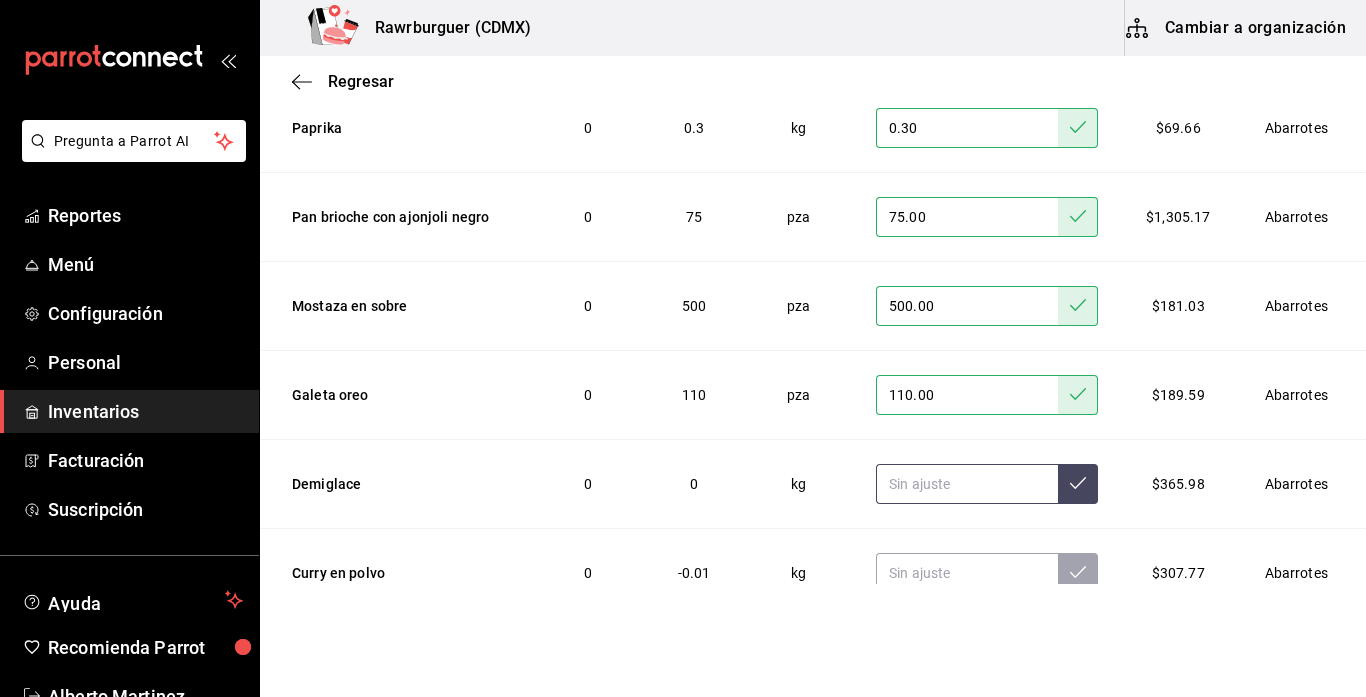 type on "2.00" 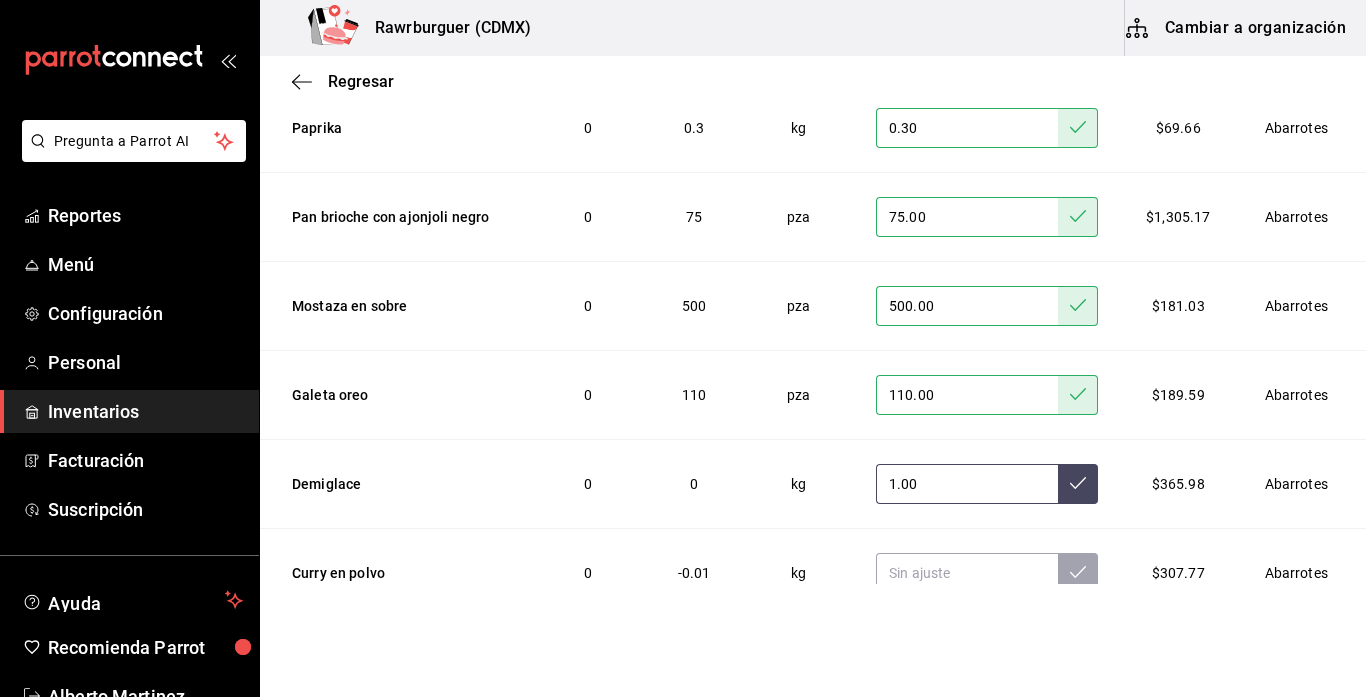 type on "1.00" 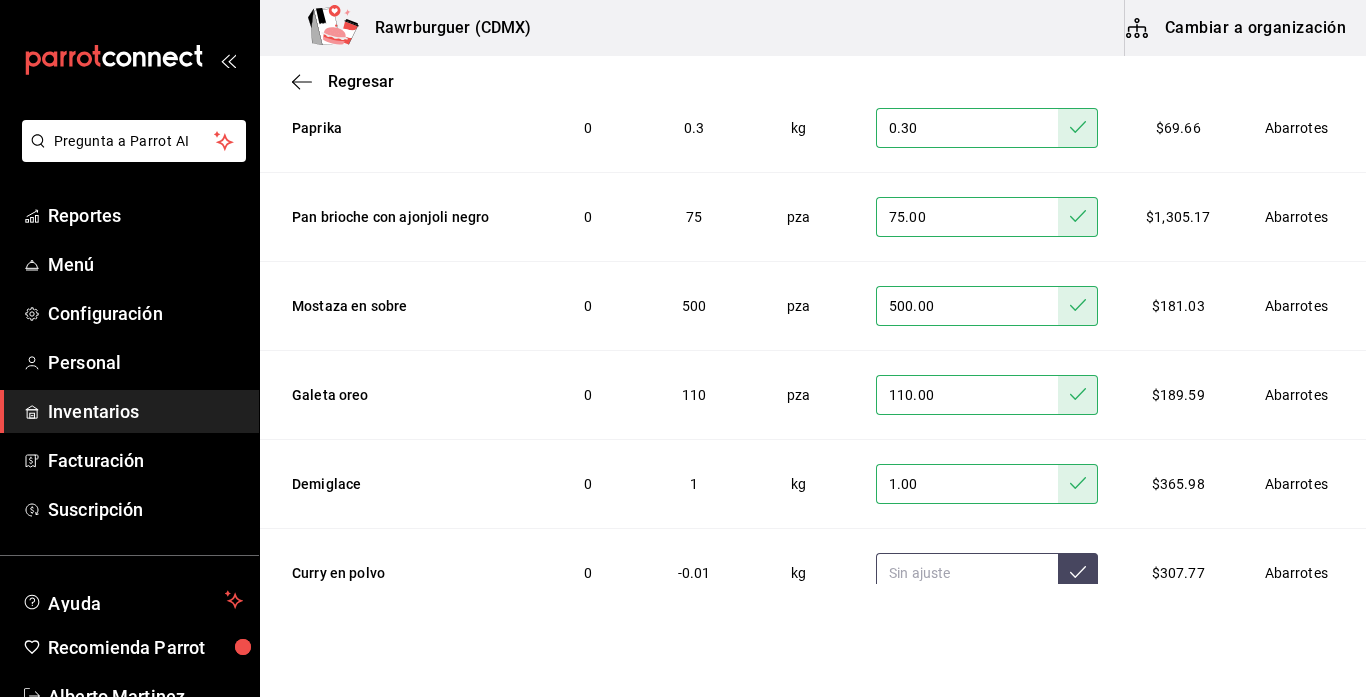click at bounding box center [967, 573] 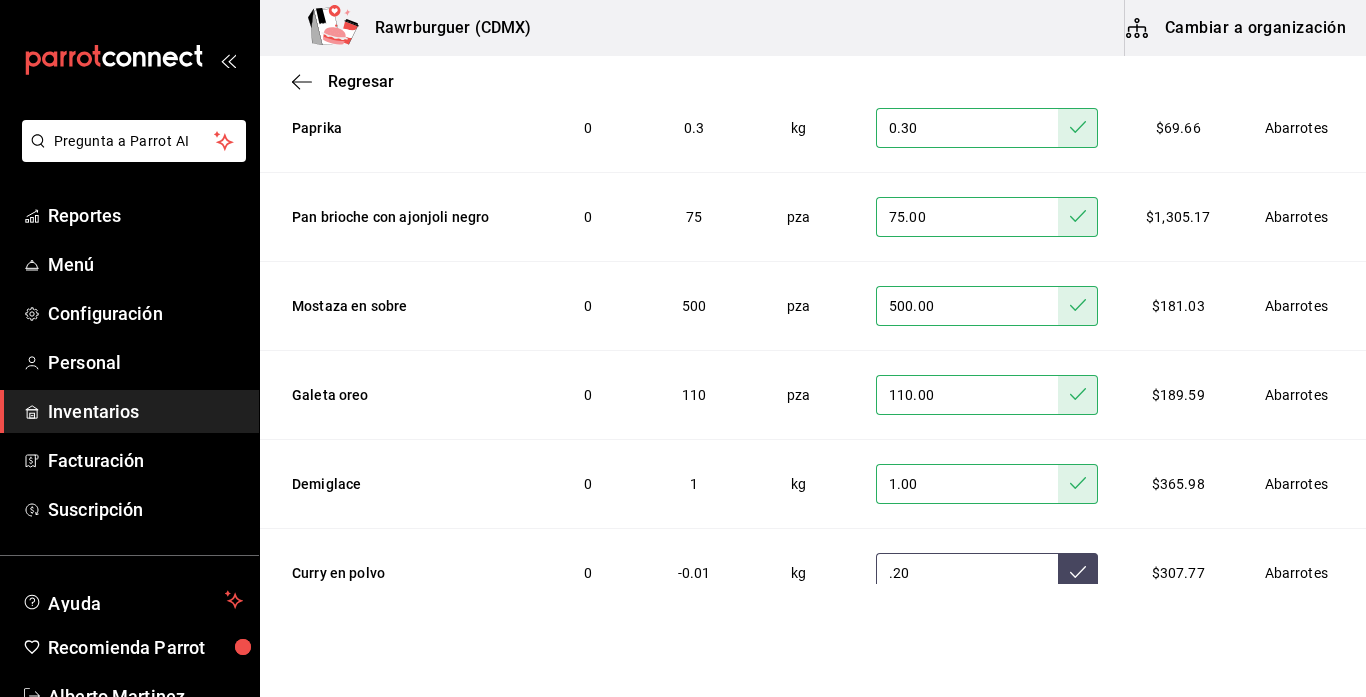 click at bounding box center [1078, 573] 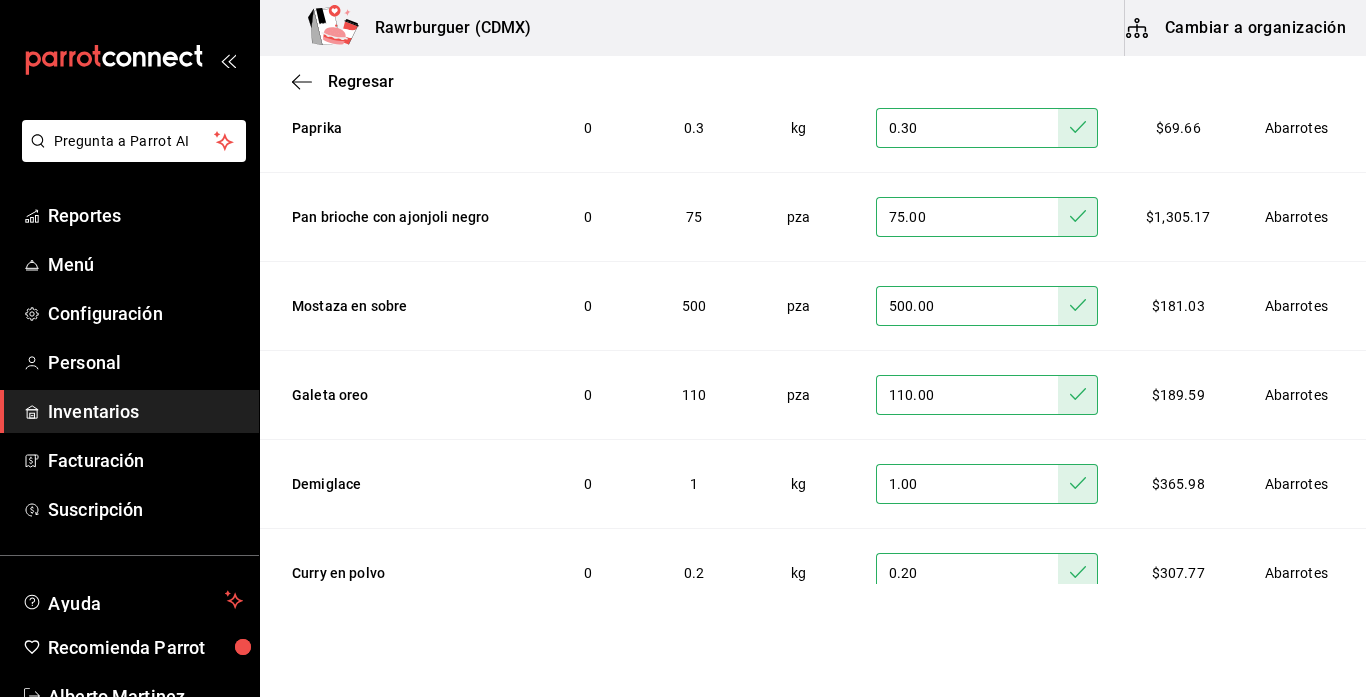 scroll, scrollTop: 6815, scrollLeft: 0, axis: vertical 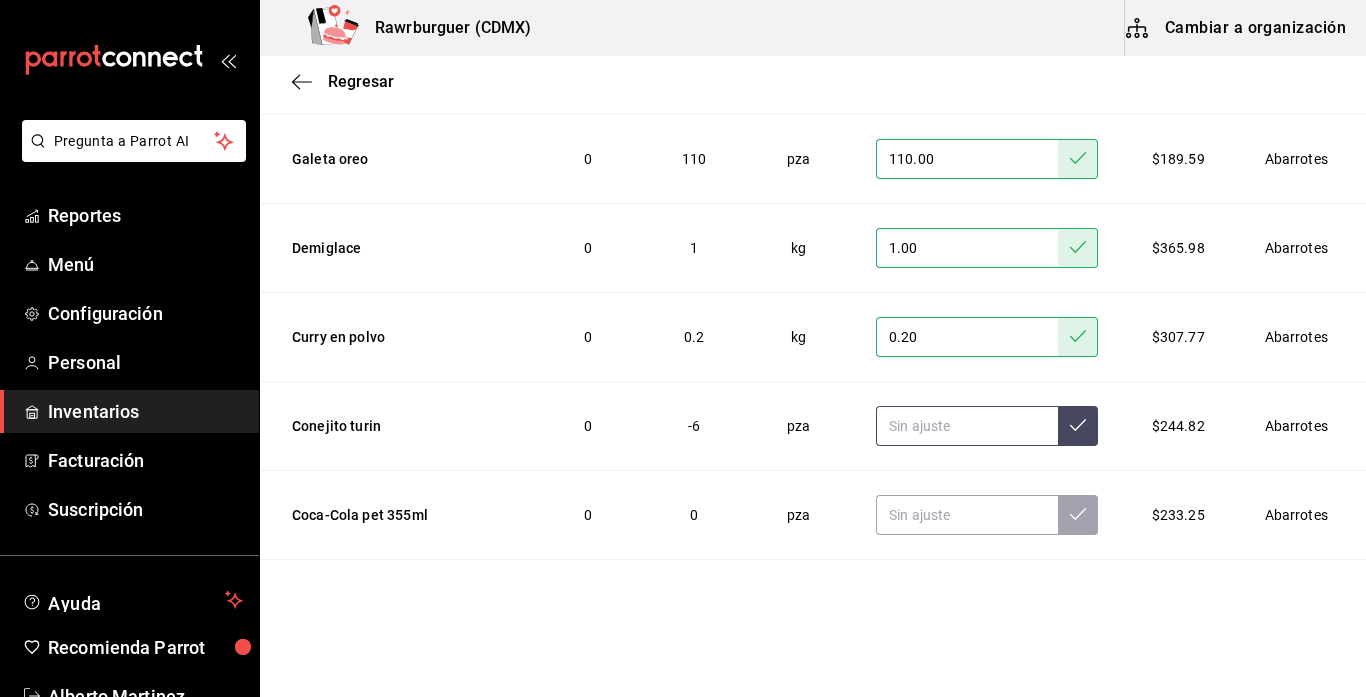 click at bounding box center [967, 426] 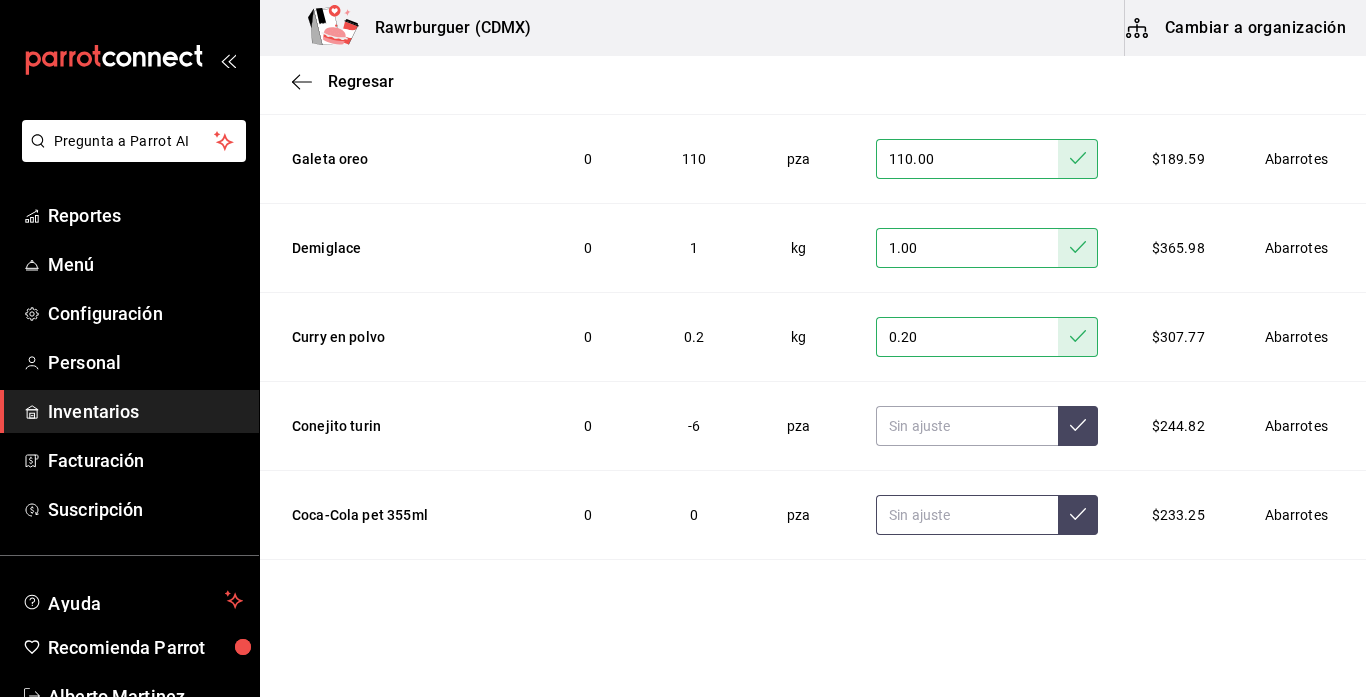 click at bounding box center [967, 515] 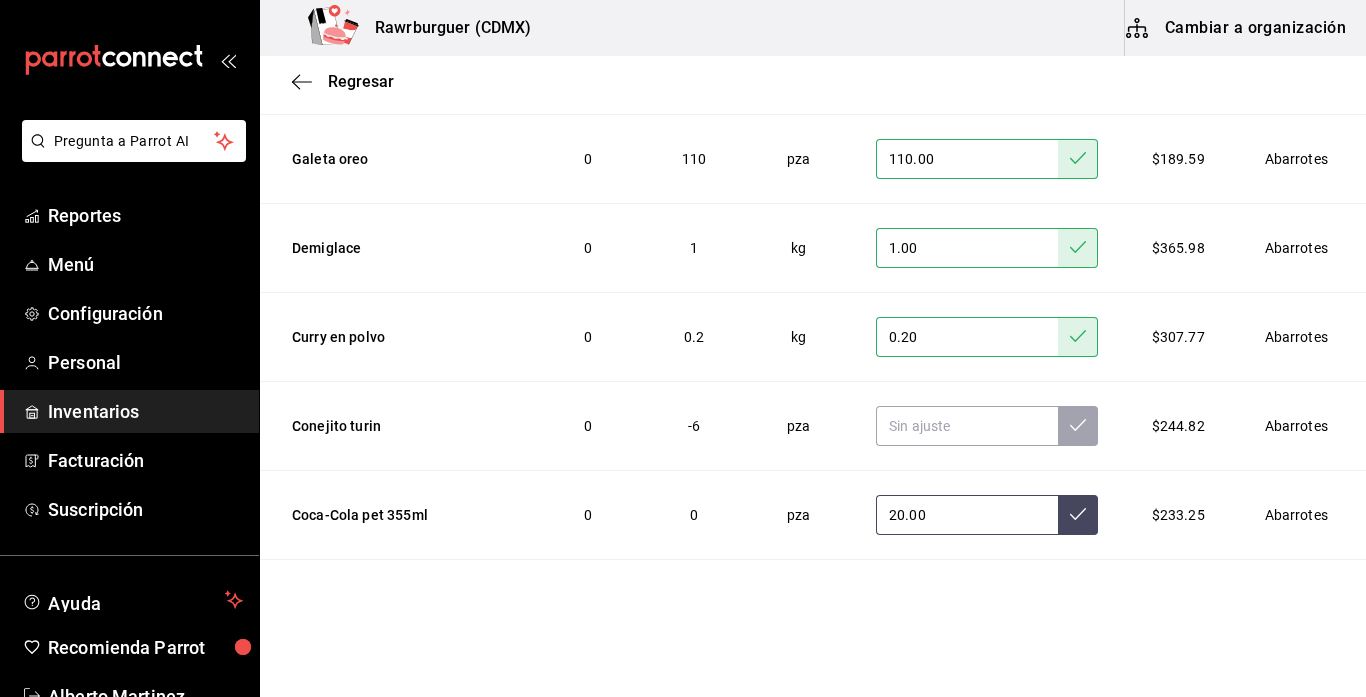 type on "20.00" 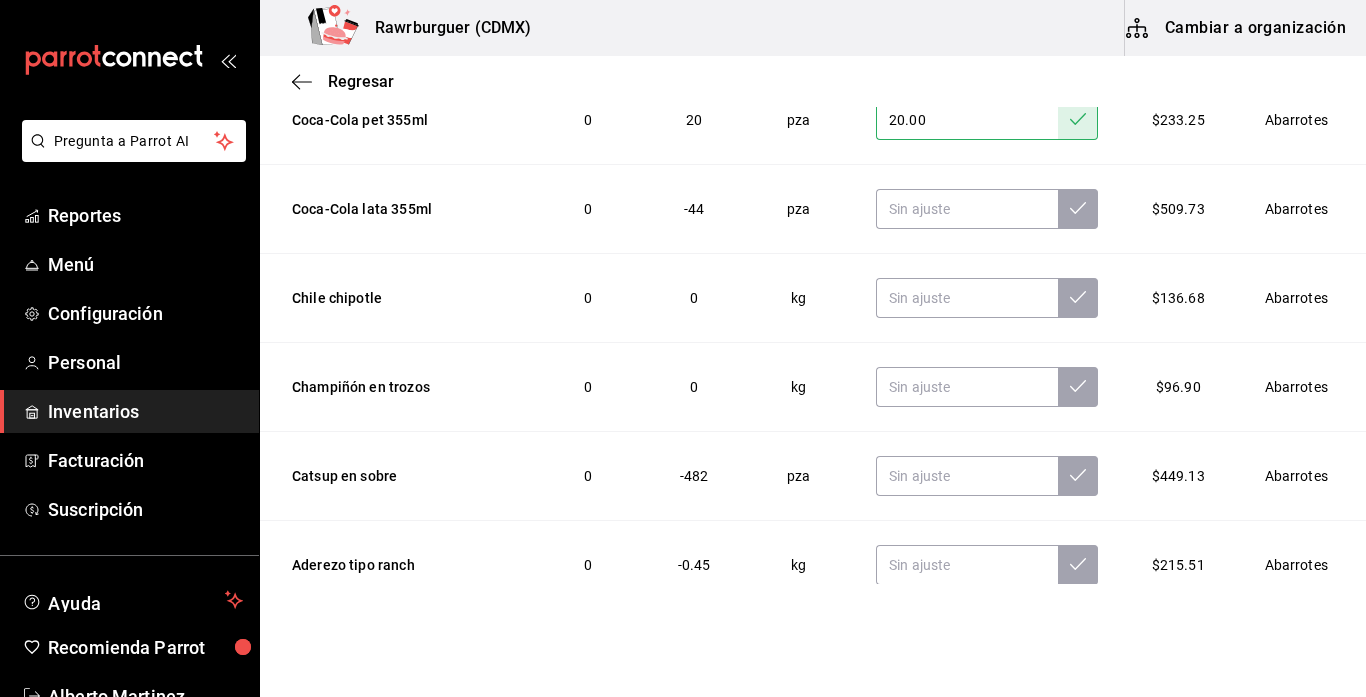 scroll, scrollTop: 7213, scrollLeft: 0, axis: vertical 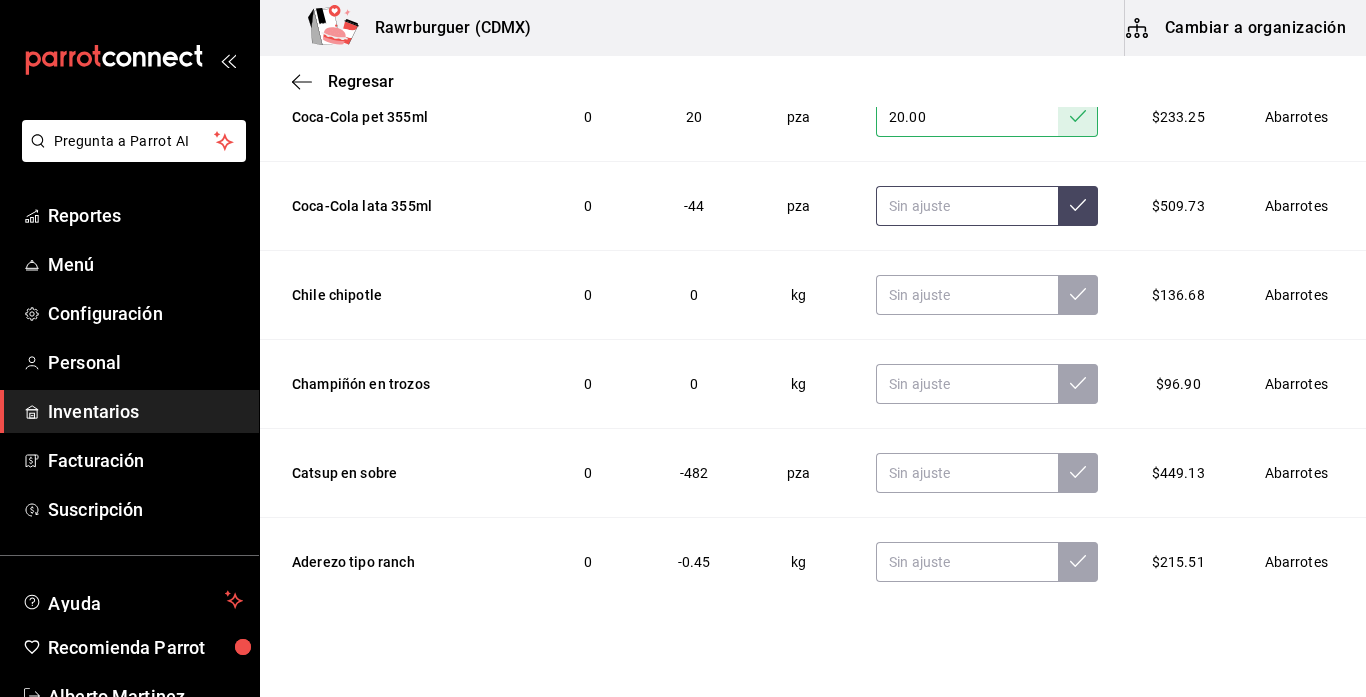 click at bounding box center [967, 206] 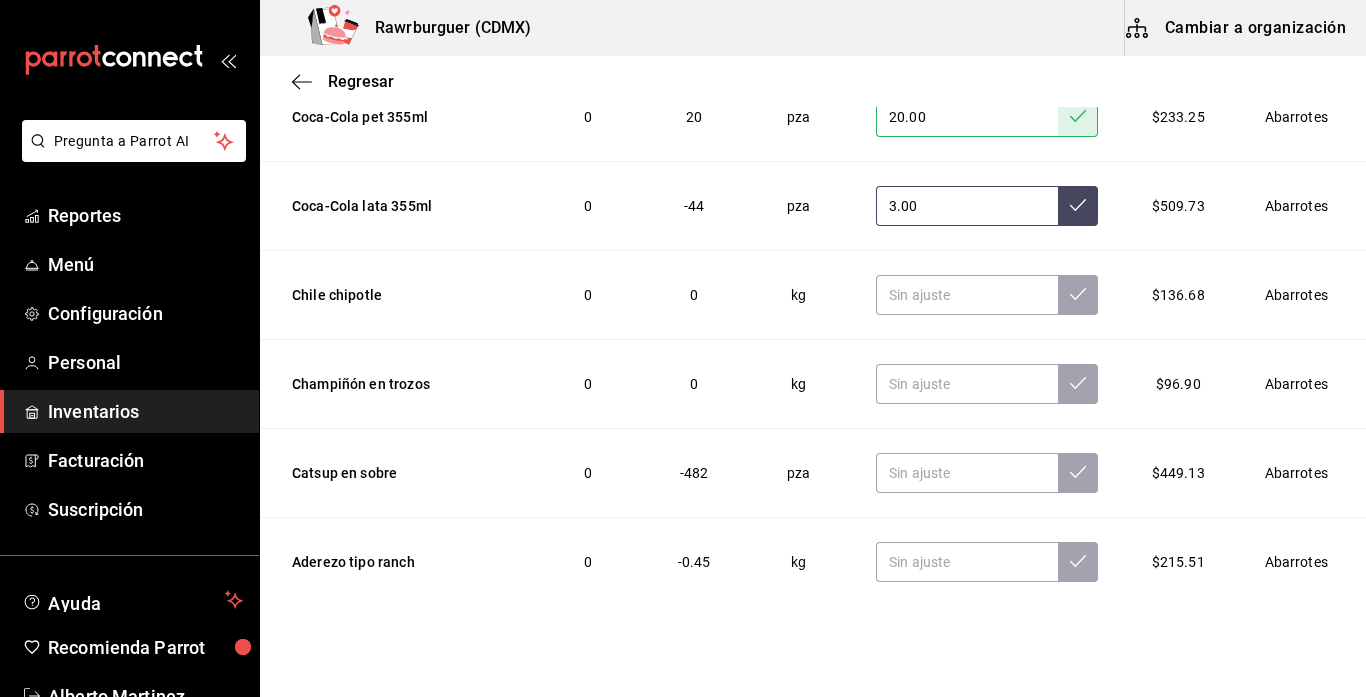type on "3.00" 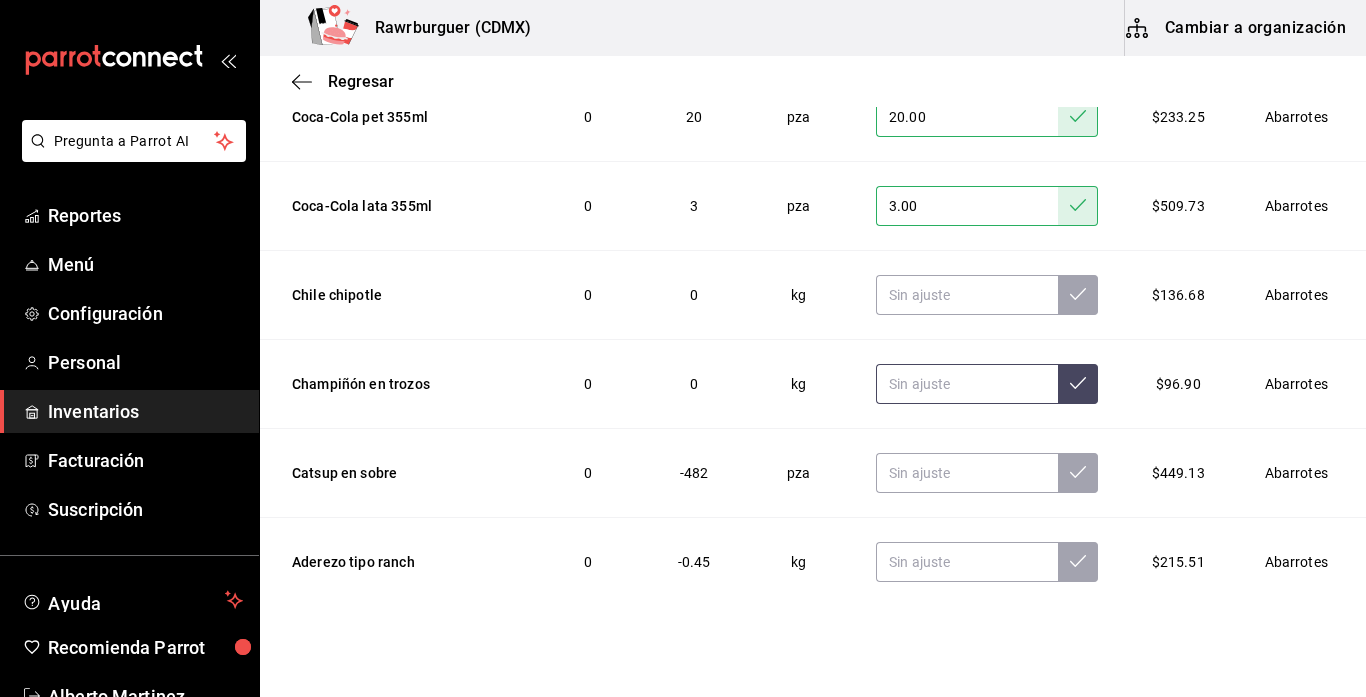 click at bounding box center (967, 384) 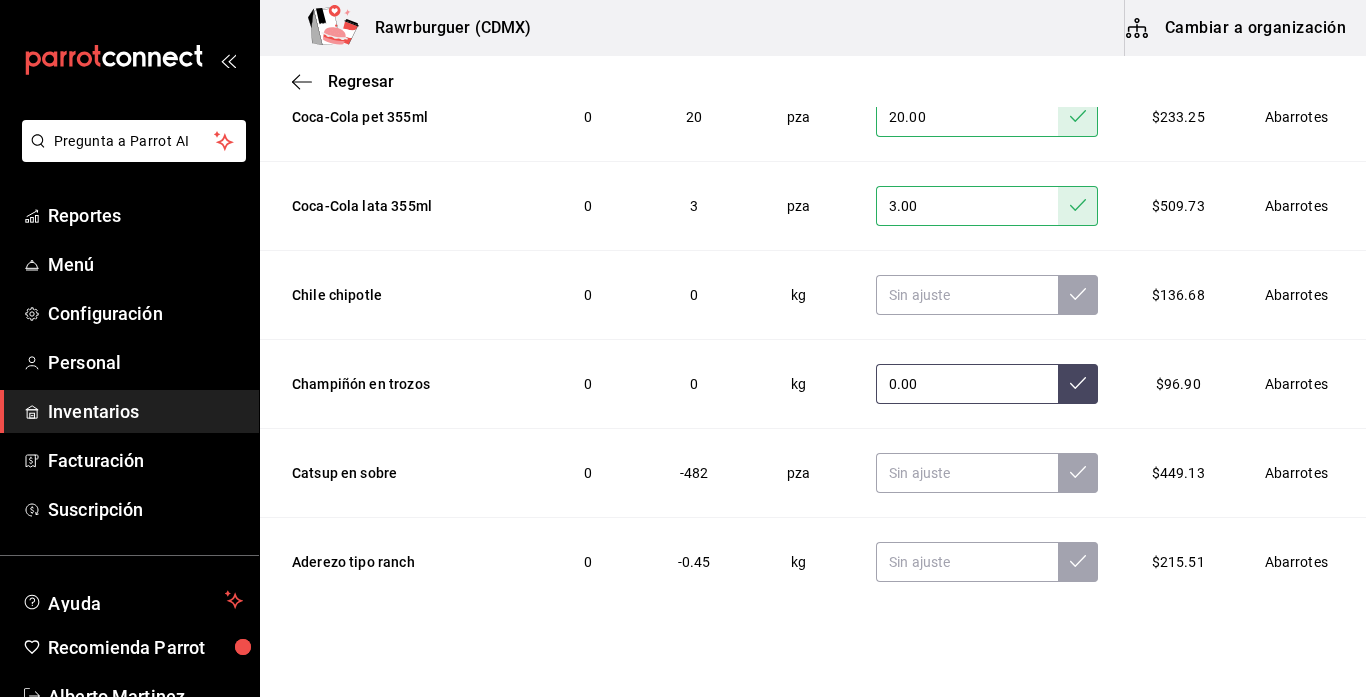 type on "0.00" 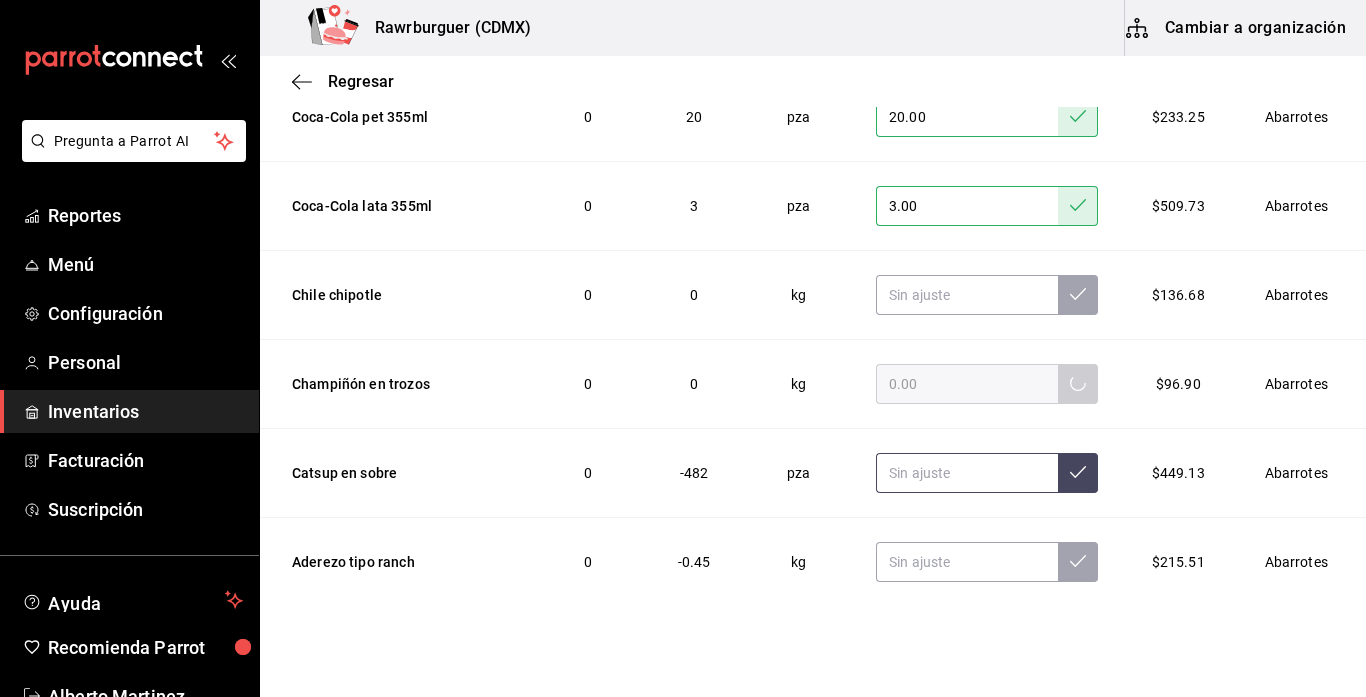 click at bounding box center (967, 473) 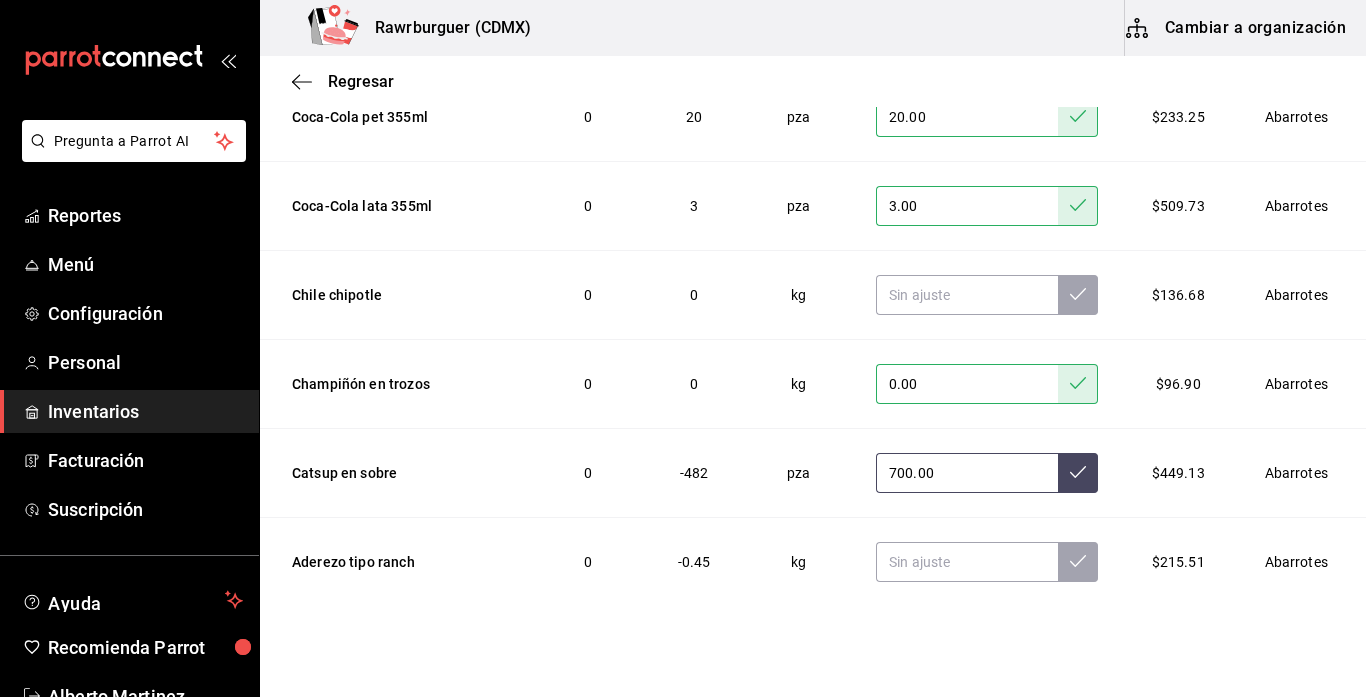 type on "700.00" 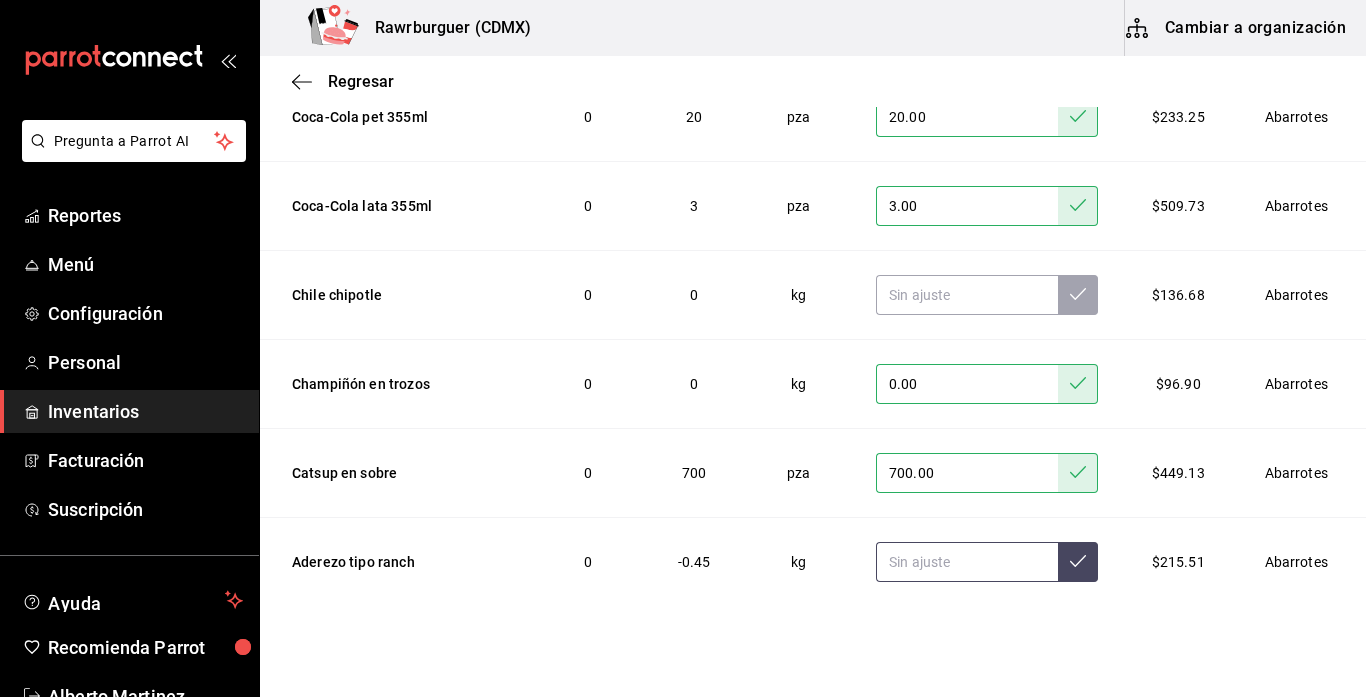 click at bounding box center (967, 562) 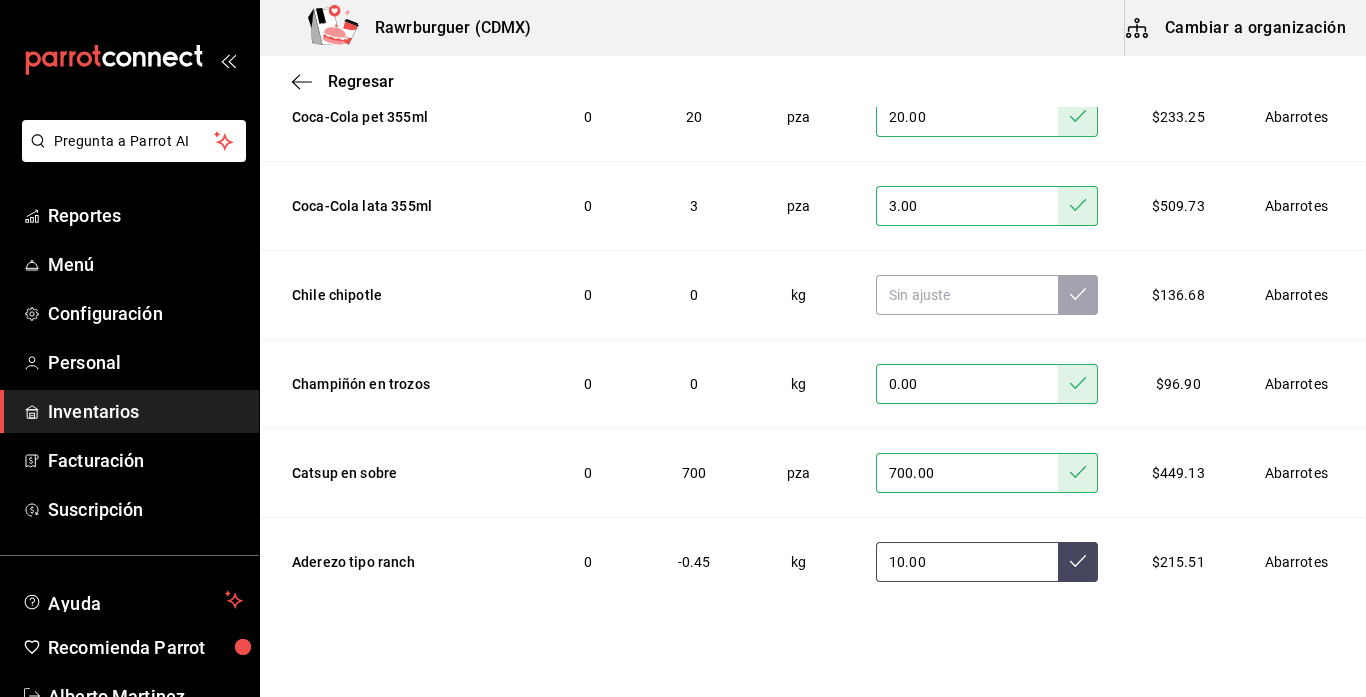 type on "10.00" 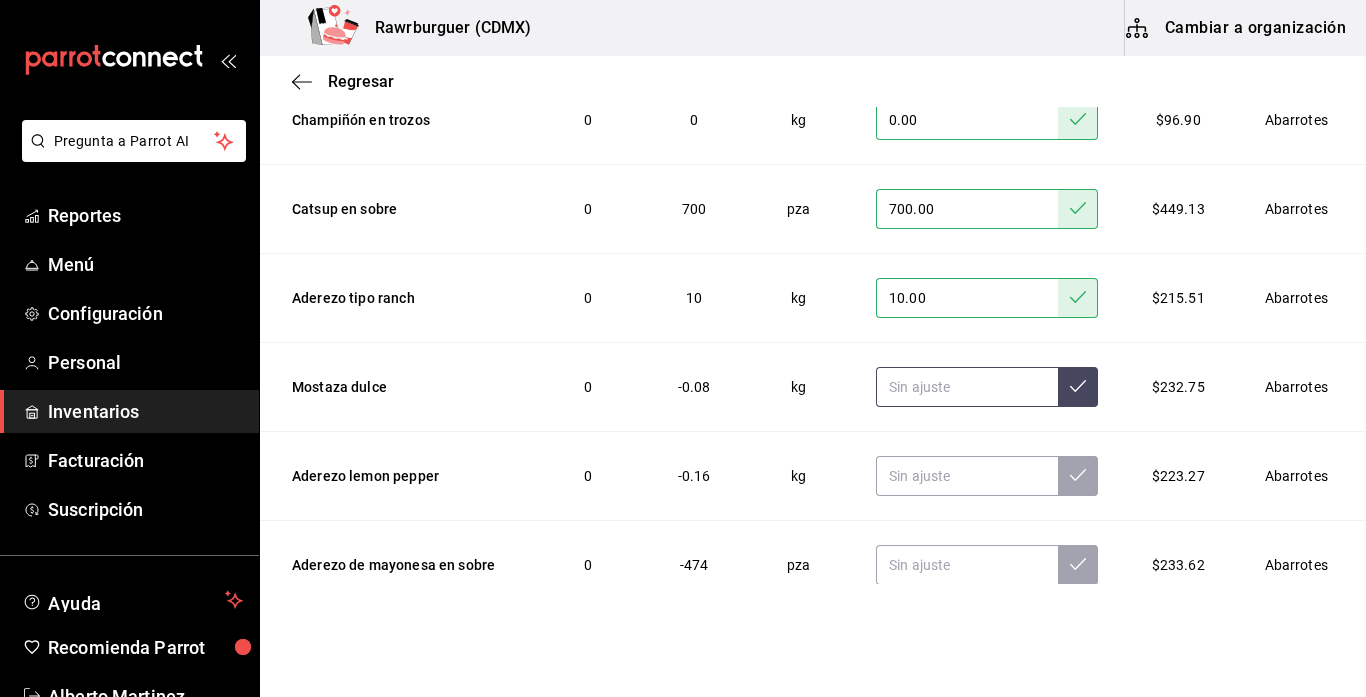 scroll, scrollTop: 7588, scrollLeft: 0, axis: vertical 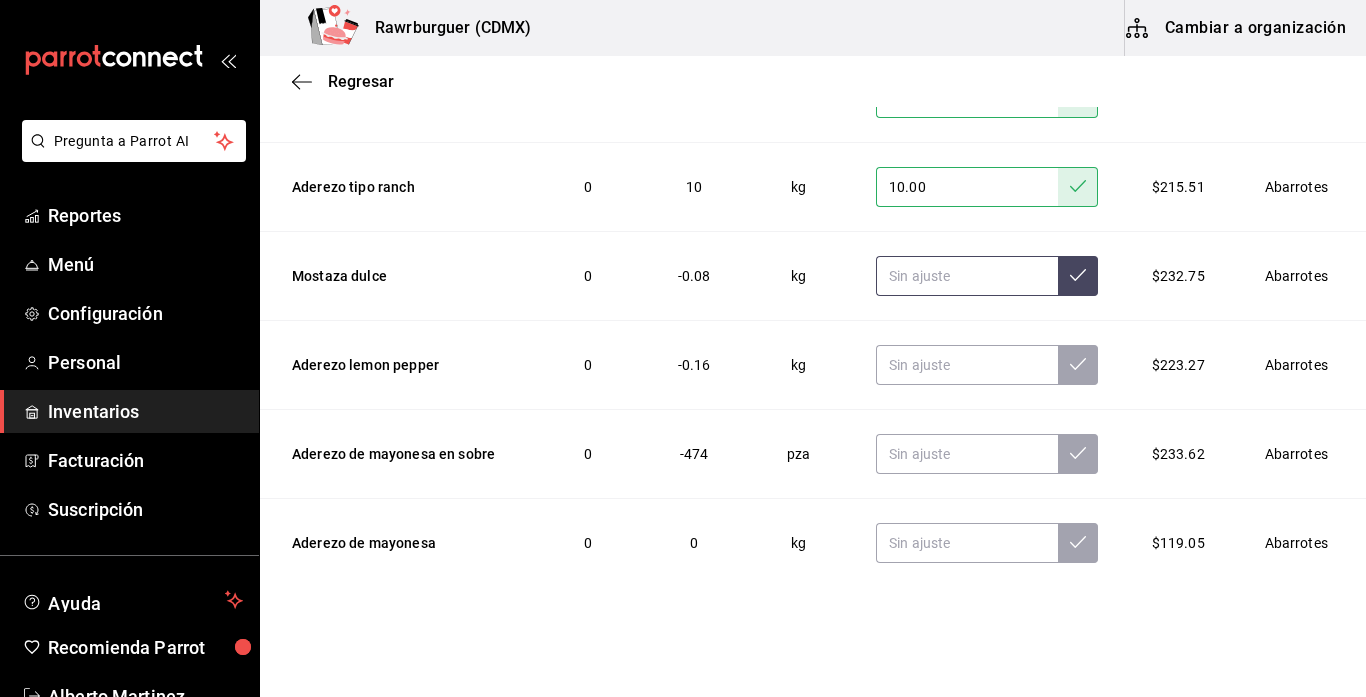 click at bounding box center [967, 276] 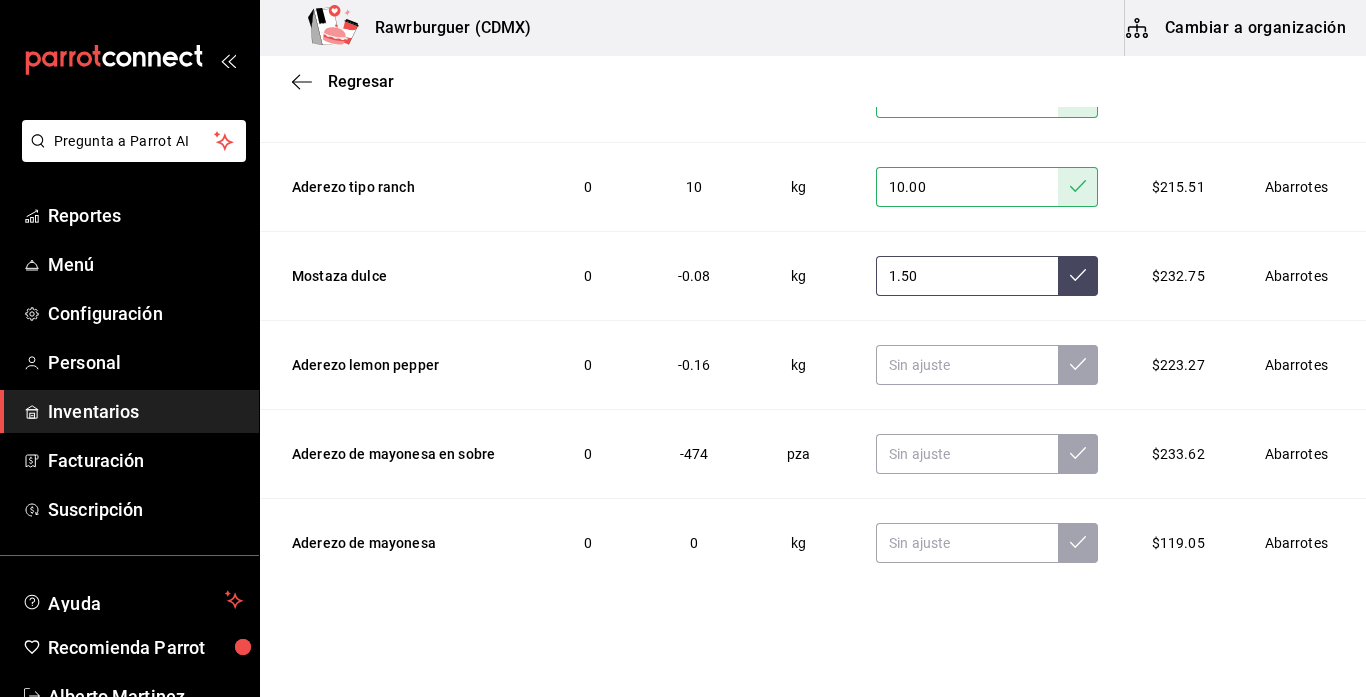 type on "1.50" 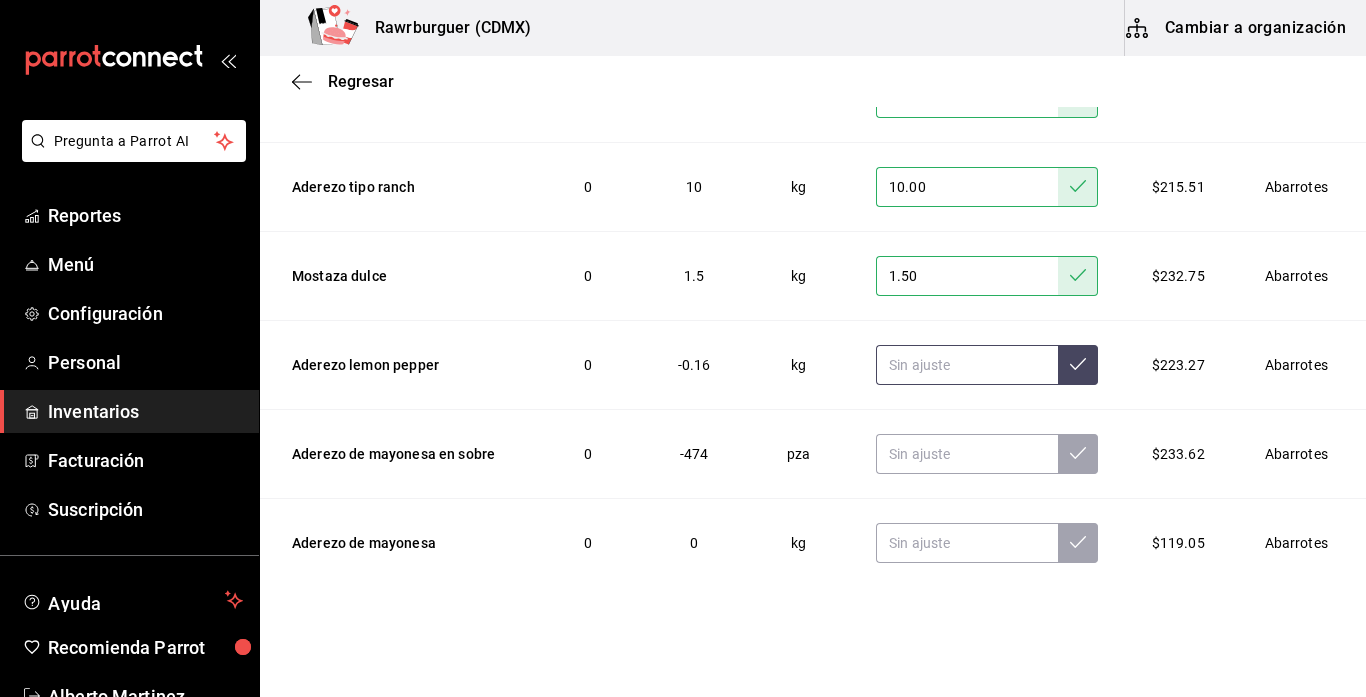 click at bounding box center [967, 365] 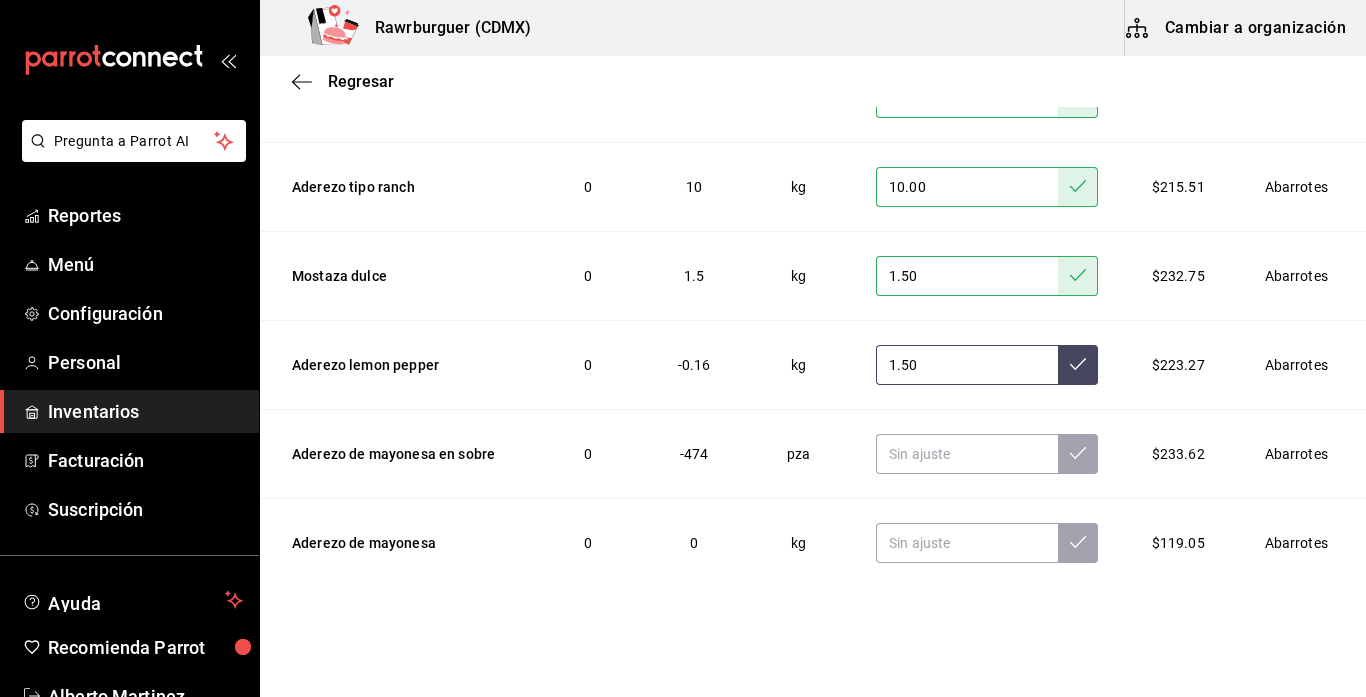 type on "1.50" 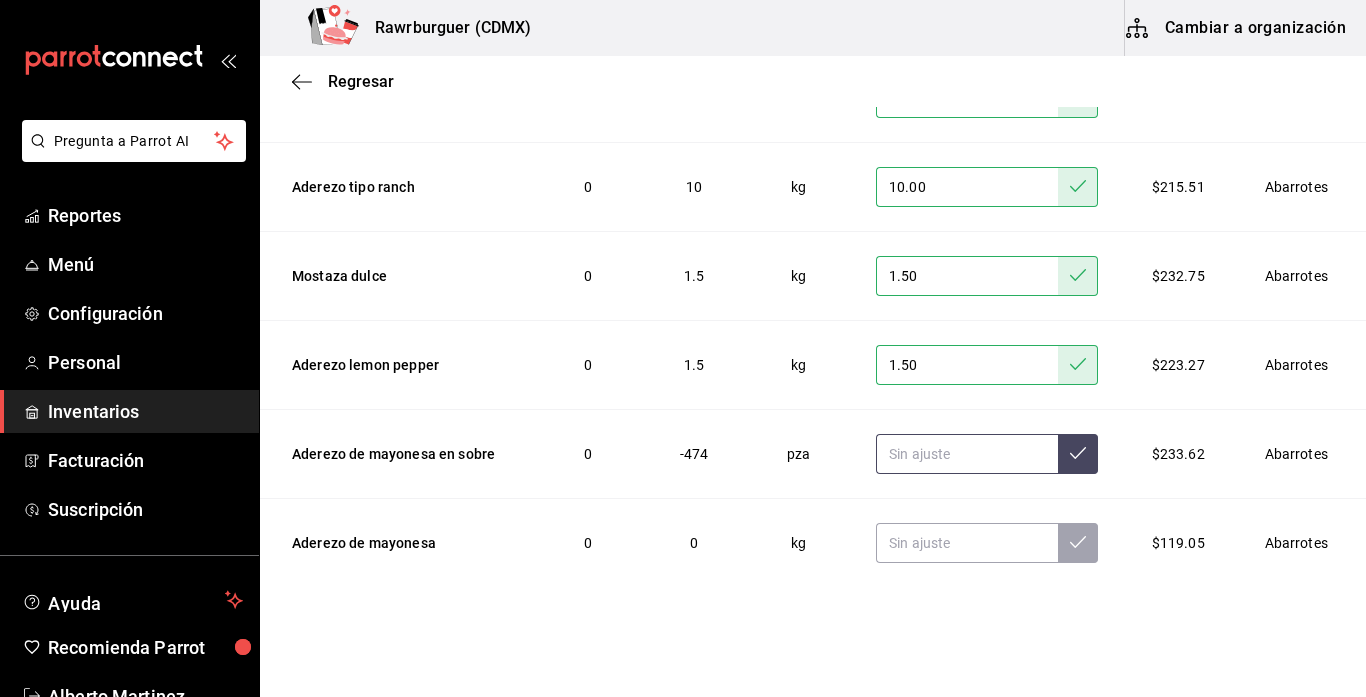 click at bounding box center [967, 454] 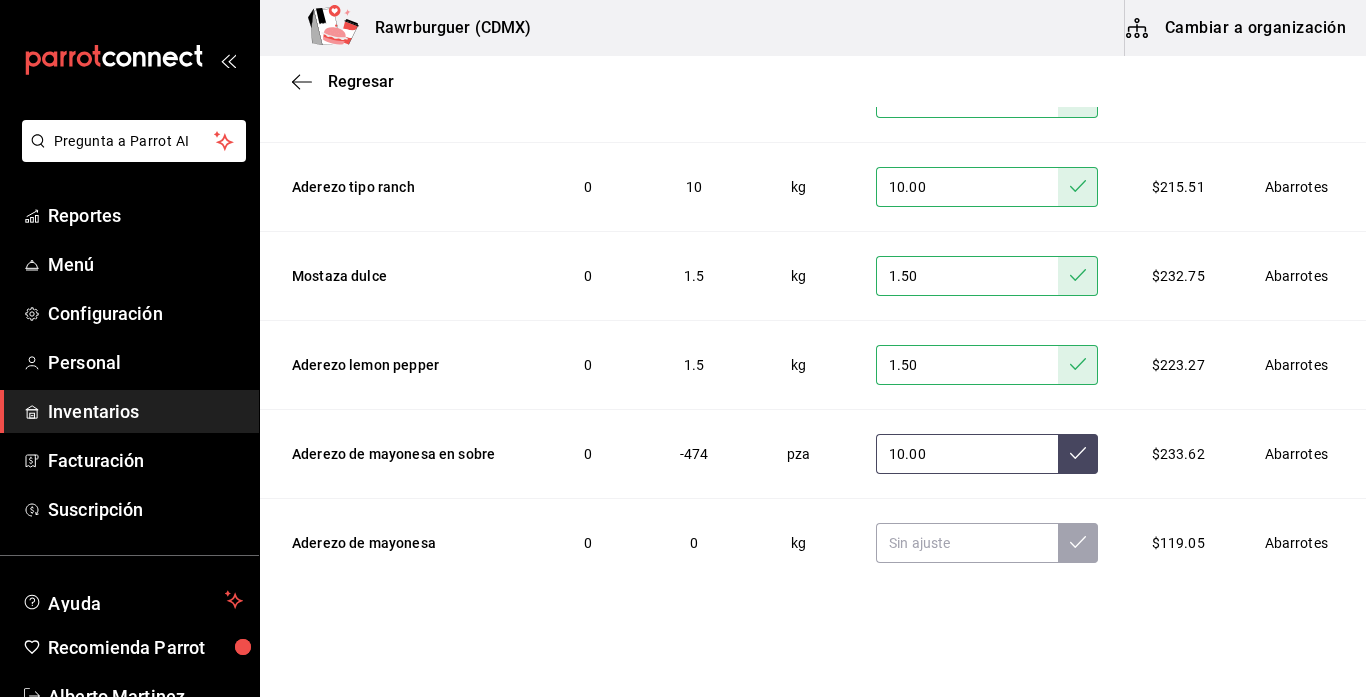 type on "1.00" 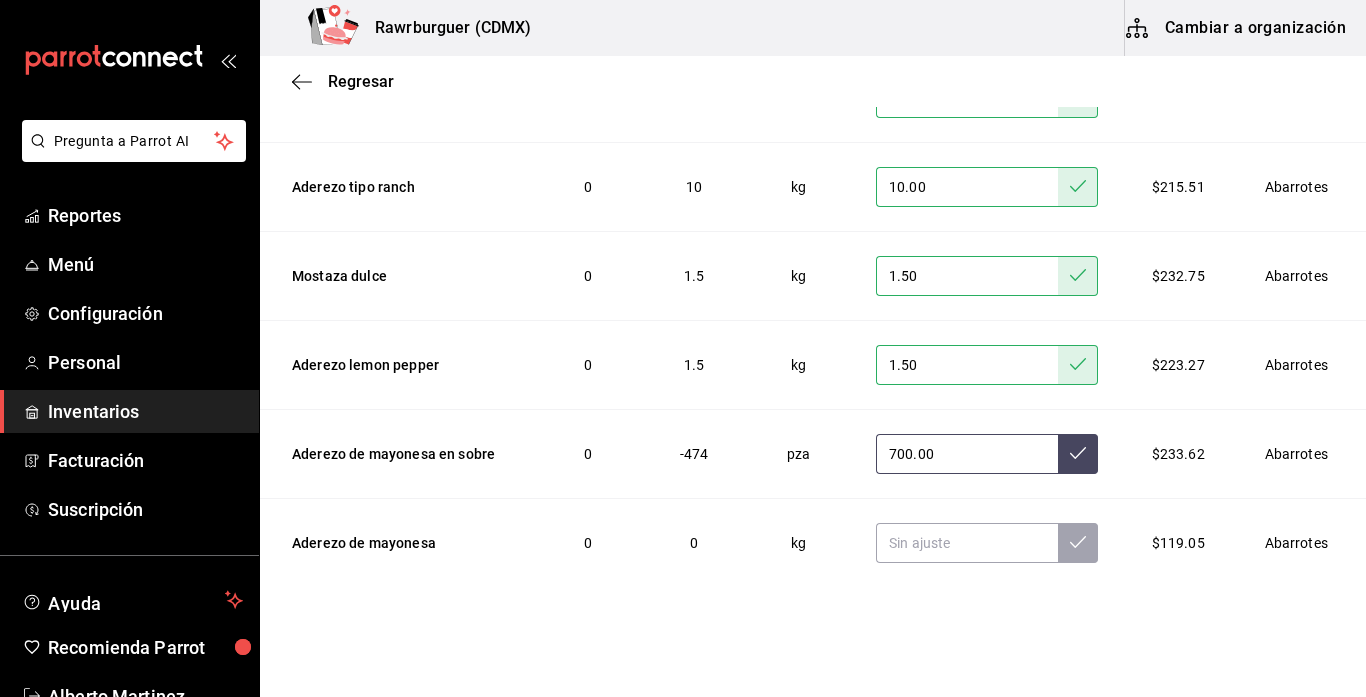 type on "700.00" 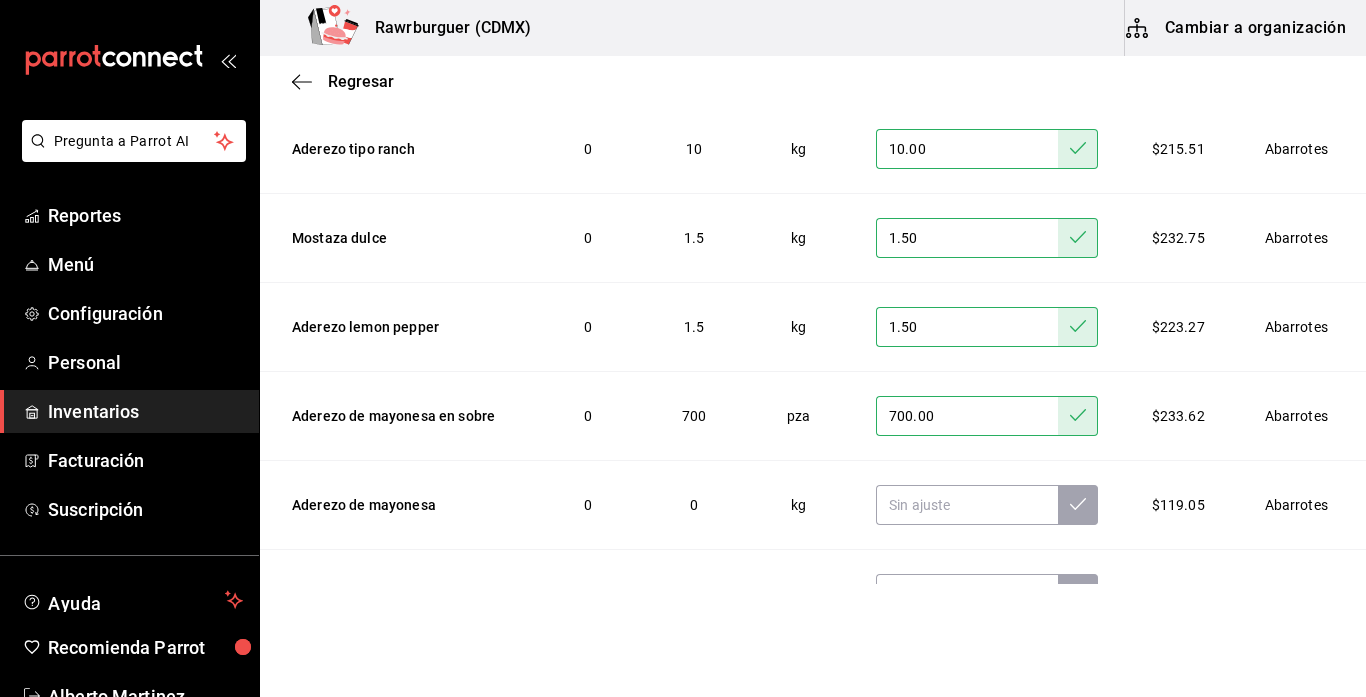 scroll, scrollTop: 7777, scrollLeft: 0, axis: vertical 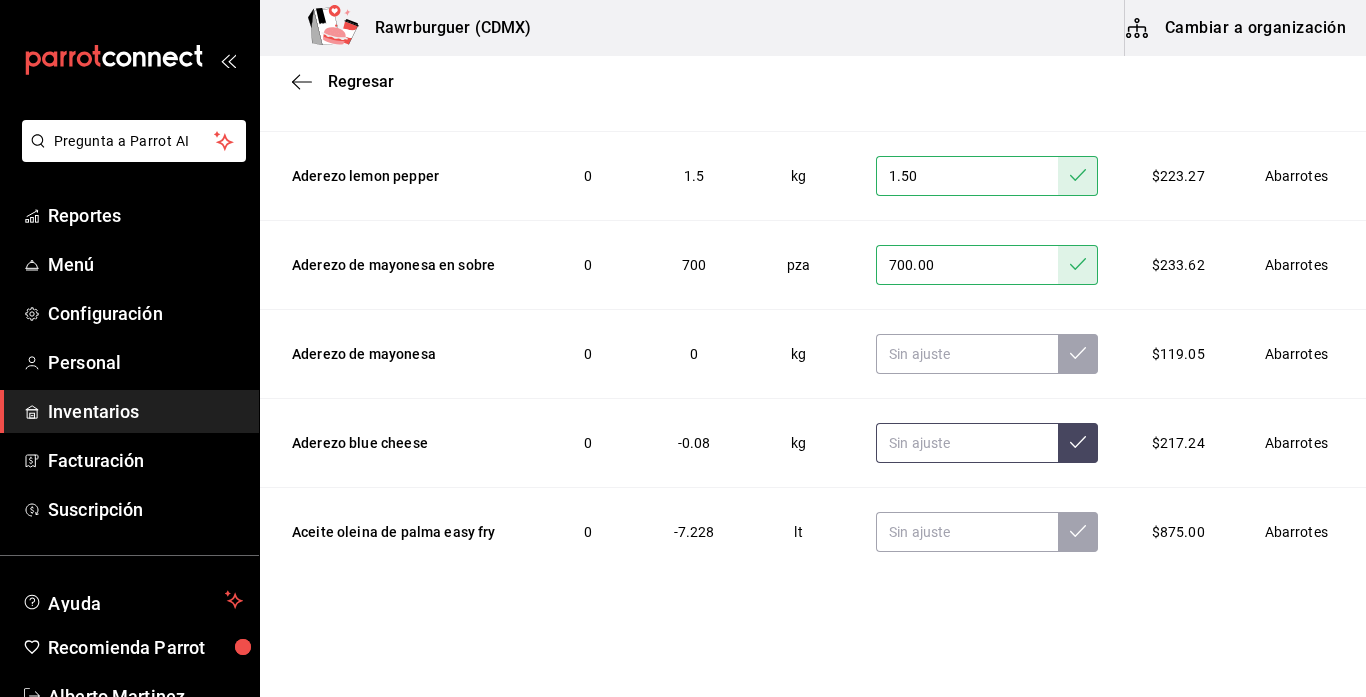 click at bounding box center [967, 443] 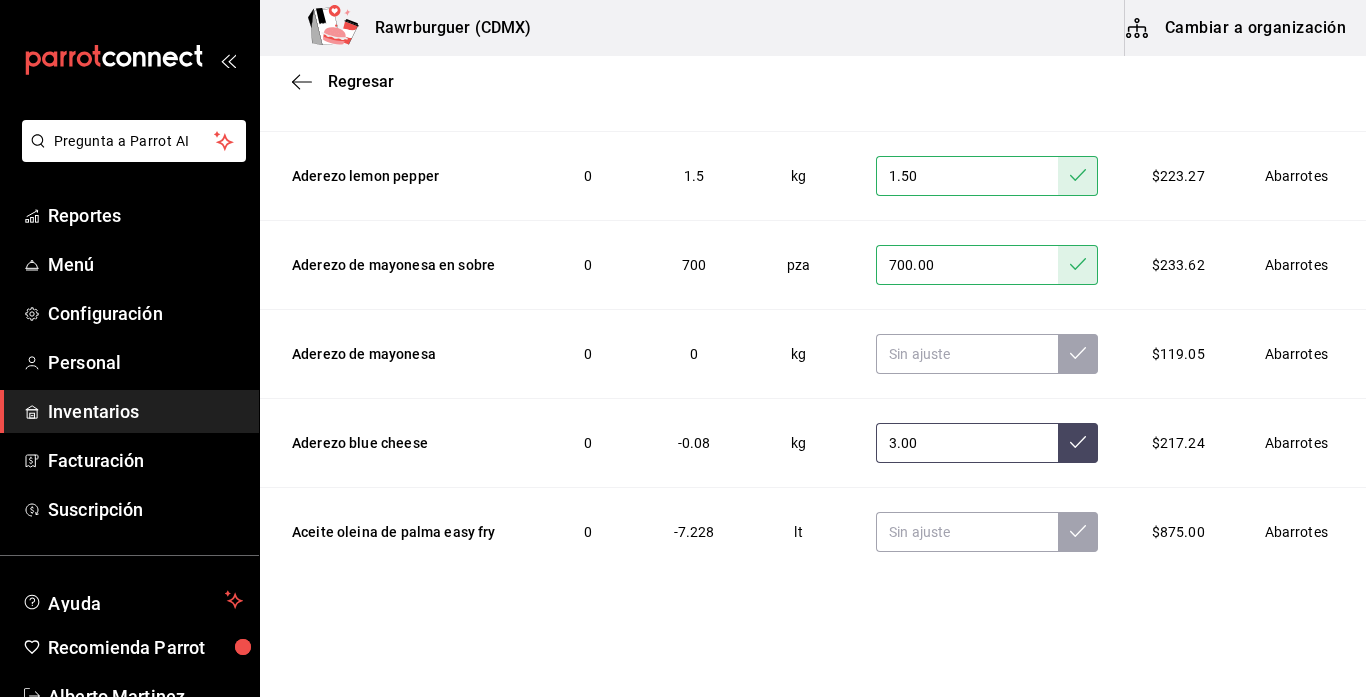 type on "3.00" 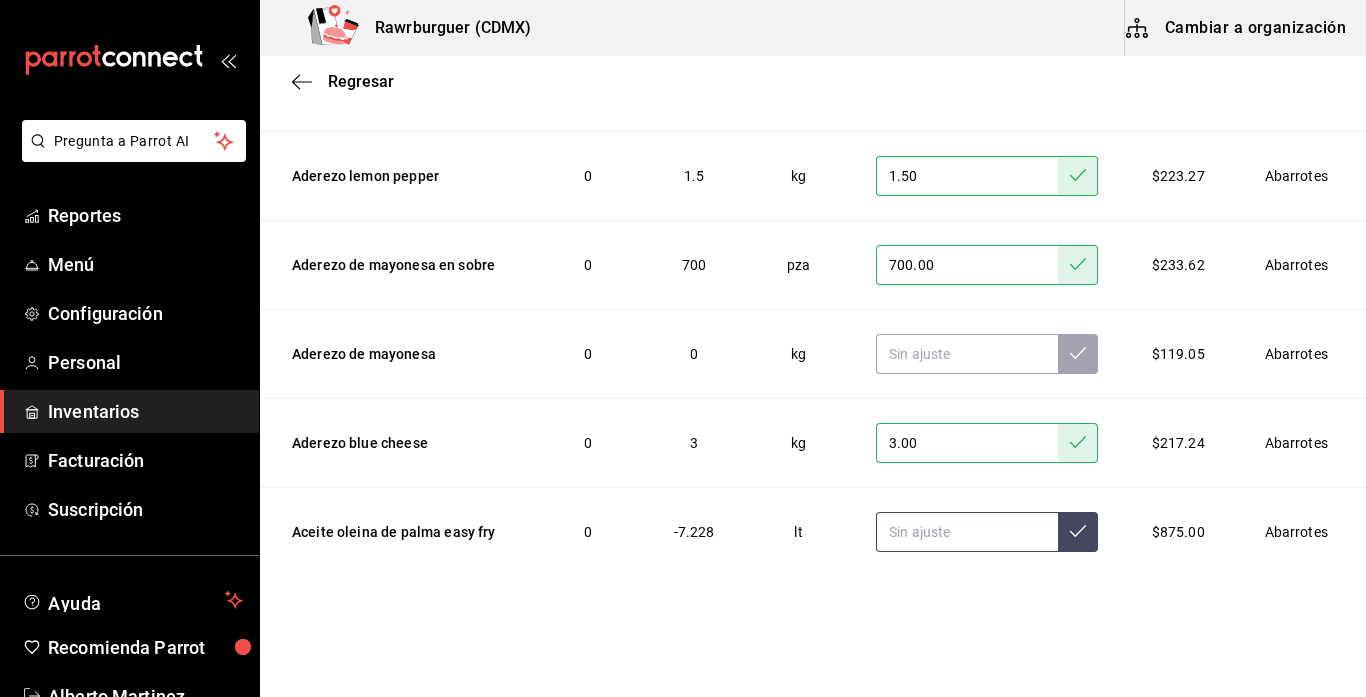 click at bounding box center (967, 532) 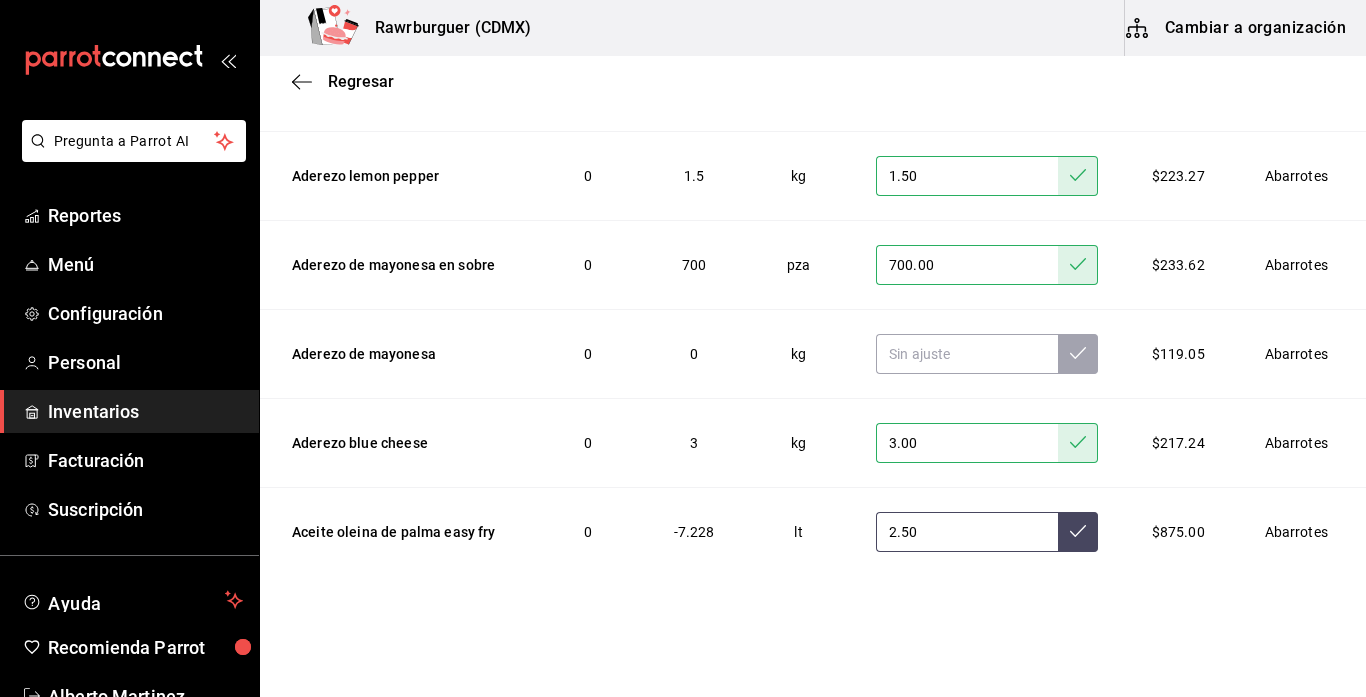 type on "2.50" 